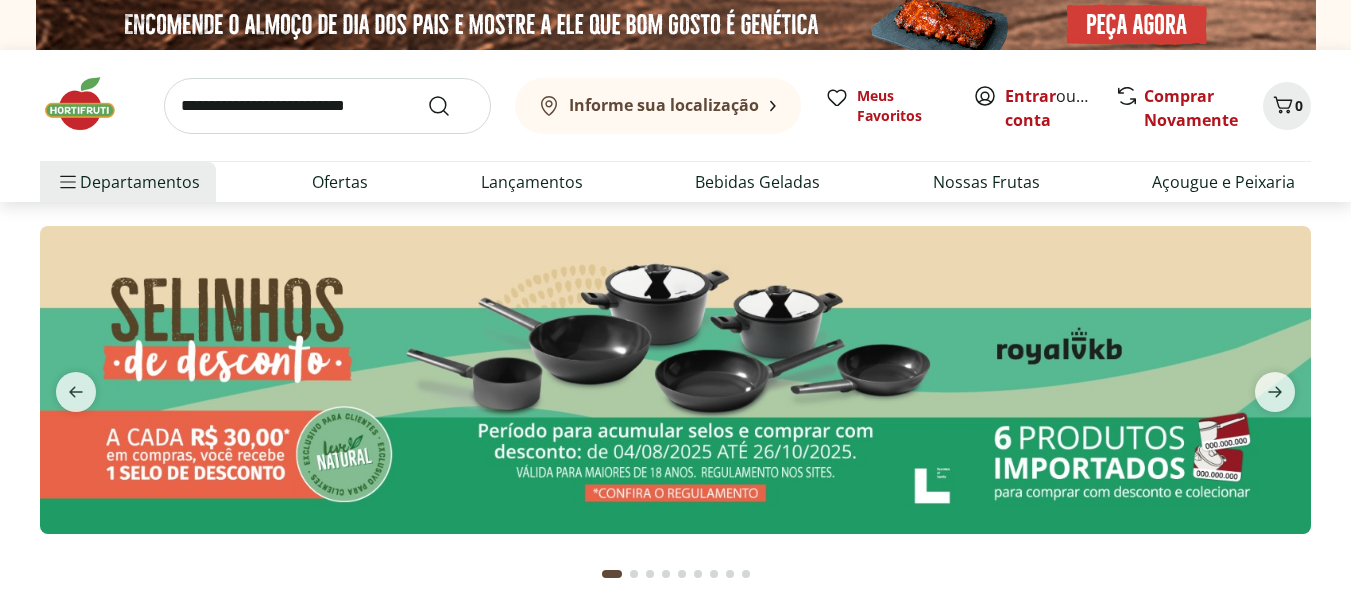 scroll, scrollTop: 0, scrollLeft: 0, axis: both 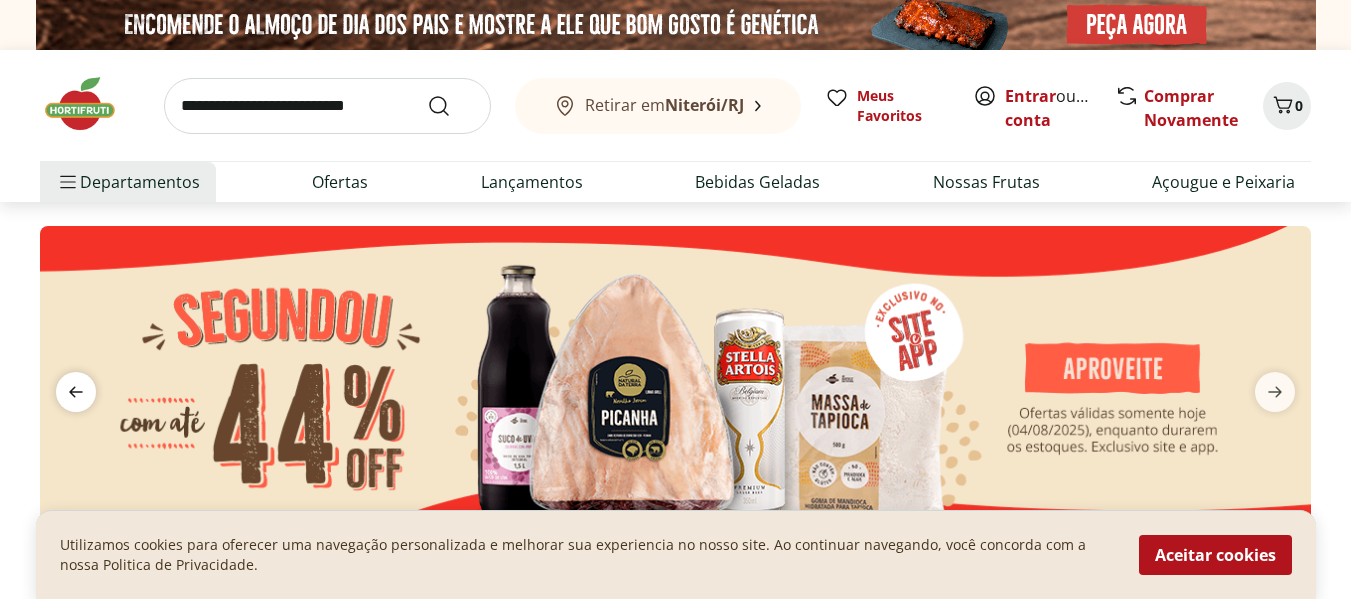 click 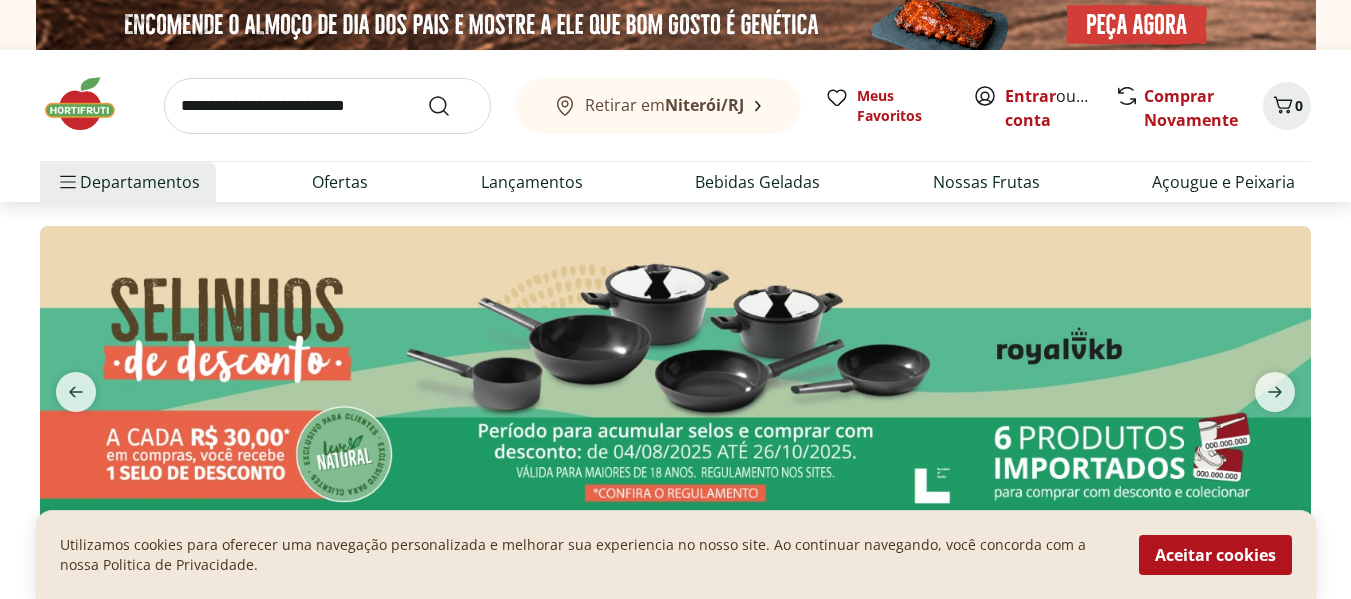 click at bounding box center [675, 379] 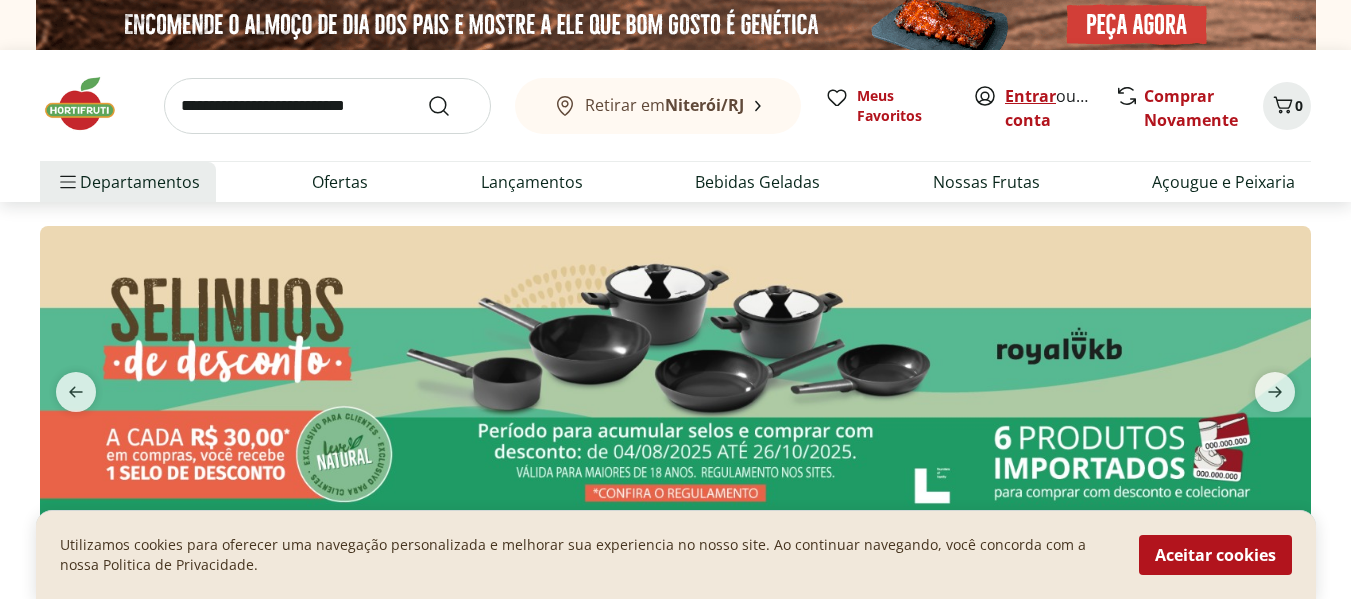 click on "Entrar" at bounding box center (1030, 96) 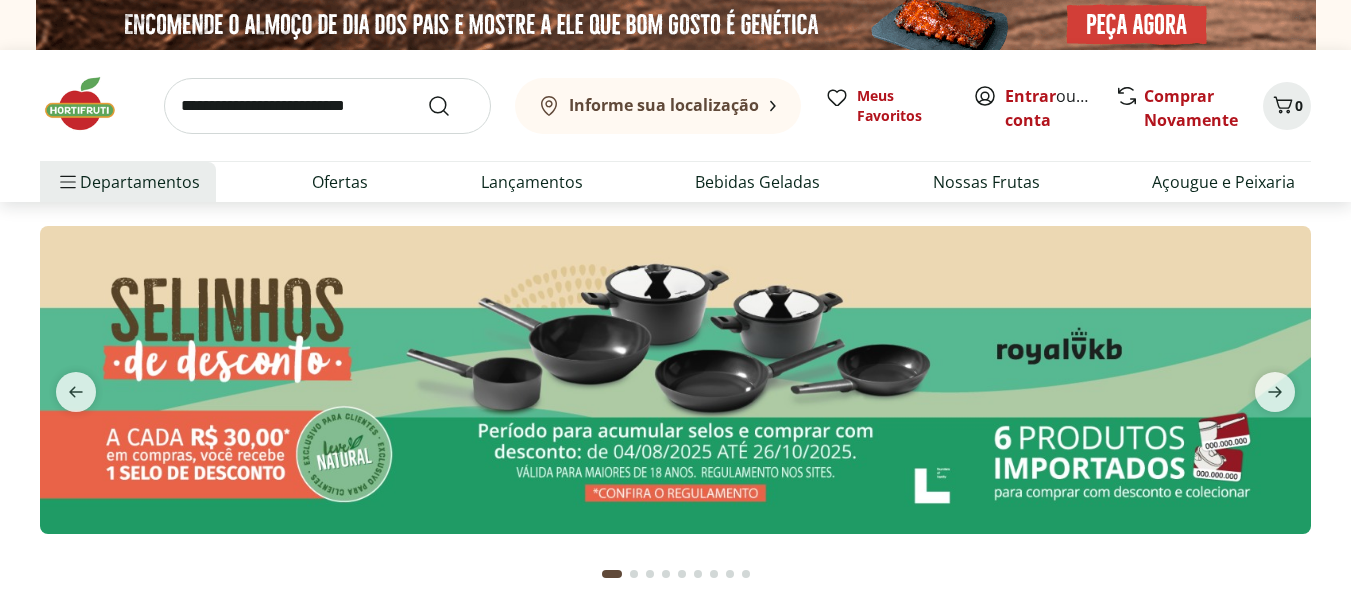scroll, scrollTop: 0, scrollLeft: 0, axis: both 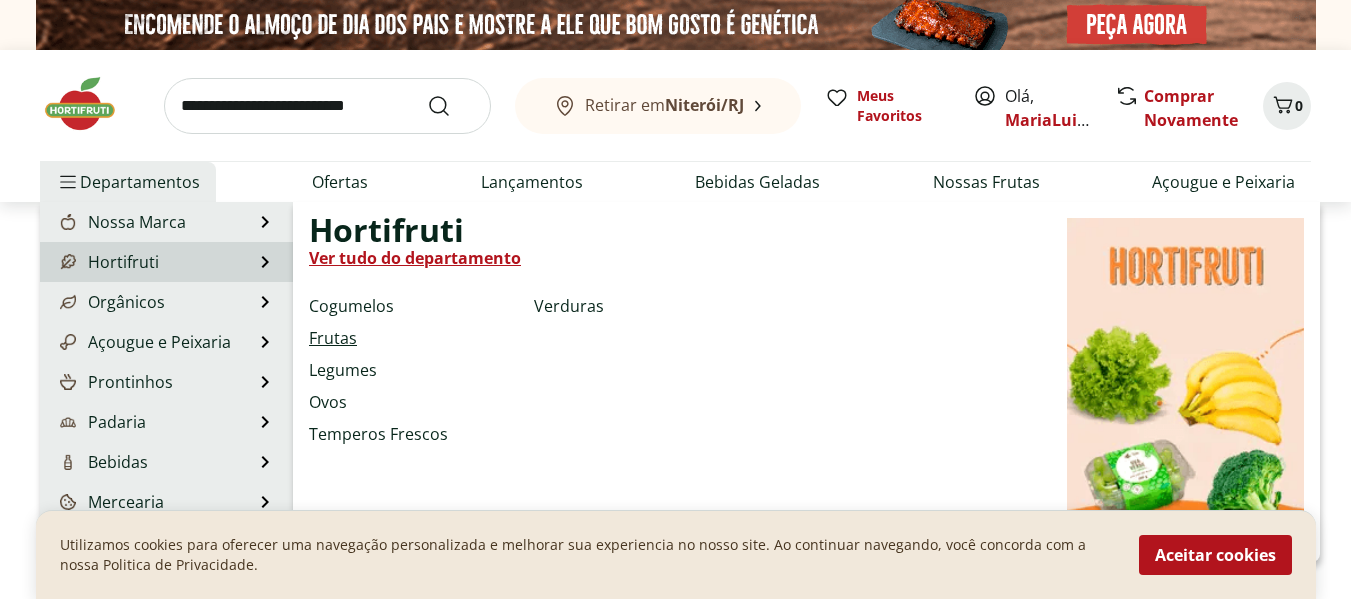 click on "Frutas" at bounding box center (333, 338) 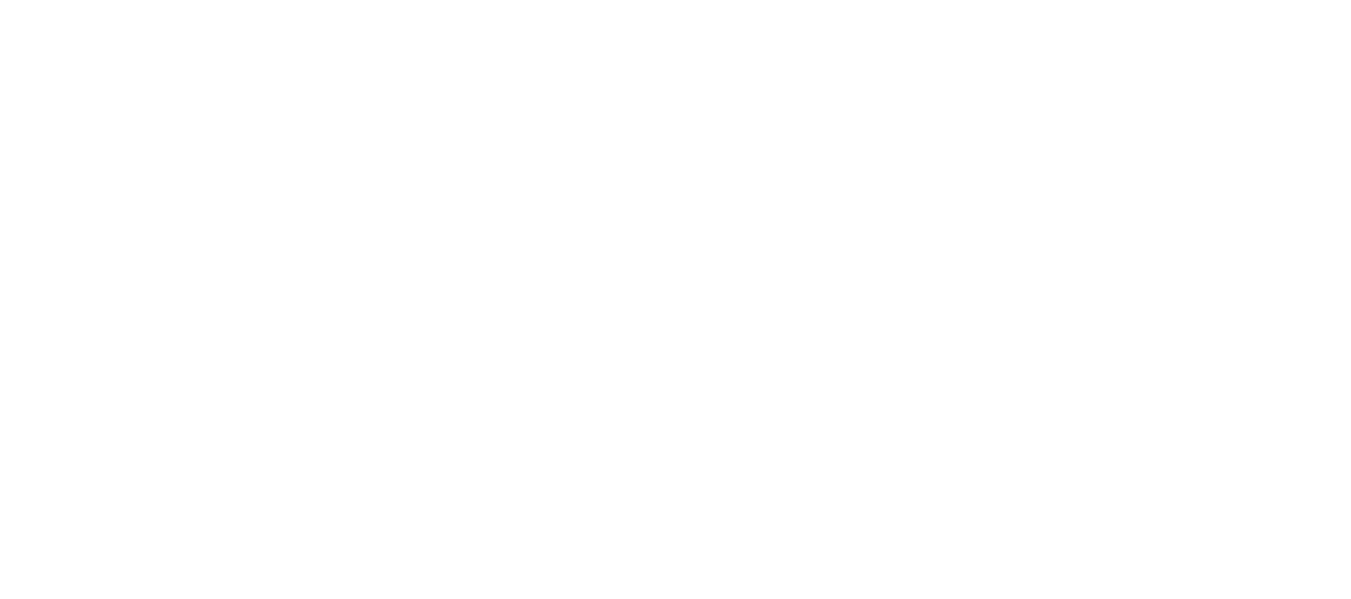 select on "**********" 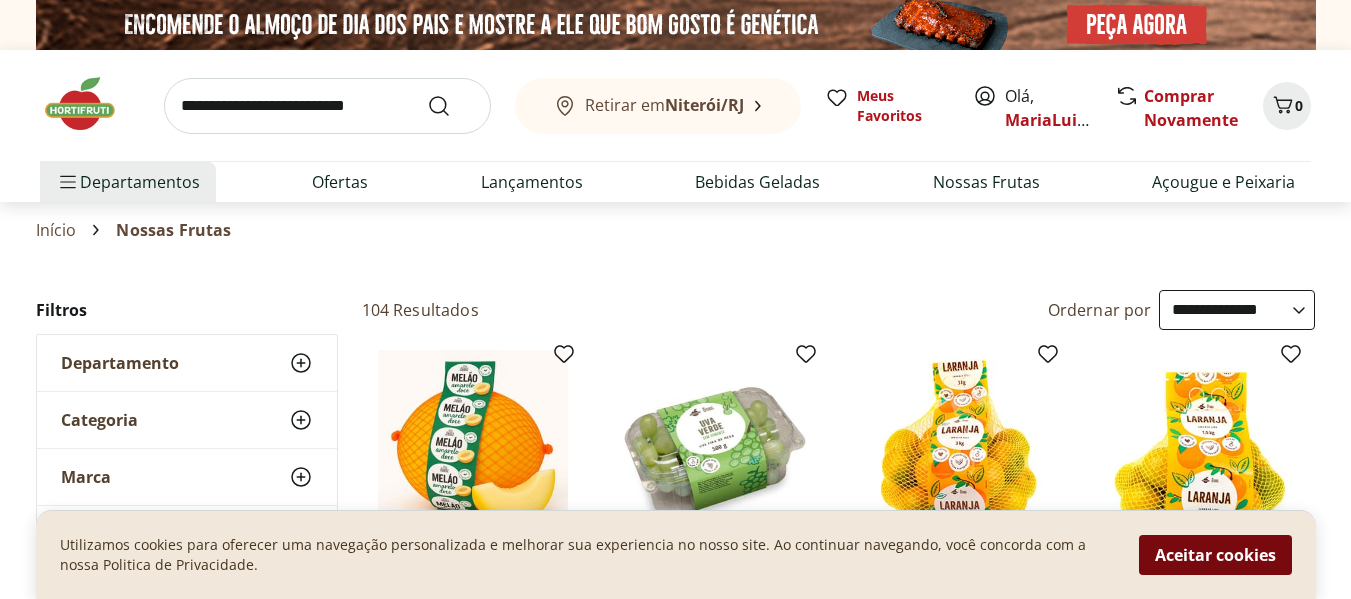 click on "Aceitar cookies" at bounding box center (1215, 555) 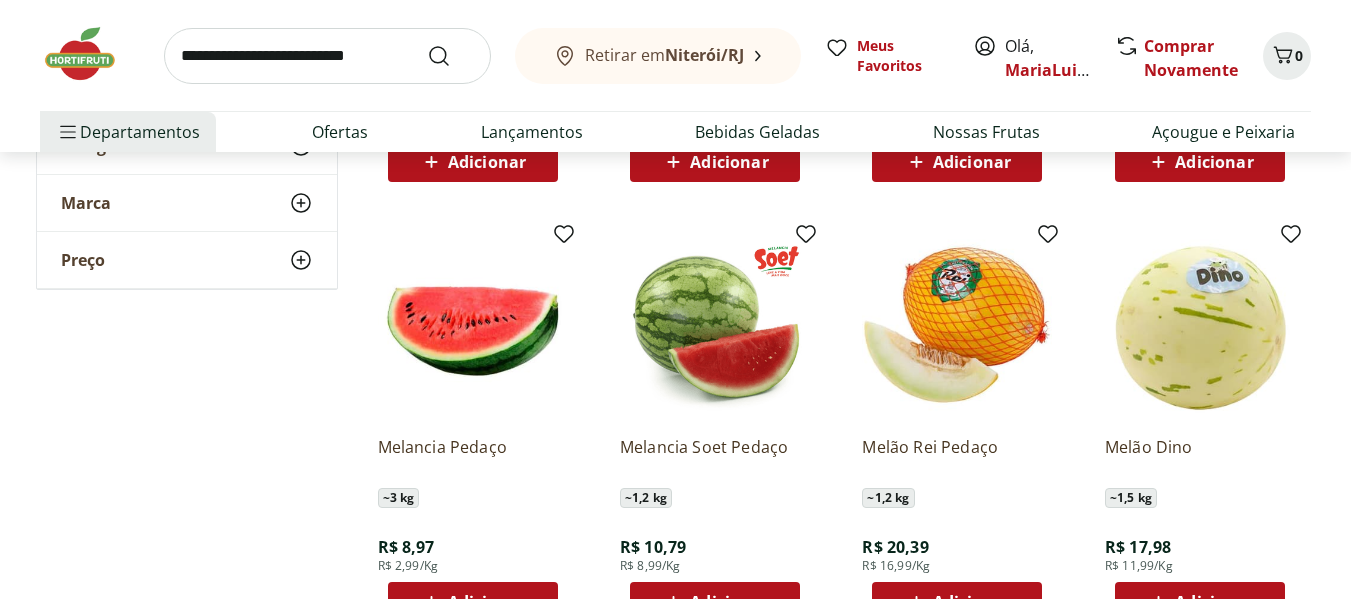 scroll, scrollTop: 1333, scrollLeft: 0, axis: vertical 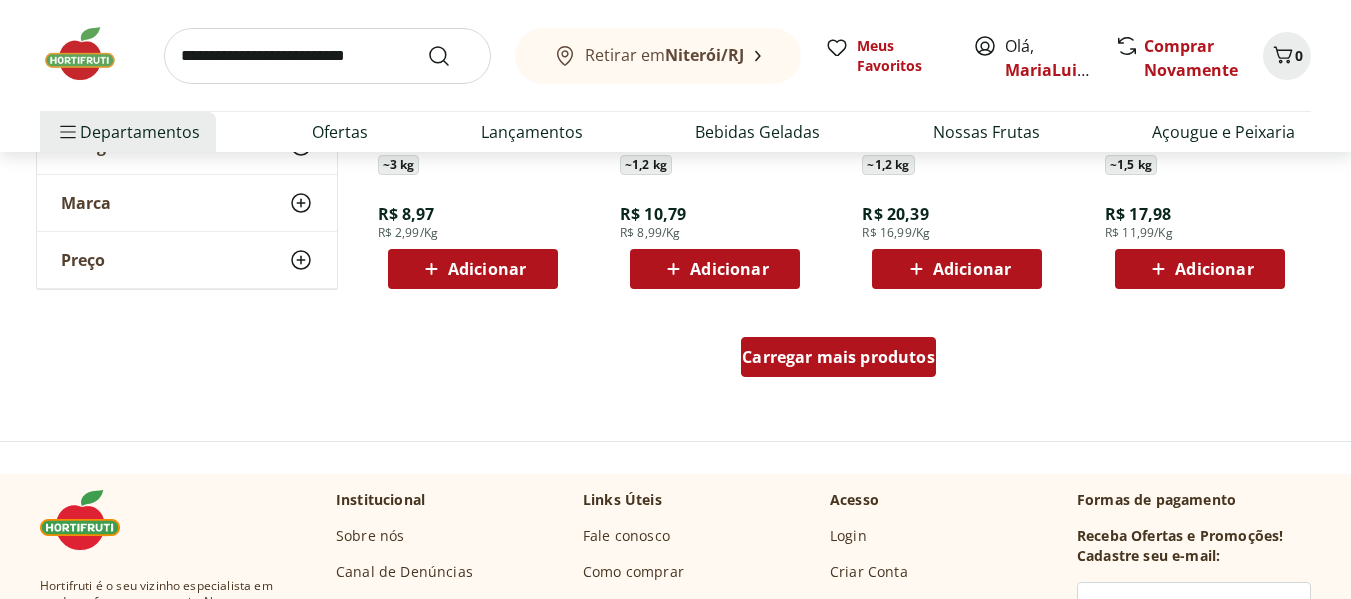 click on "Carregar mais produtos" at bounding box center (838, 357) 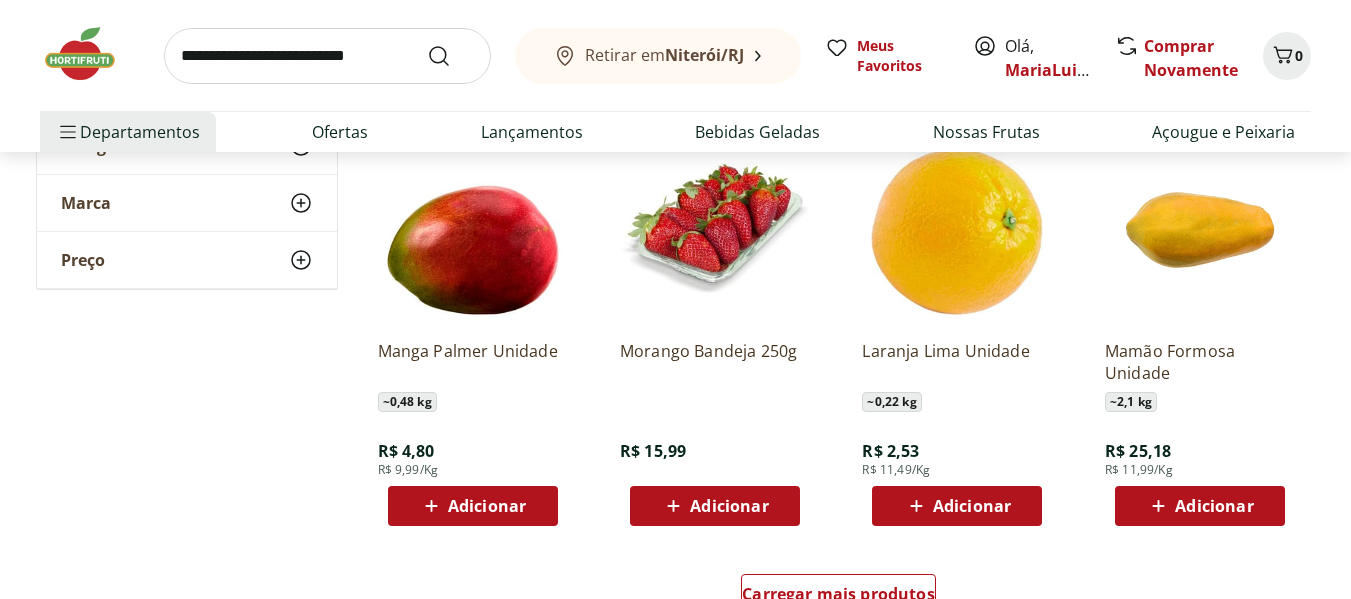 scroll, scrollTop: 2467, scrollLeft: 0, axis: vertical 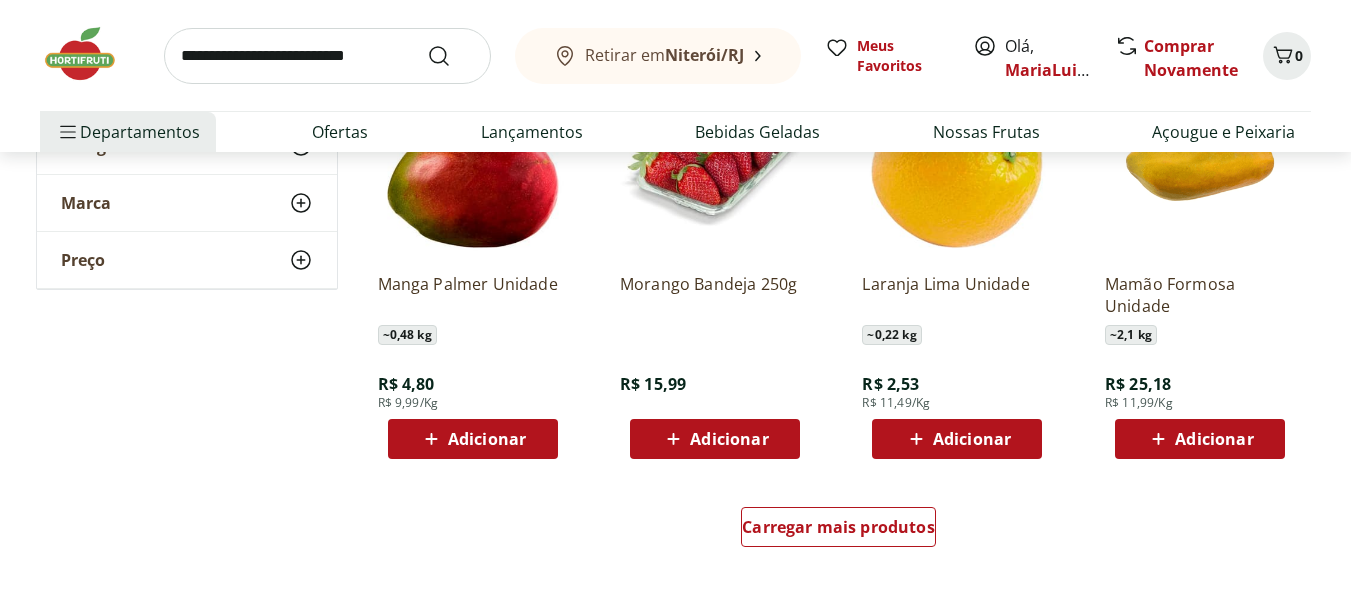click on "Adicionar" at bounding box center (972, 439) 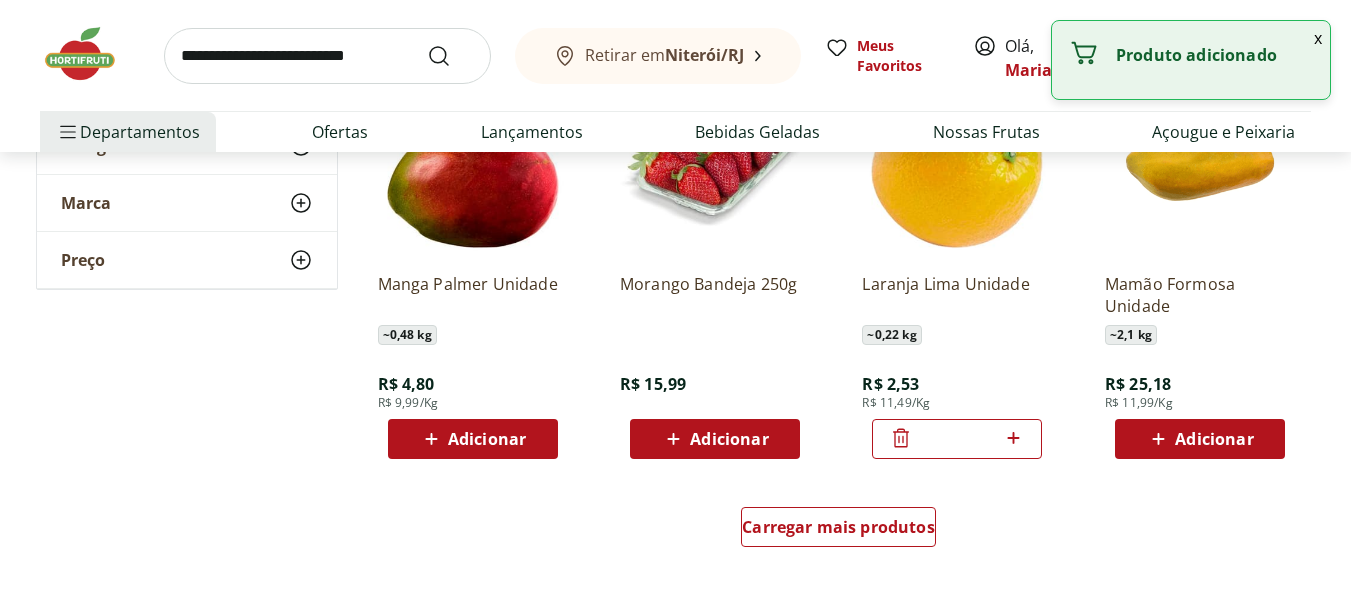 click 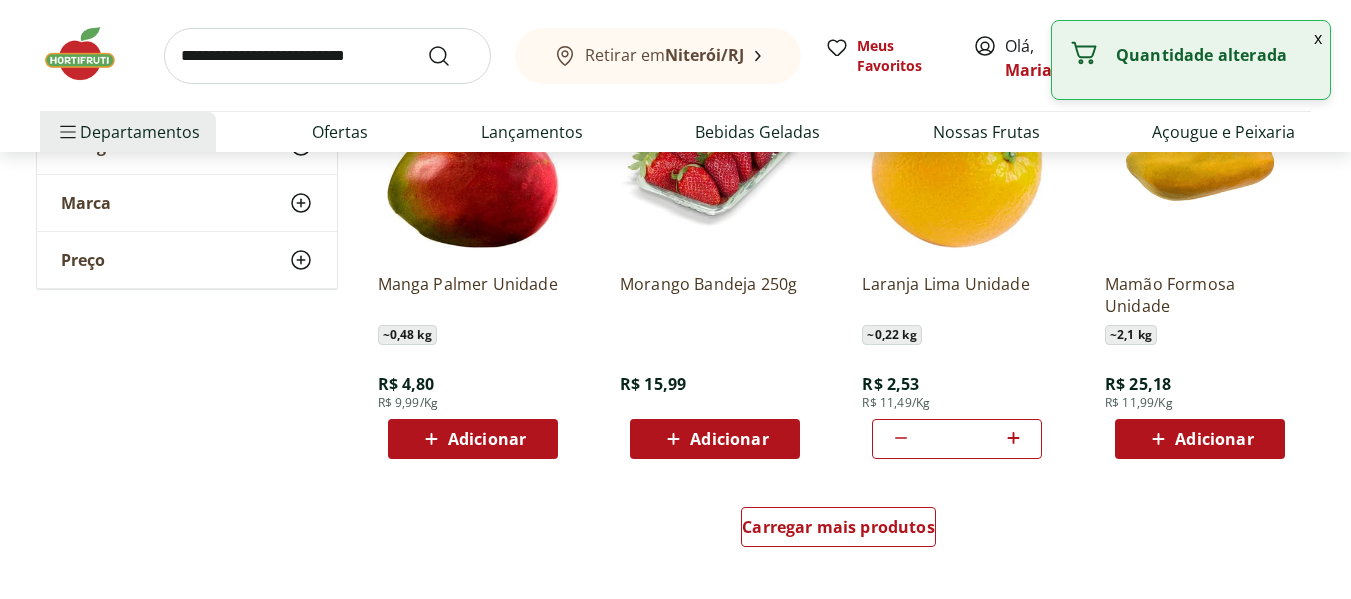 click 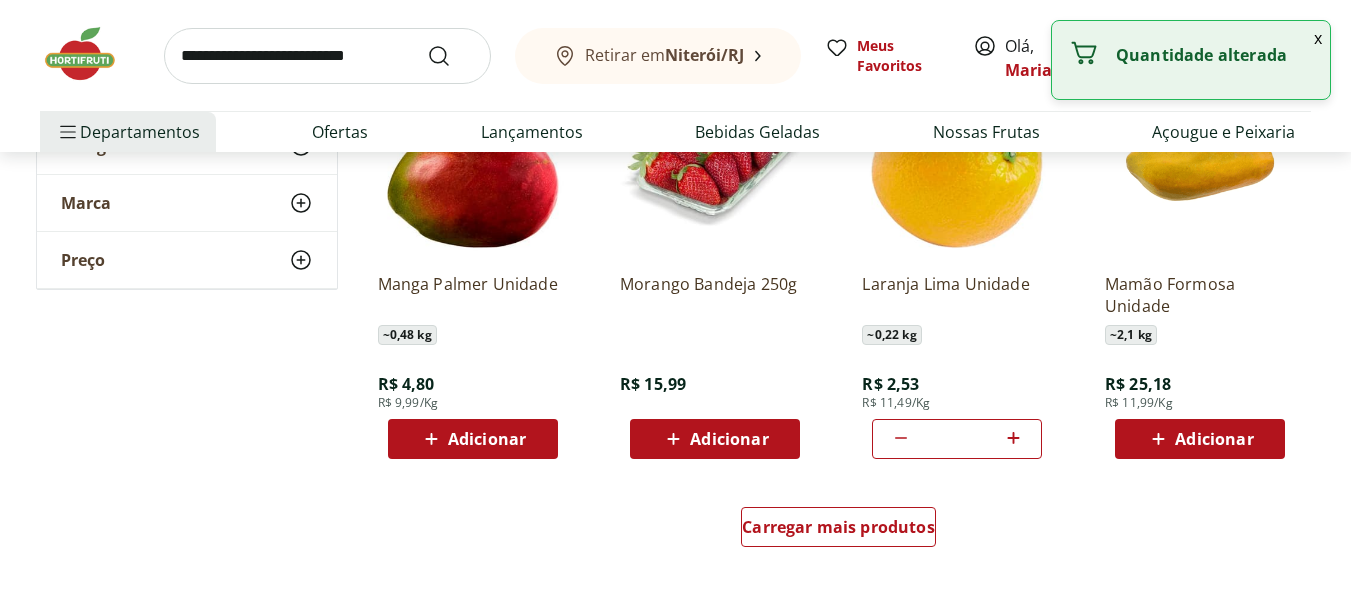 click 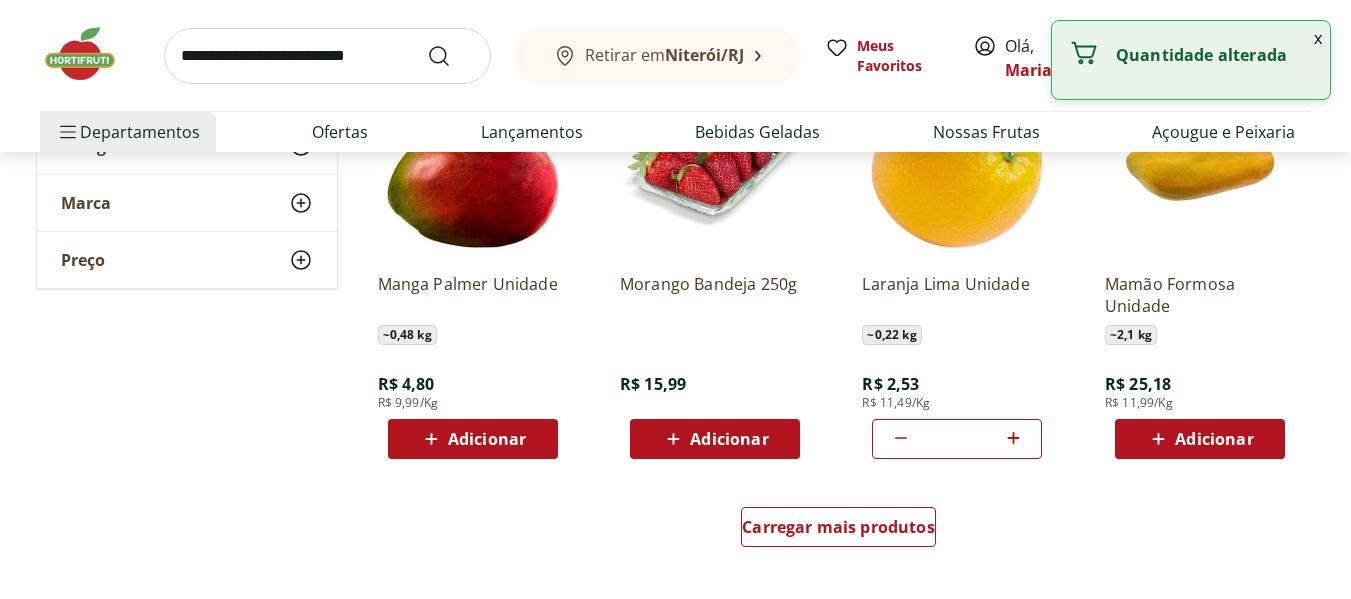 scroll, scrollTop: 2600, scrollLeft: 0, axis: vertical 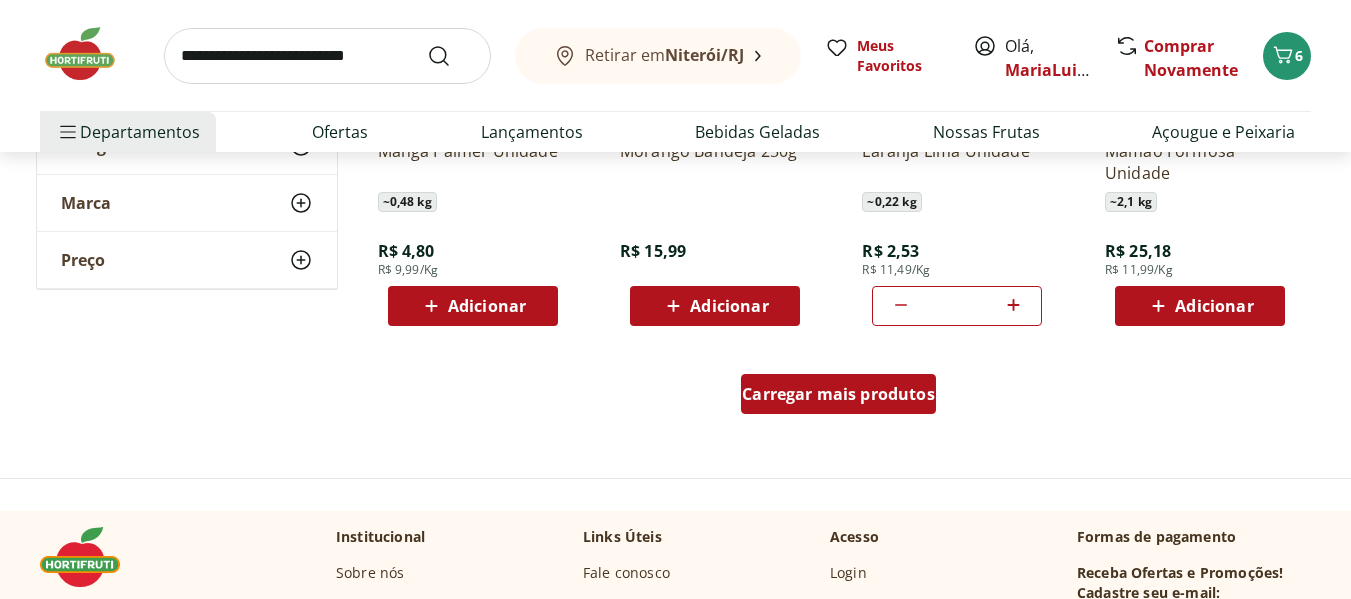 click on "Carregar mais produtos" at bounding box center [838, 394] 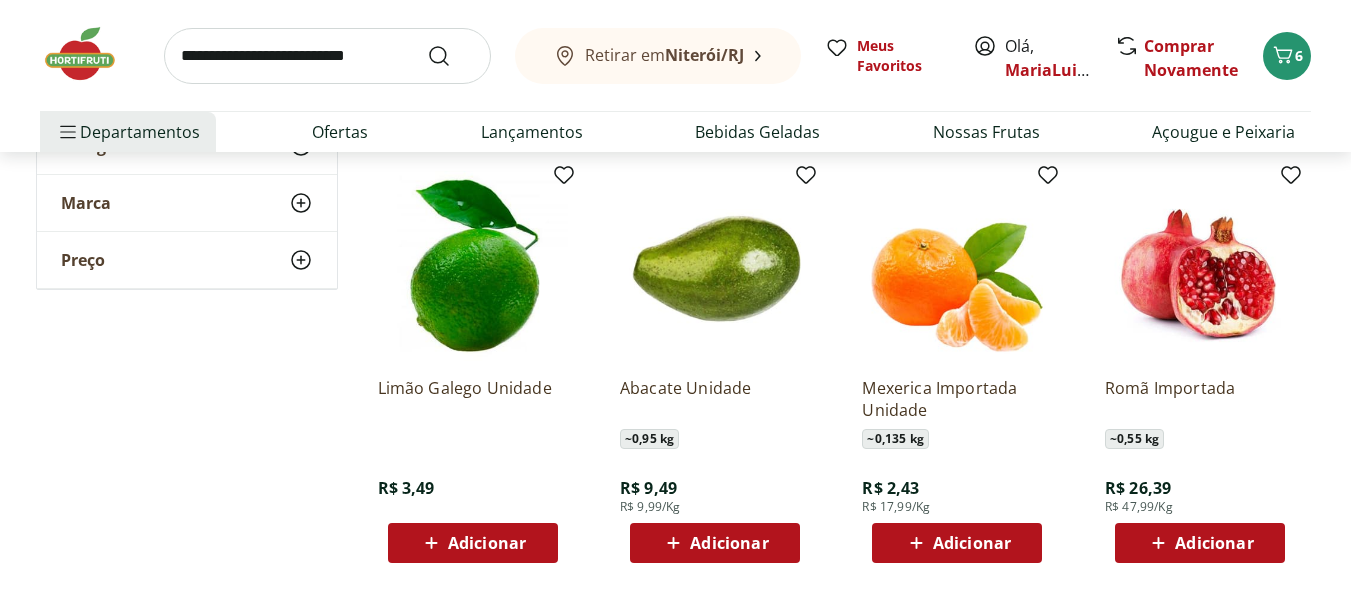 scroll, scrollTop: 3933, scrollLeft: 0, axis: vertical 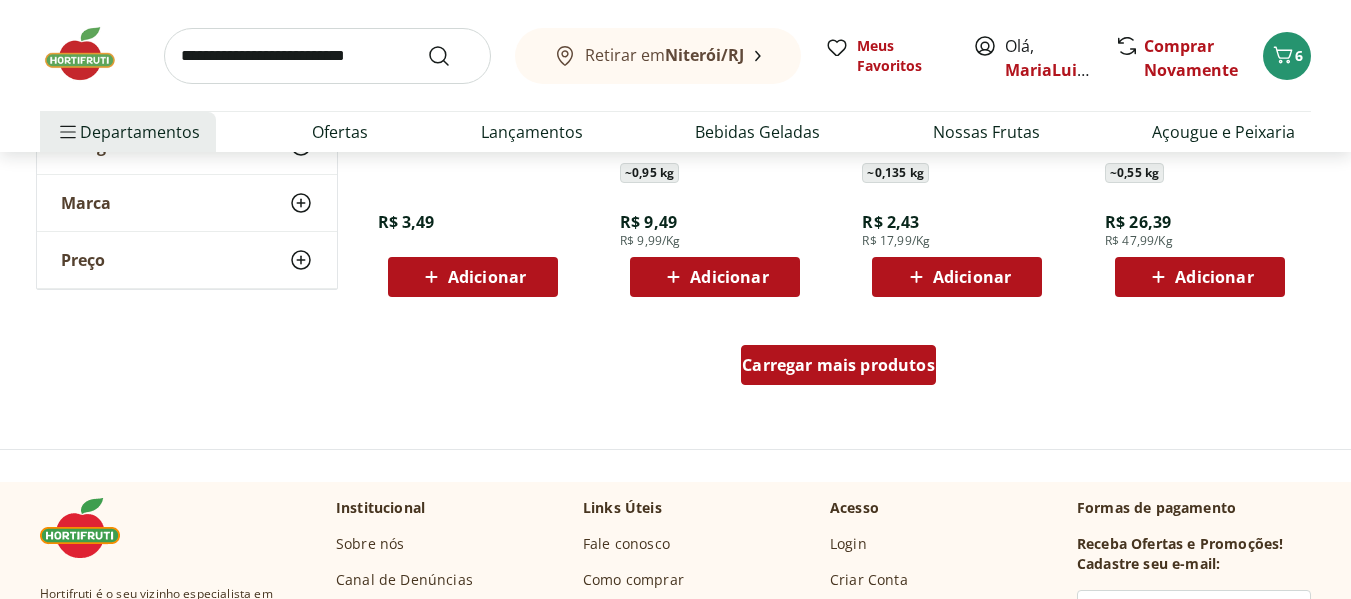 click on "Carregar mais produtos" at bounding box center (838, 365) 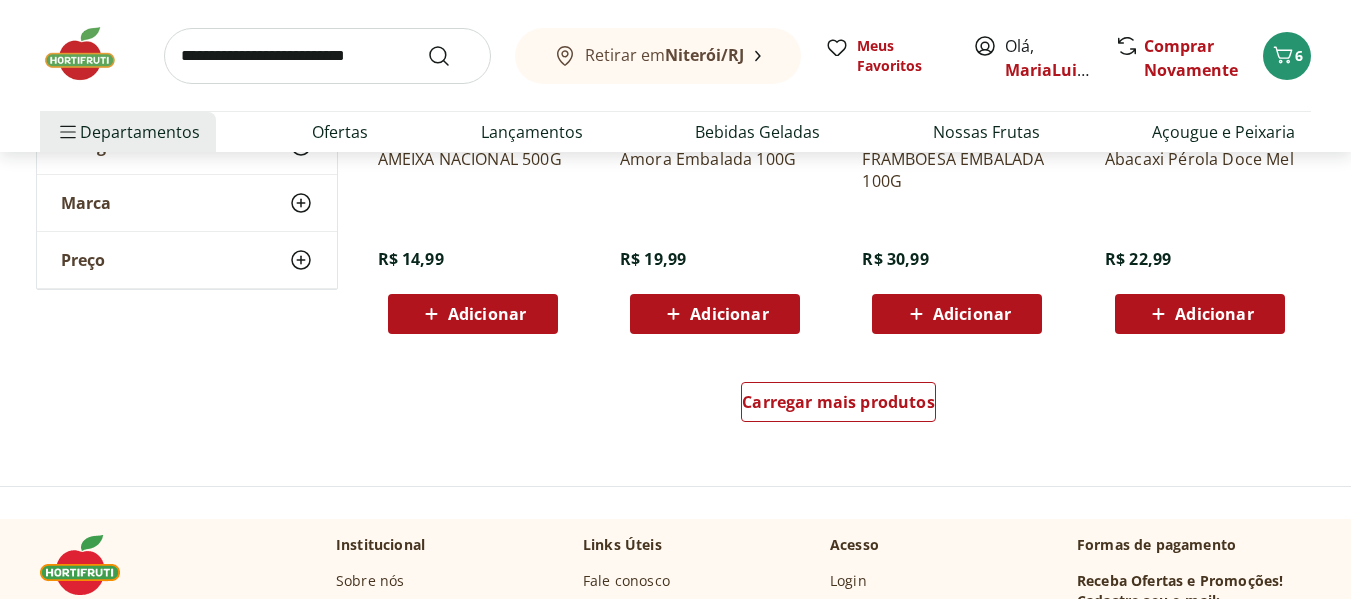 scroll, scrollTop: 5267, scrollLeft: 0, axis: vertical 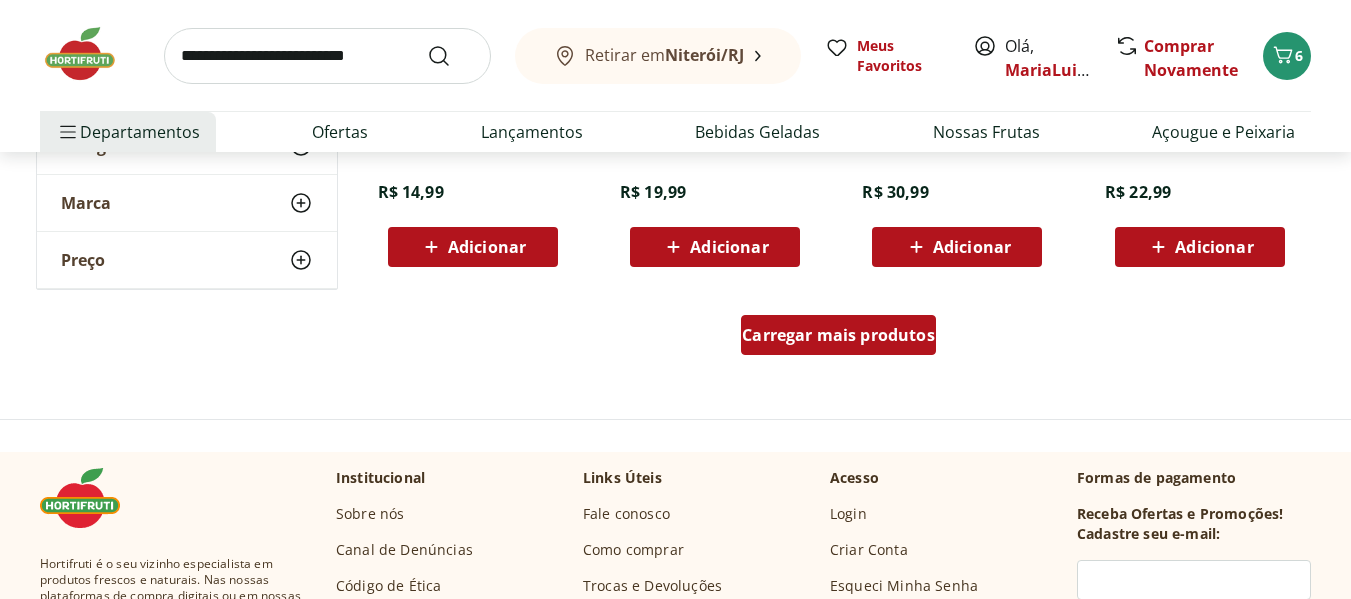 click on "Carregar mais produtos" at bounding box center [838, 335] 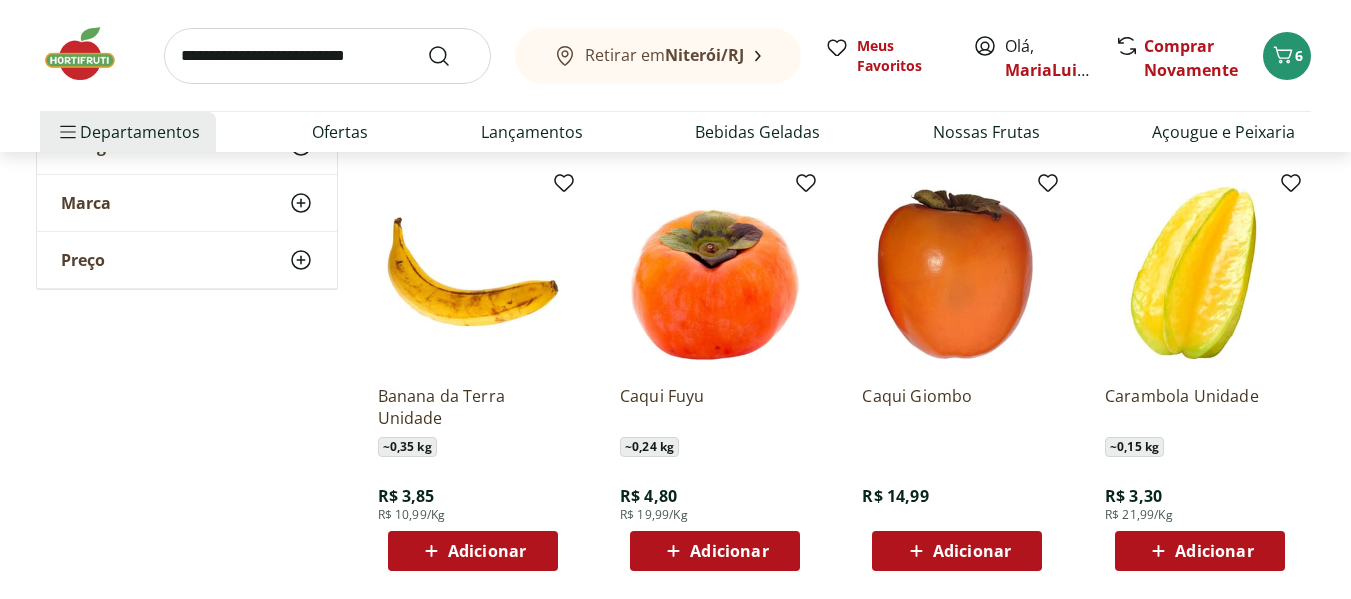 scroll, scrollTop: 6533, scrollLeft: 0, axis: vertical 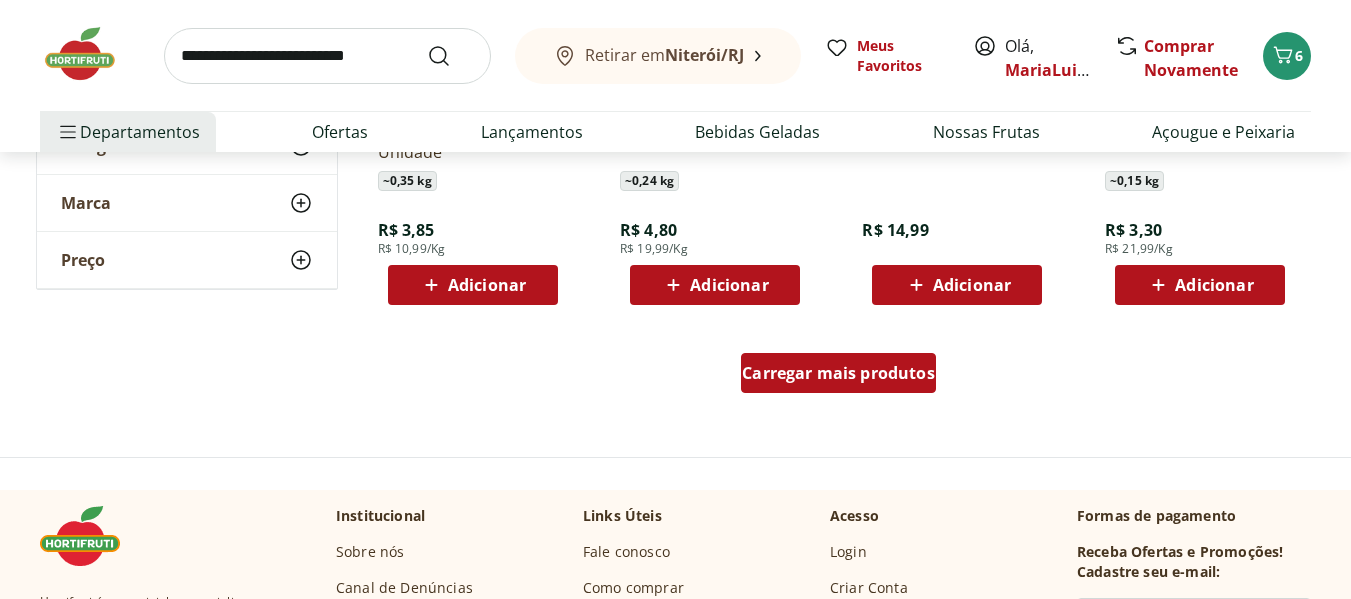 click on "Carregar mais produtos" at bounding box center [838, 373] 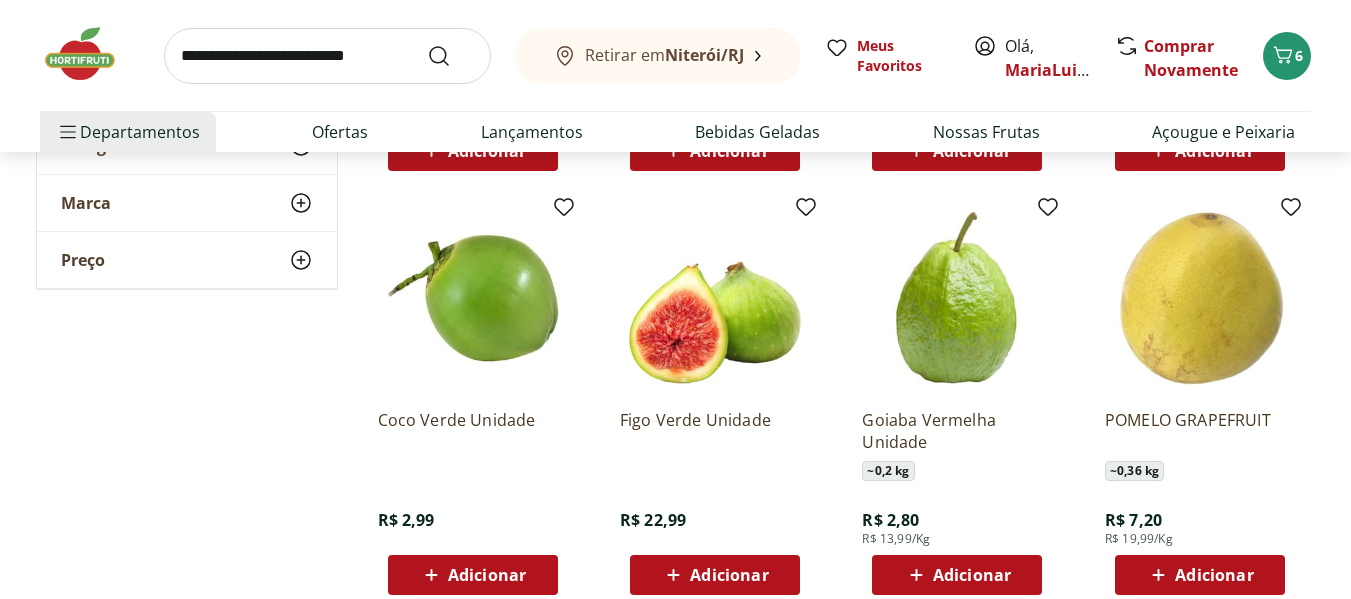 scroll, scrollTop: 6733, scrollLeft: 0, axis: vertical 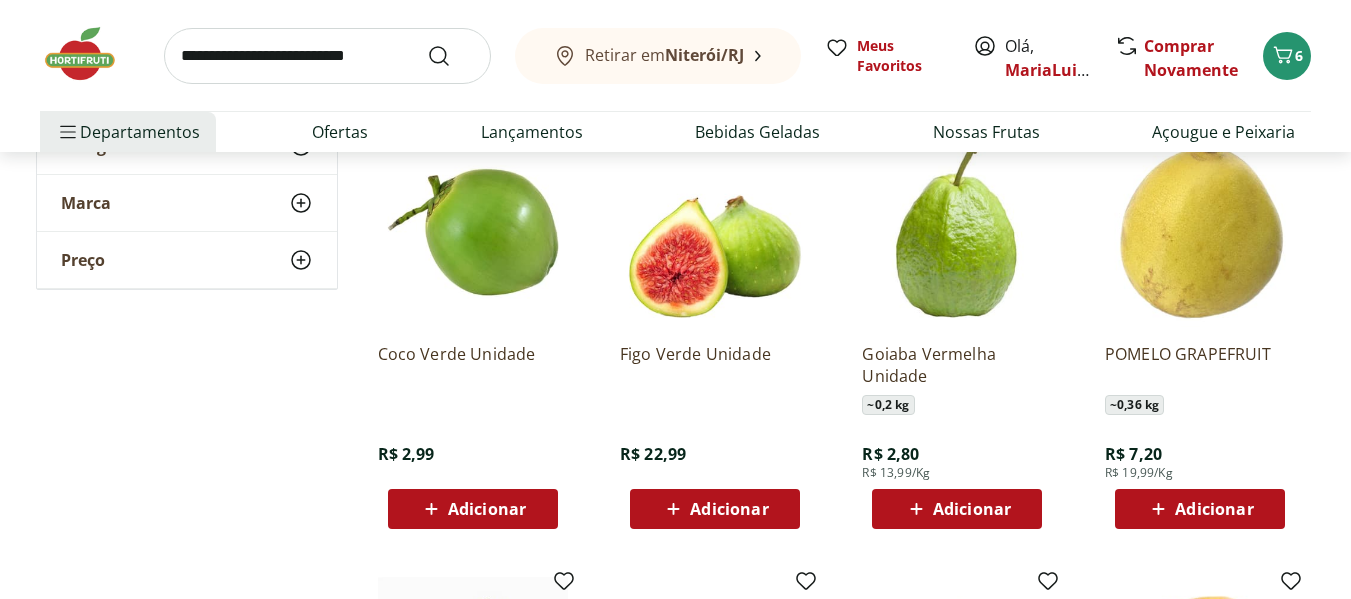click on "Adicionar" at bounding box center [972, 509] 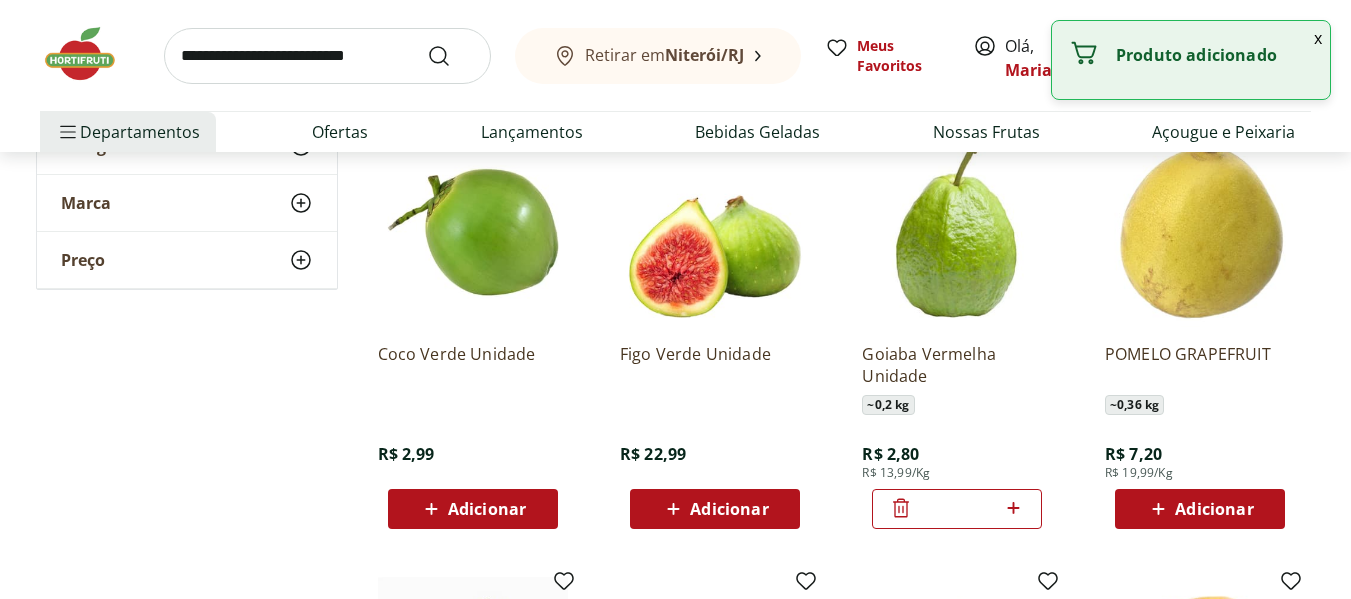 click 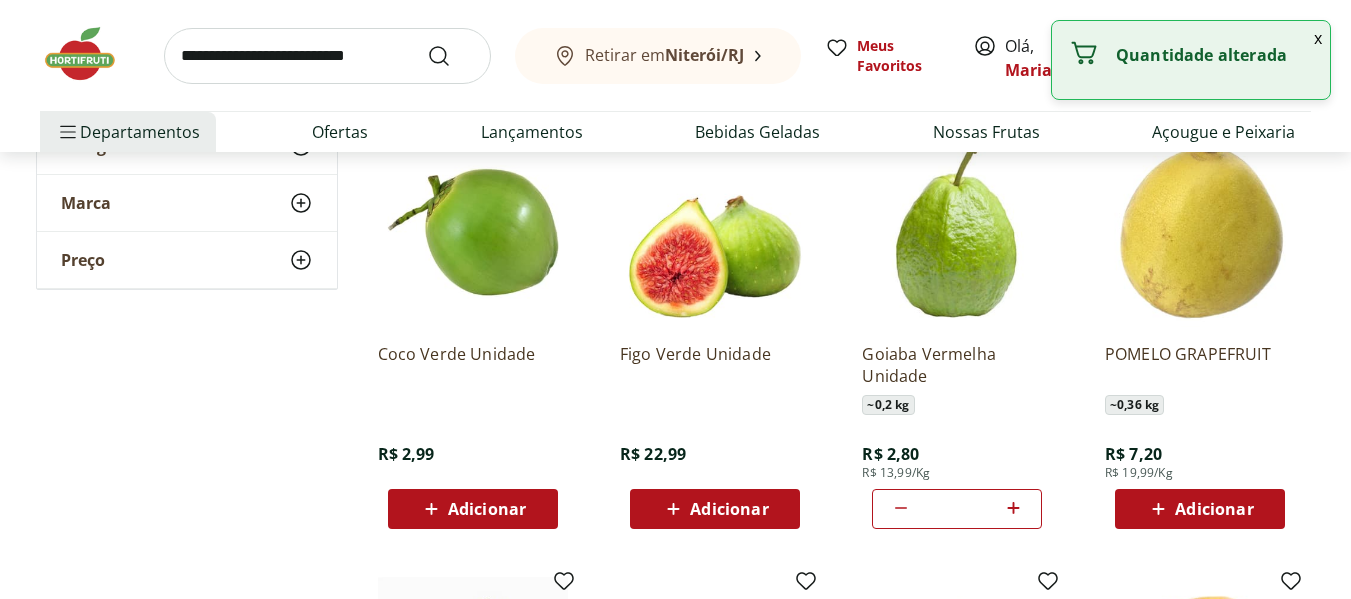 click 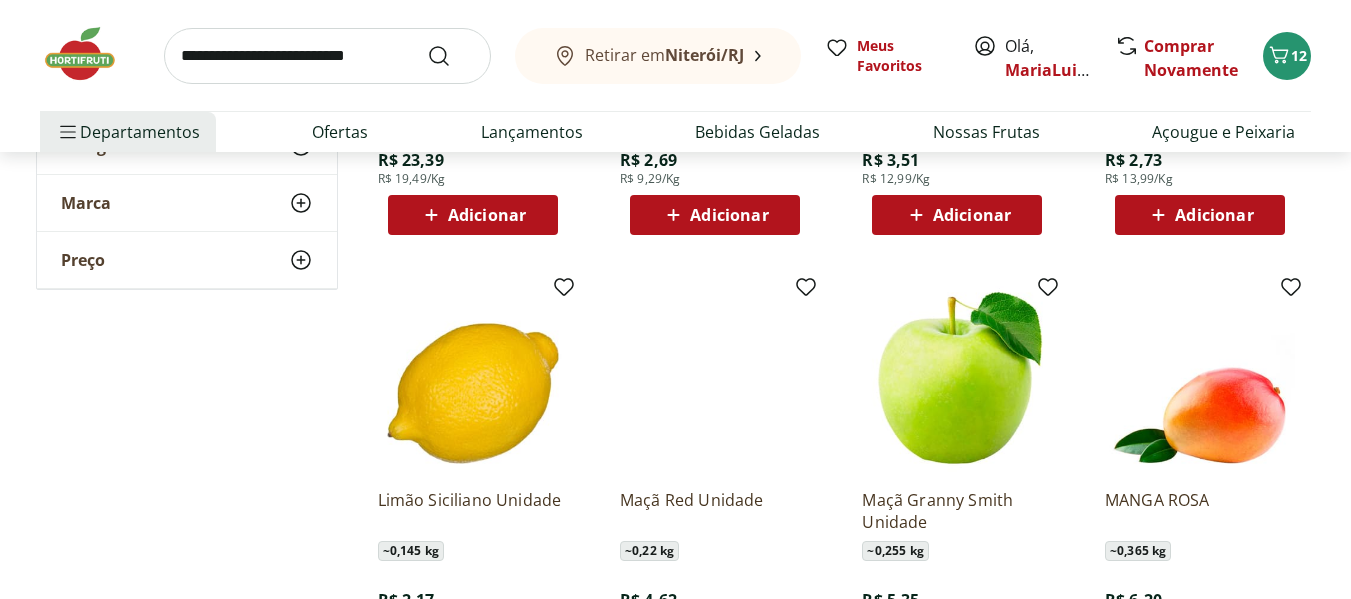 scroll, scrollTop: 7667, scrollLeft: 0, axis: vertical 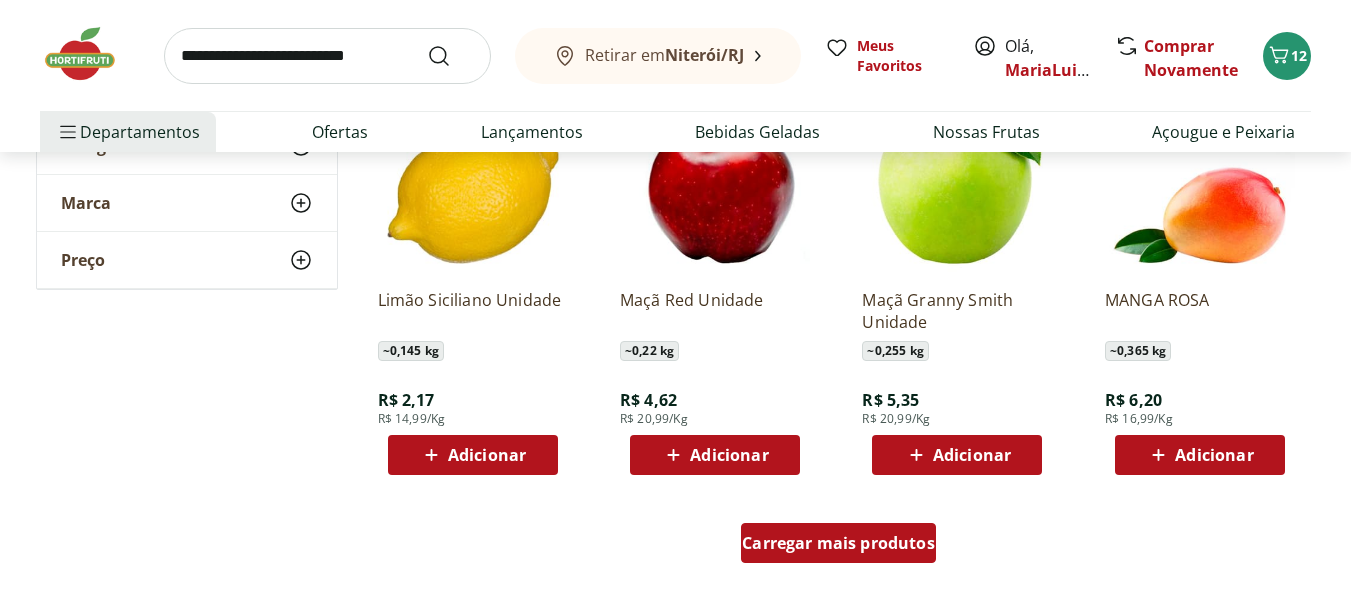 click on "Carregar mais produtos" at bounding box center (838, 543) 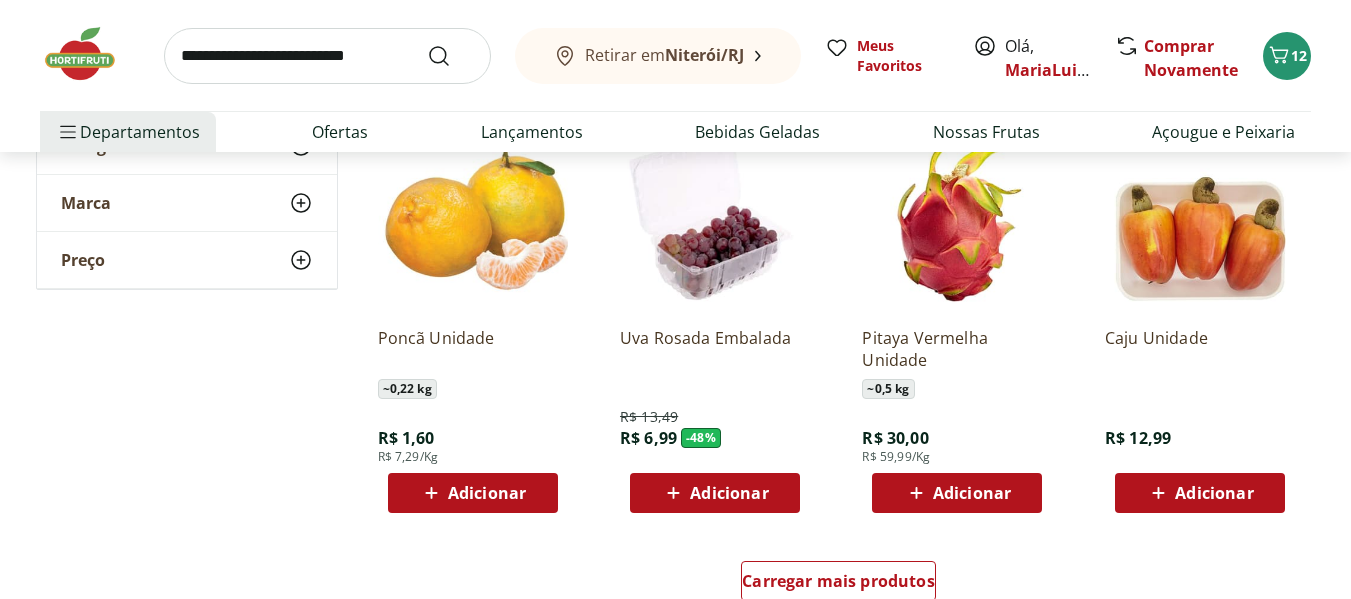 scroll, scrollTop: 9000, scrollLeft: 0, axis: vertical 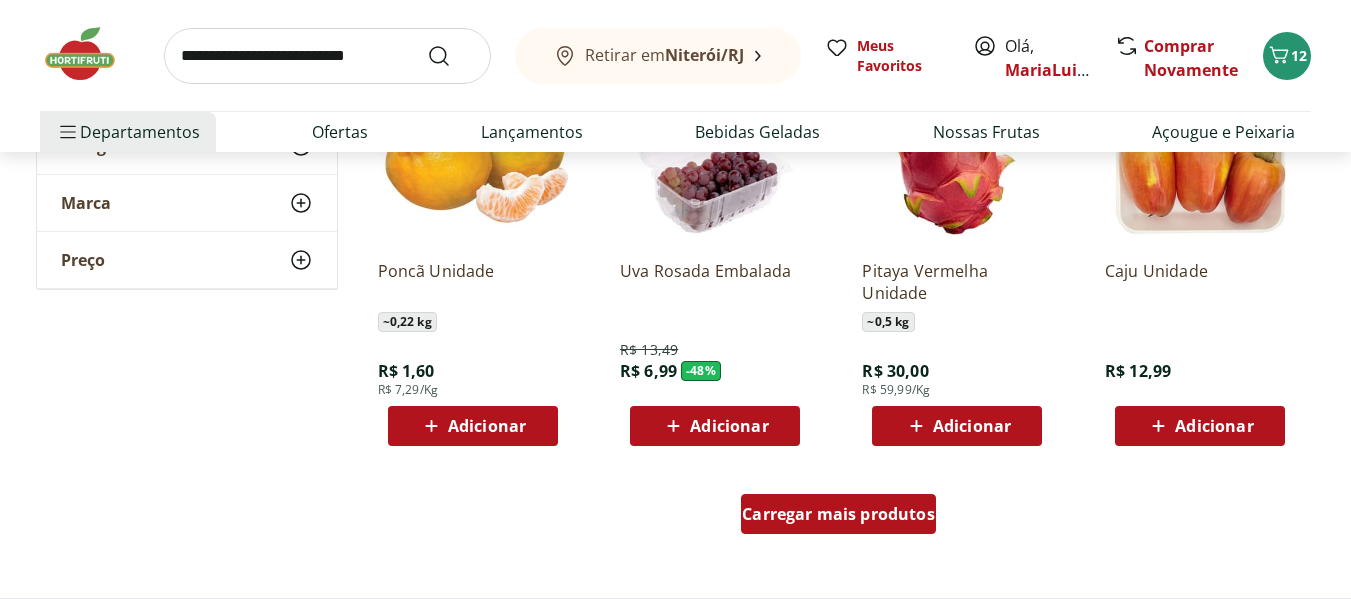 click on "Carregar mais produtos" at bounding box center (838, 514) 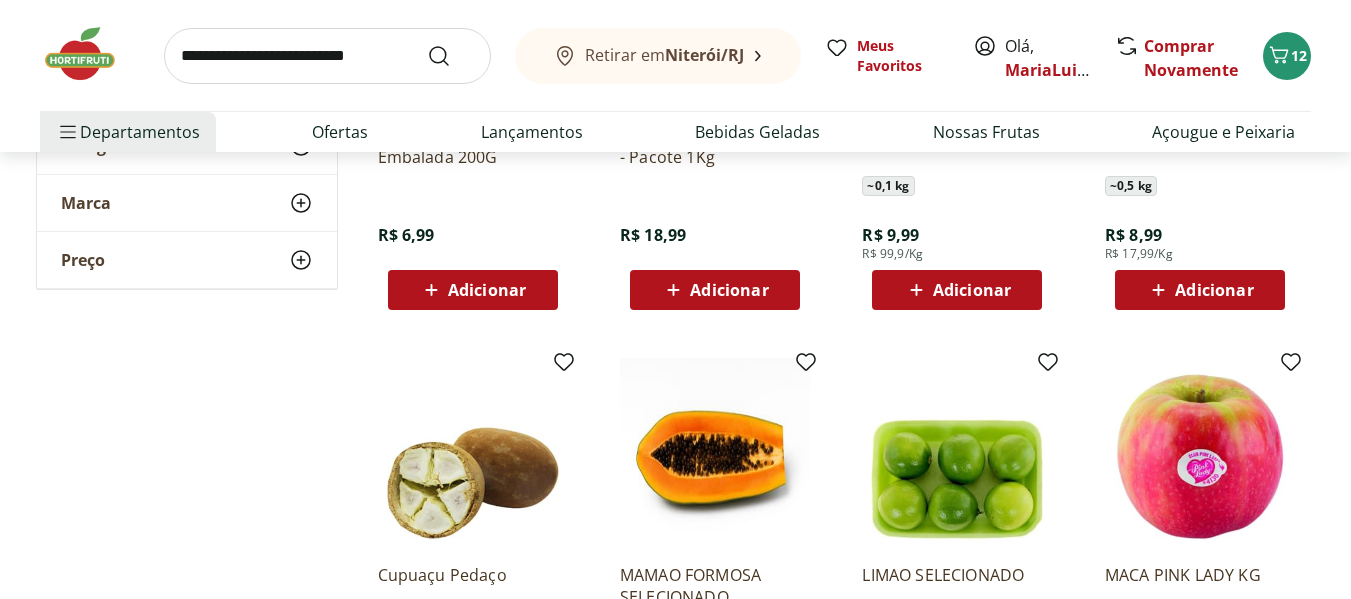 scroll, scrollTop: 10133, scrollLeft: 0, axis: vertical 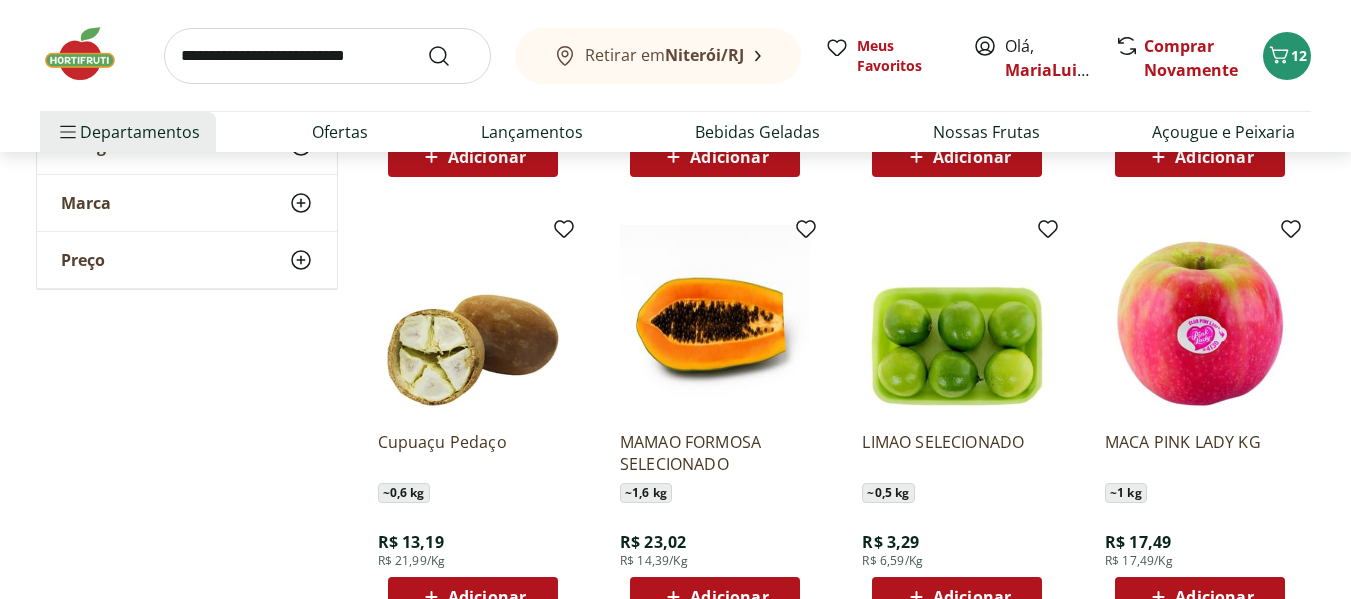 click 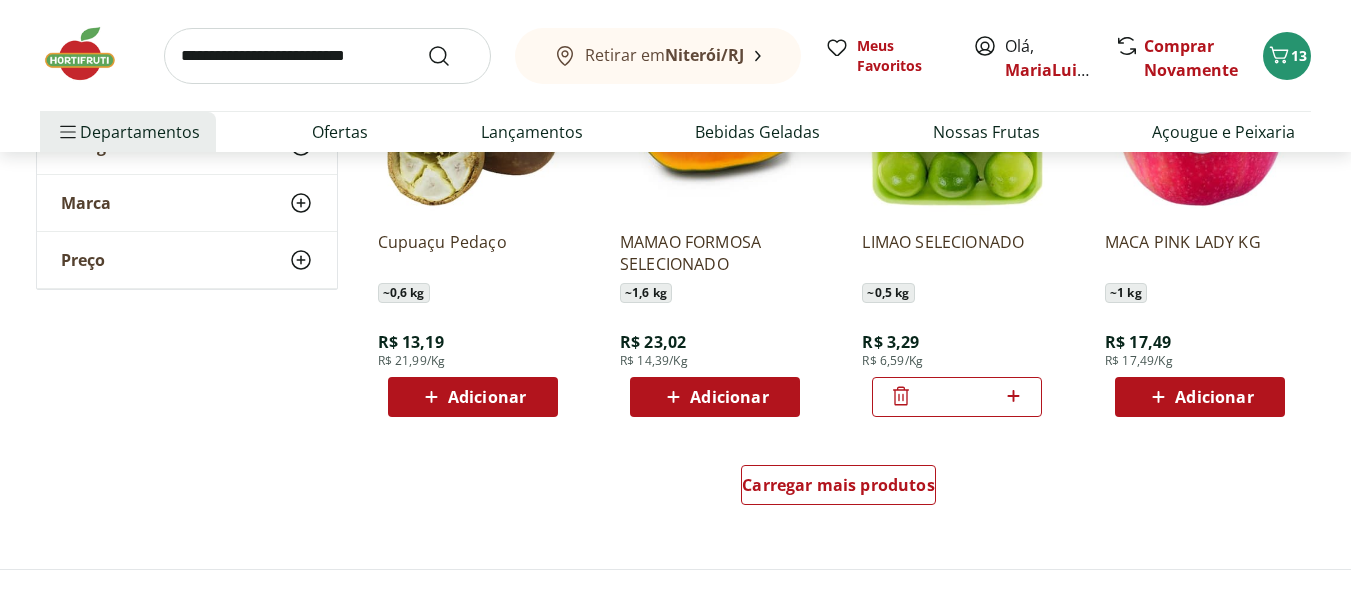 scroll, scrollTop: 10467, scrollLeft: 0, axis: vertical 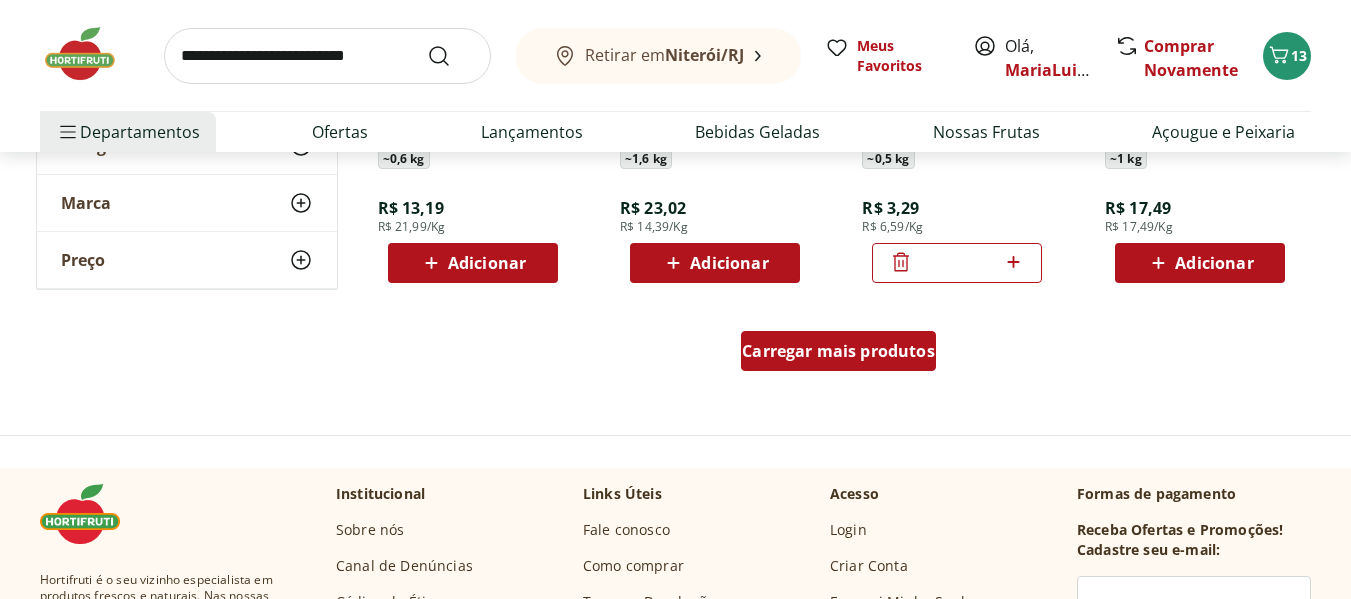 click on "Carregar mais produtos" at bounding box center [838, 351] 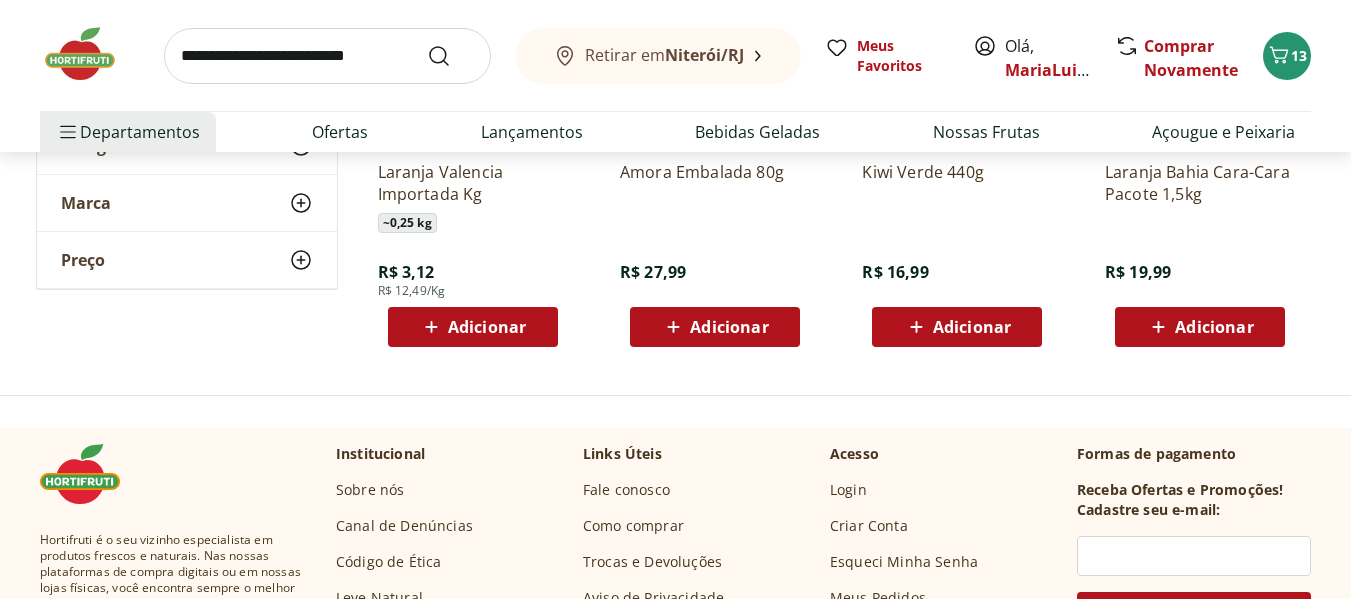 scroll, scrollTop: 11067, scrollLeft: 0, axis: vertical 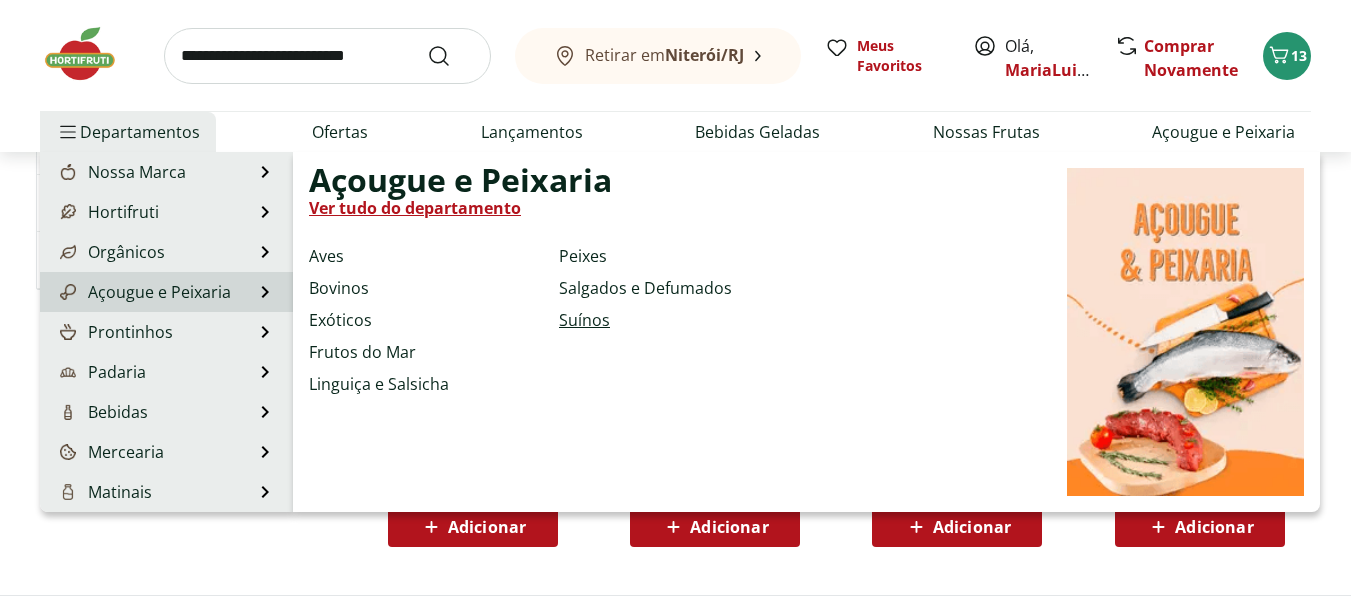 click on "Suínos" at bounding box center (584, 320) 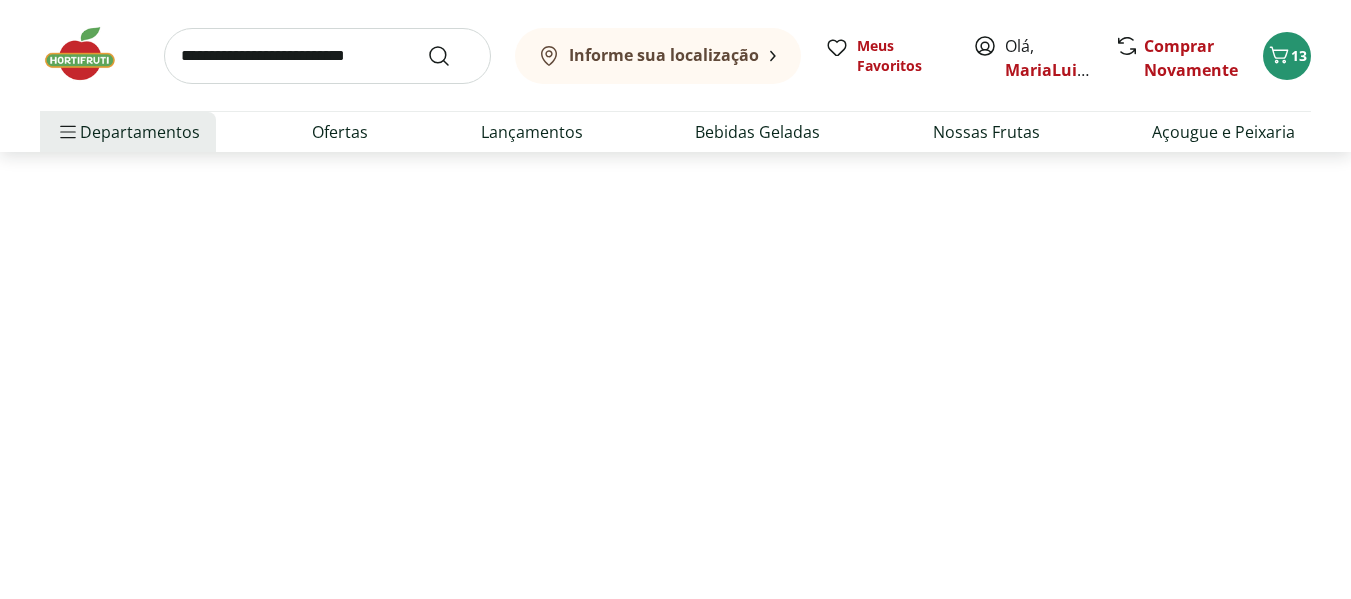 scroll, scrollTop: 0, scrollLeft: 0, axis: both 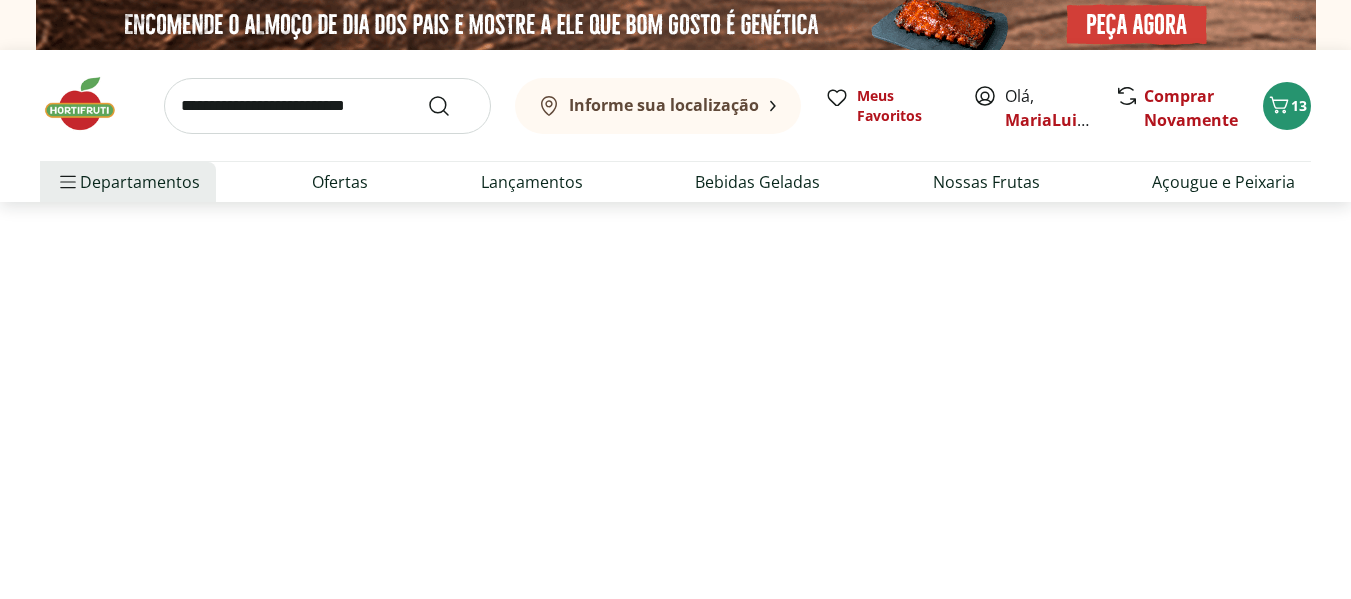 select on "**********" 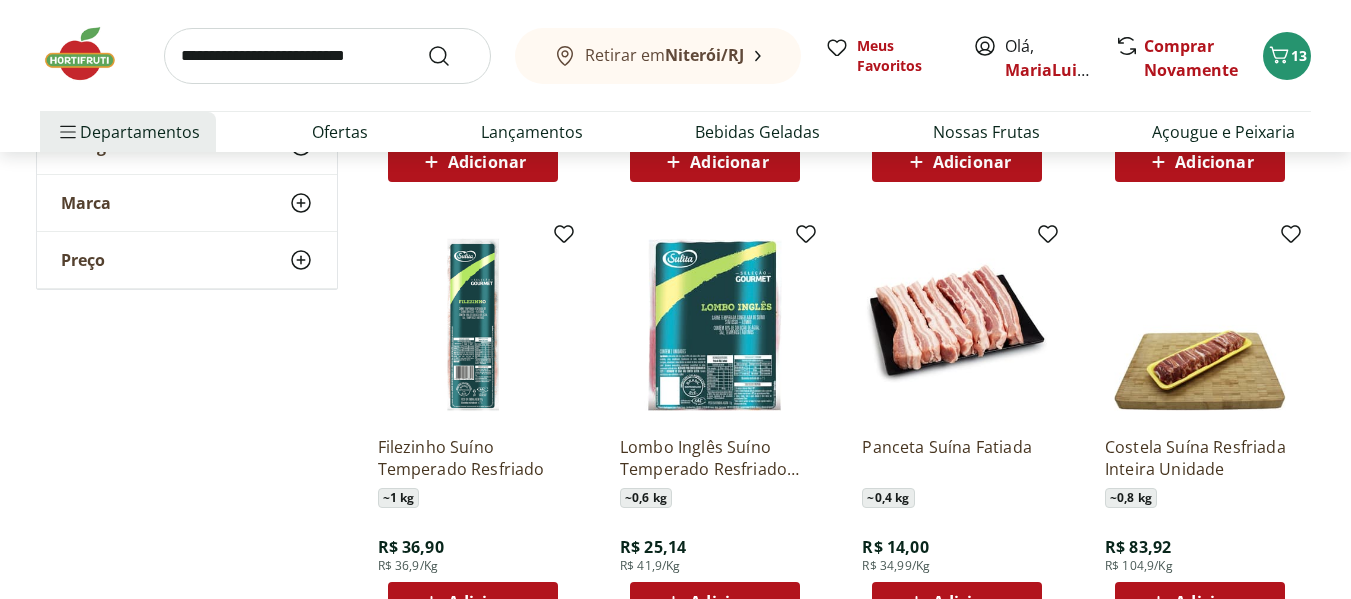scroll, scrollTop: 1267, scrollLeft: 0, axis: vertical 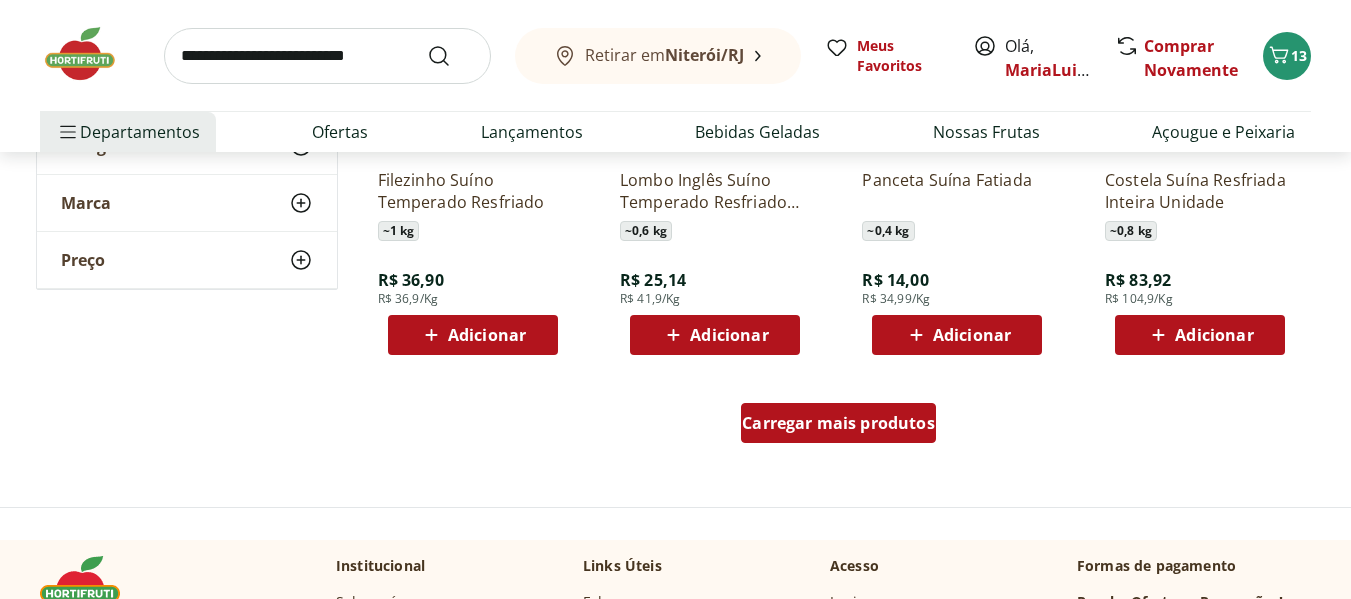 click on "Carregar mais produtos" at bounding box center [838, 423] 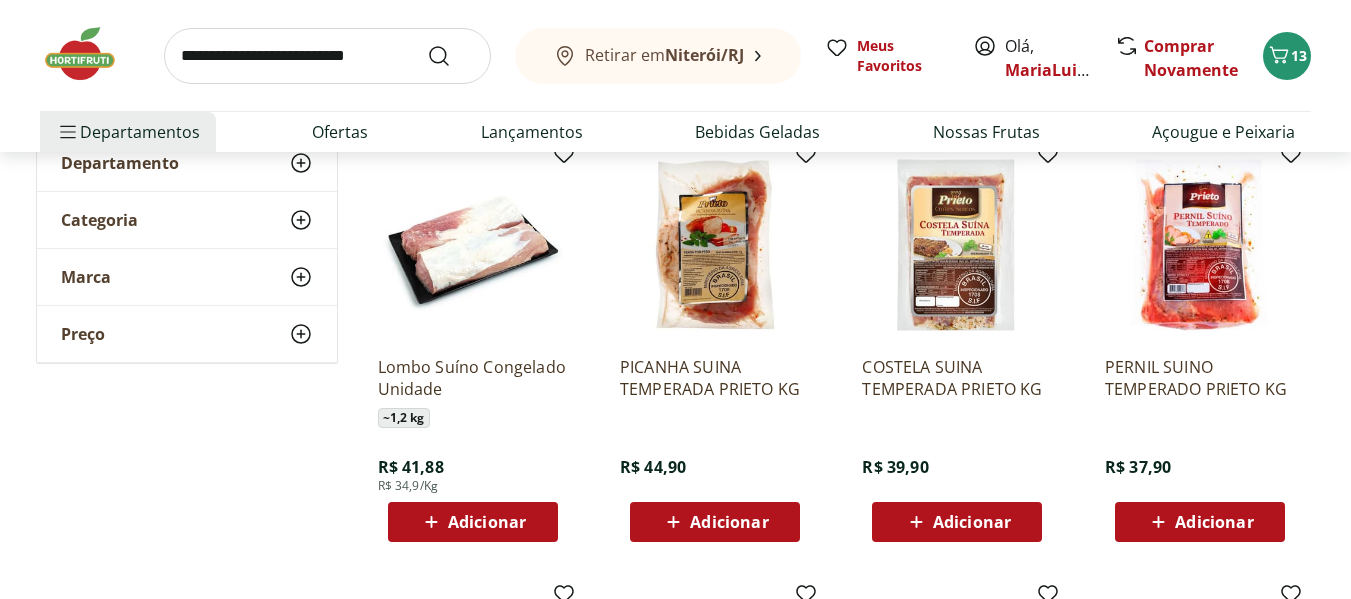 scroll, scrollTop: 133, scrollLeft: 0, axis: vertical 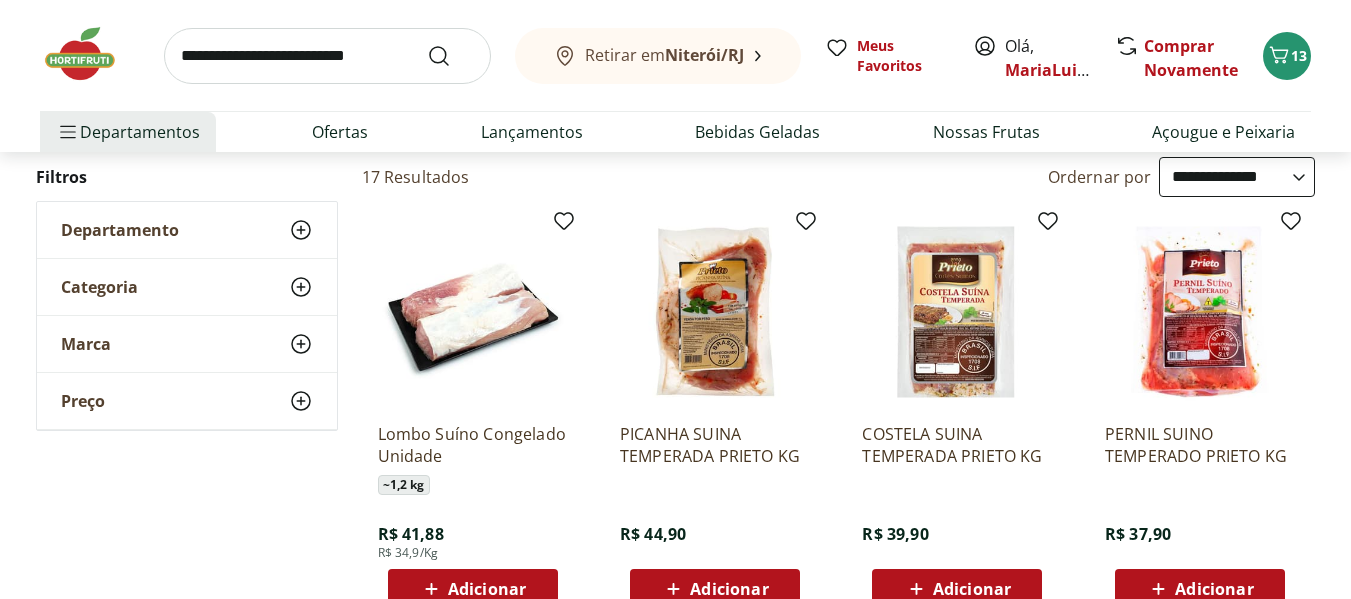 click 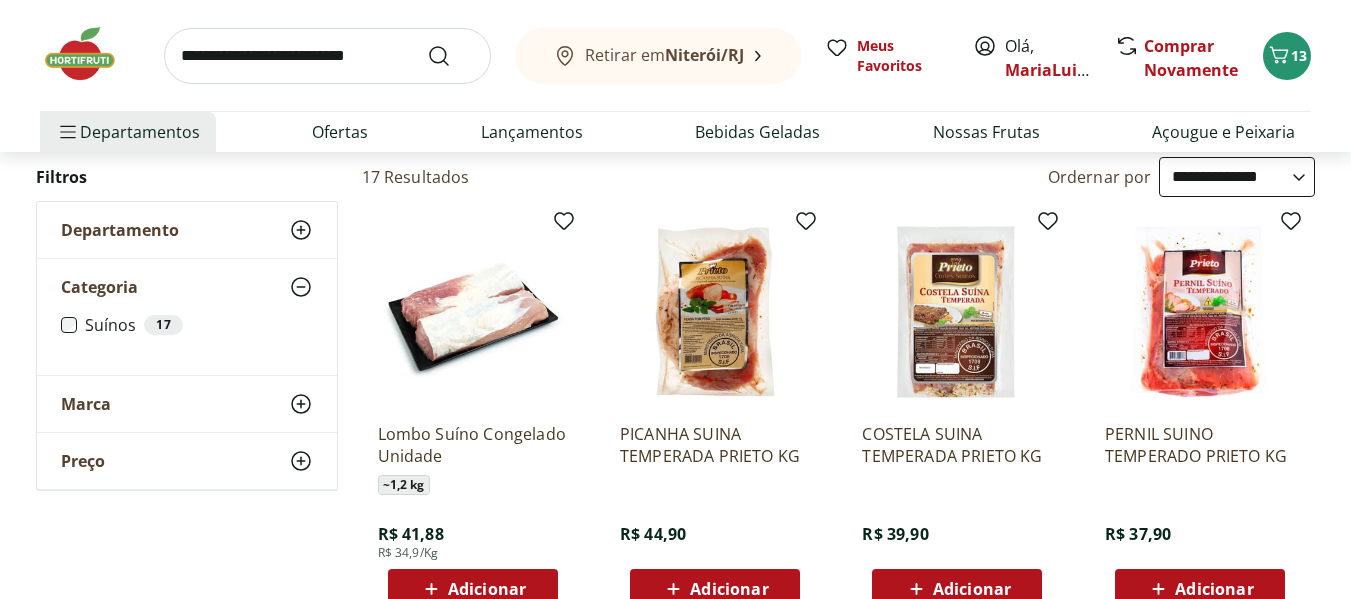 click 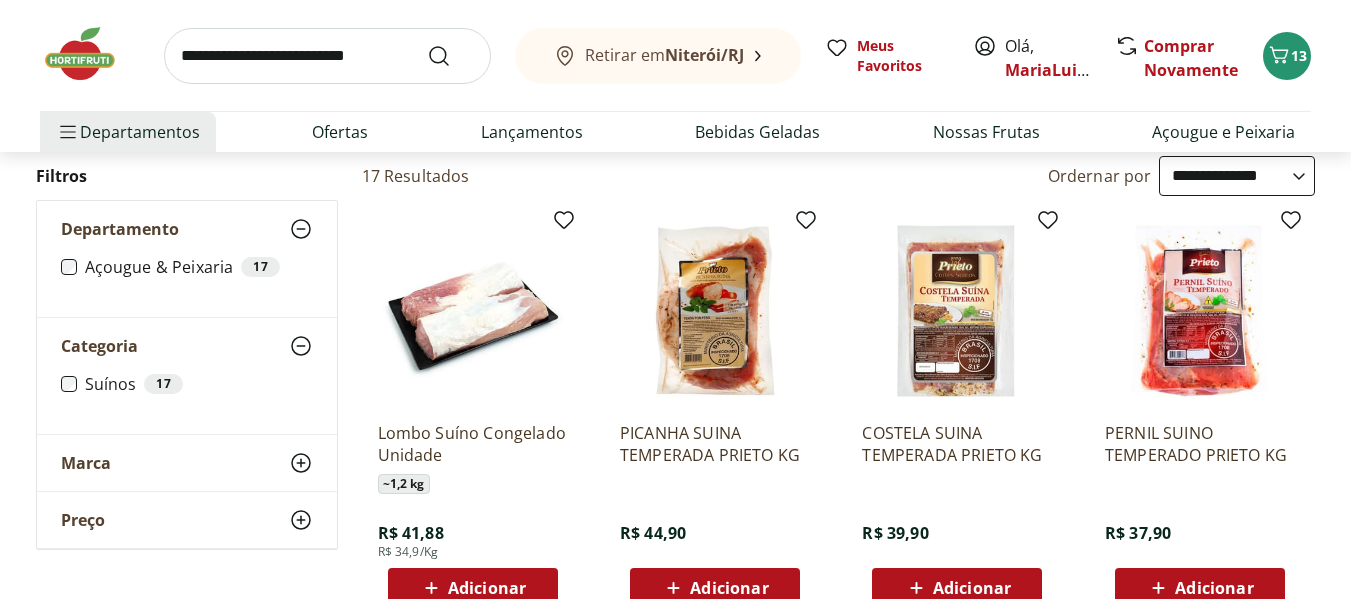 scroll, scrollTop: 0, scrollLeft: 0, axis: both 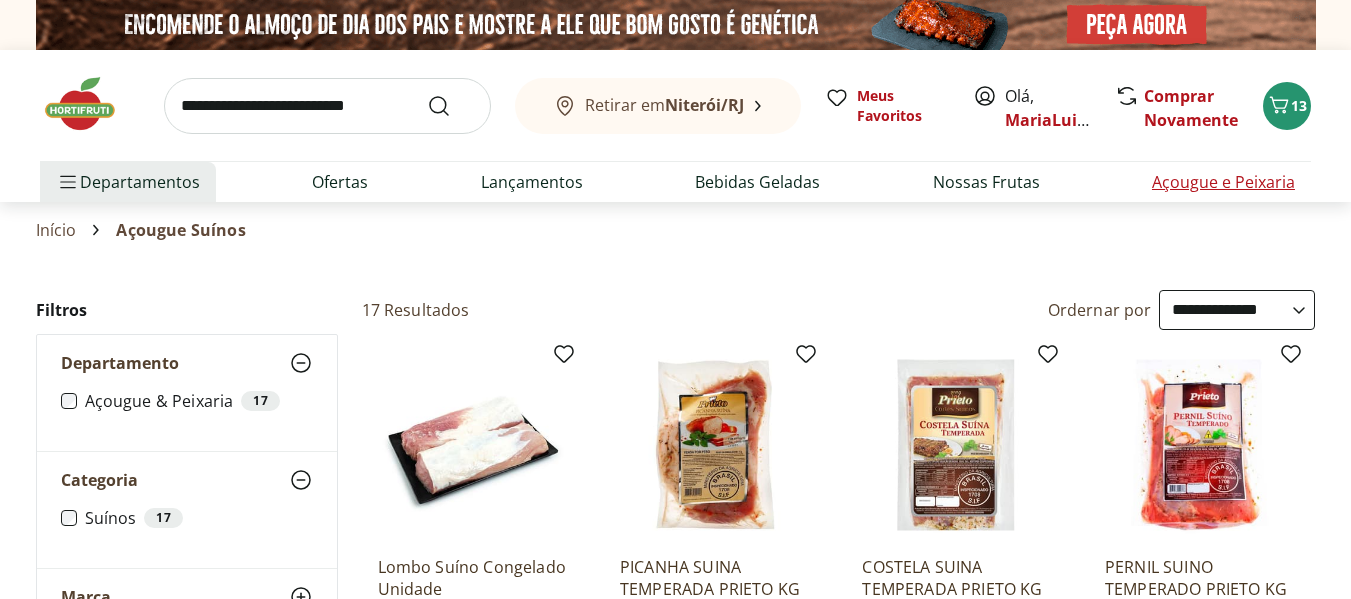 click on "Açougue e Peixaria" at bounding box center [1223, 182] 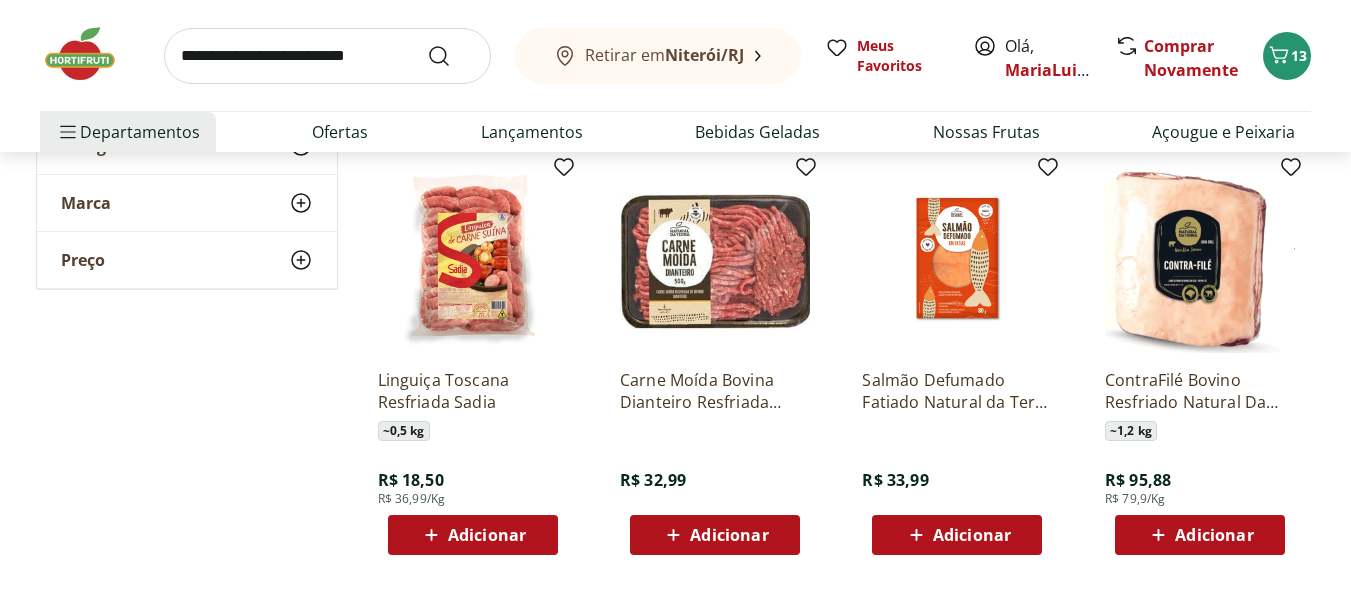 scroll, scrollTop: 1333, scrollLeft: 0, axis: vertical 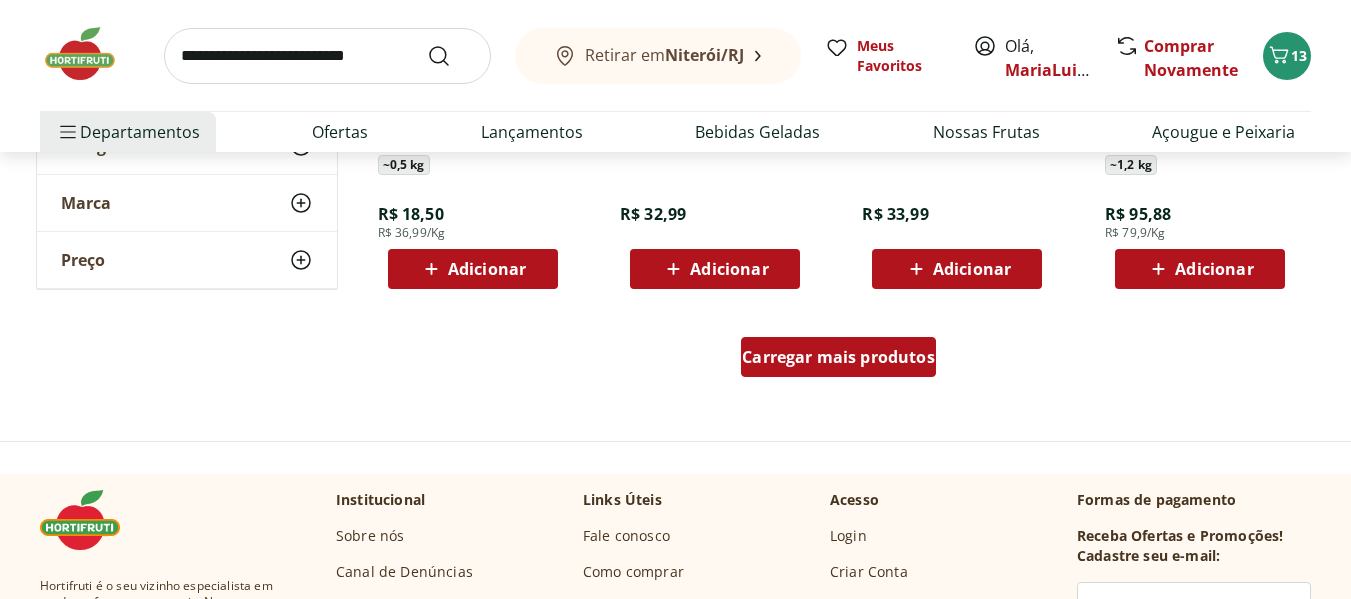 click on "Carregar mais produtos" at bounding box center (838, 357) 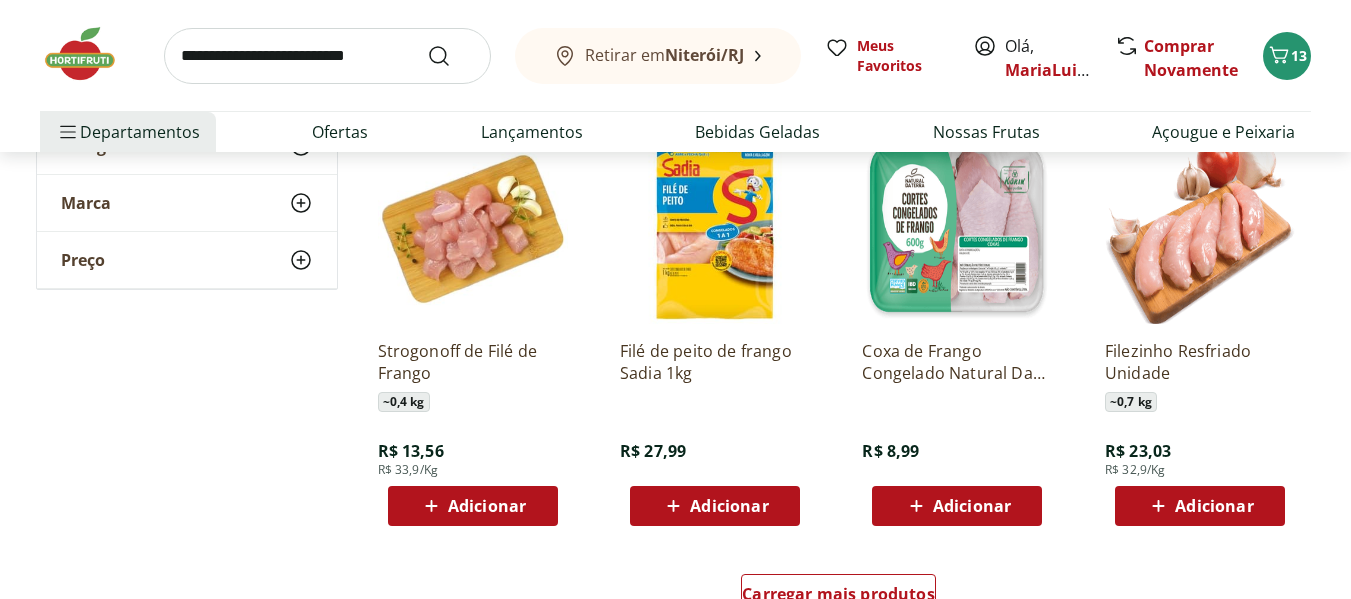 scroll, scrollTop: 2667, scrollLeft: 0, axis: vertical 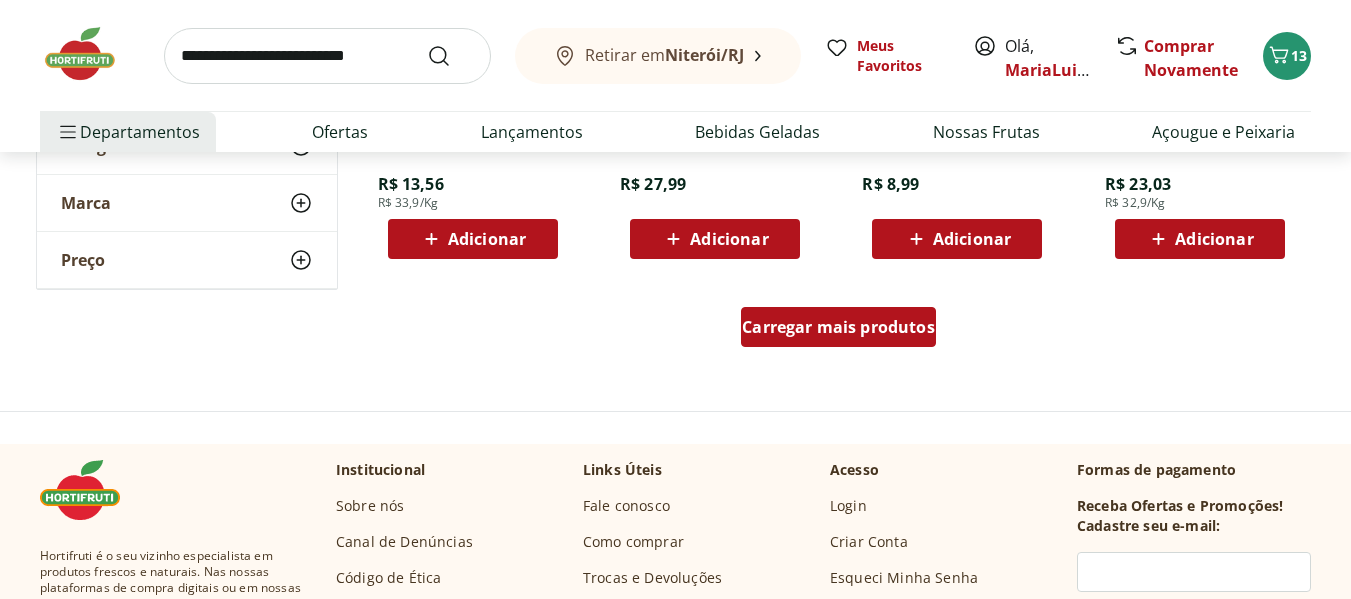 click on "Carregar mais produtos" at bounding box center [838, 327] 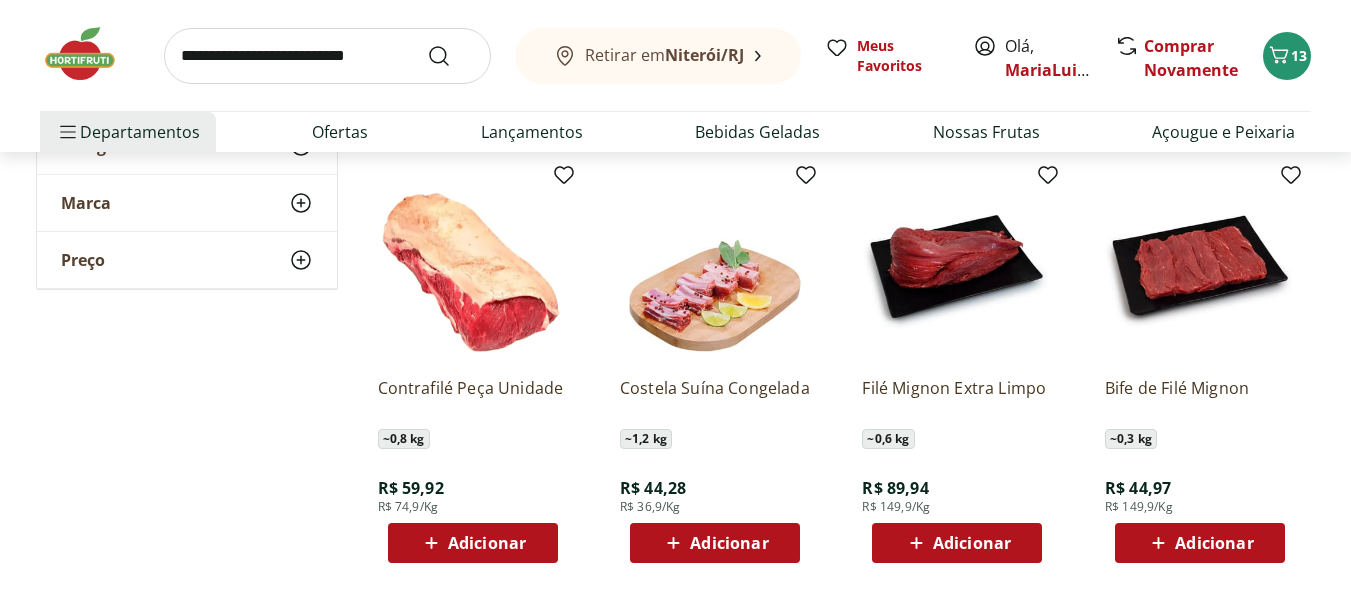 scroll, scrollTop: 3867, scrollLeft: 0, axis: vertical 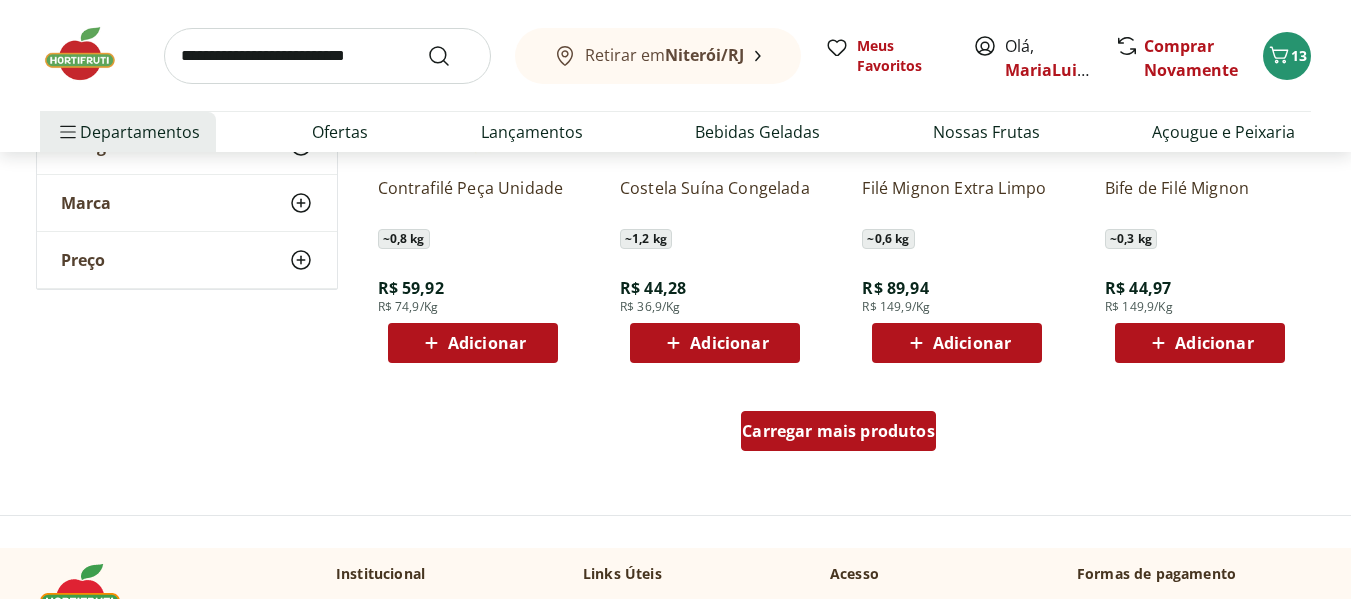 click on "Carregar mais produtos" at bounding box center [838, 431] 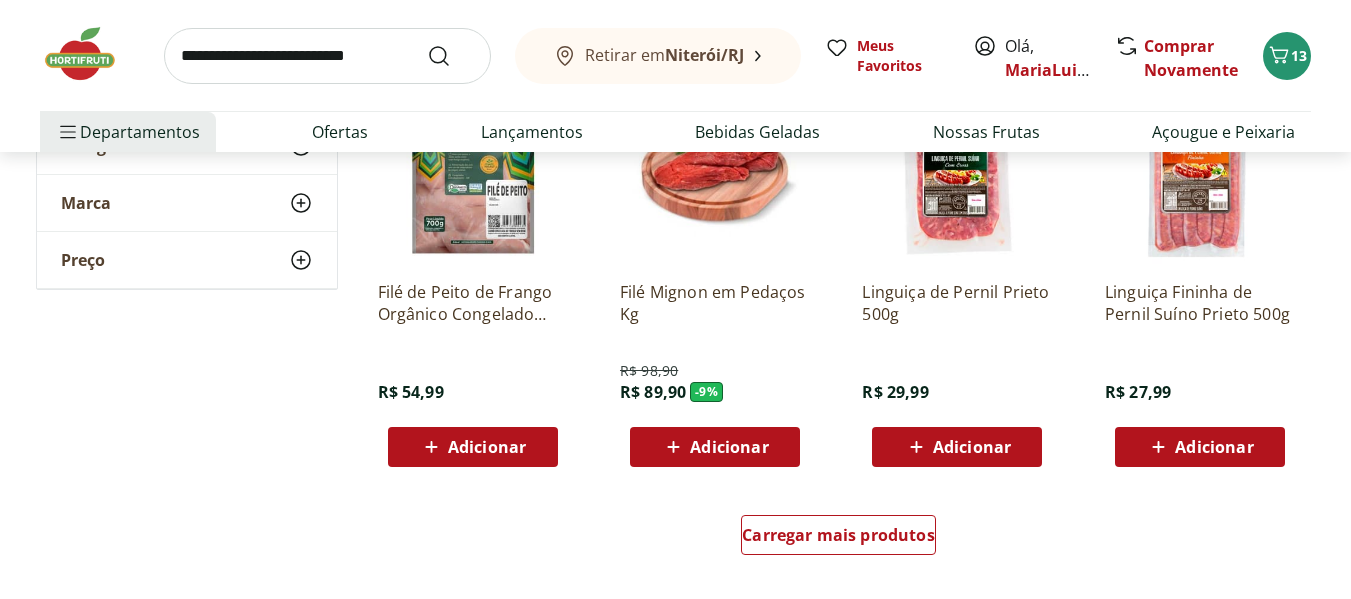 scroll, scrollTop: 5133, scrollLeft: 0, axis: vertical 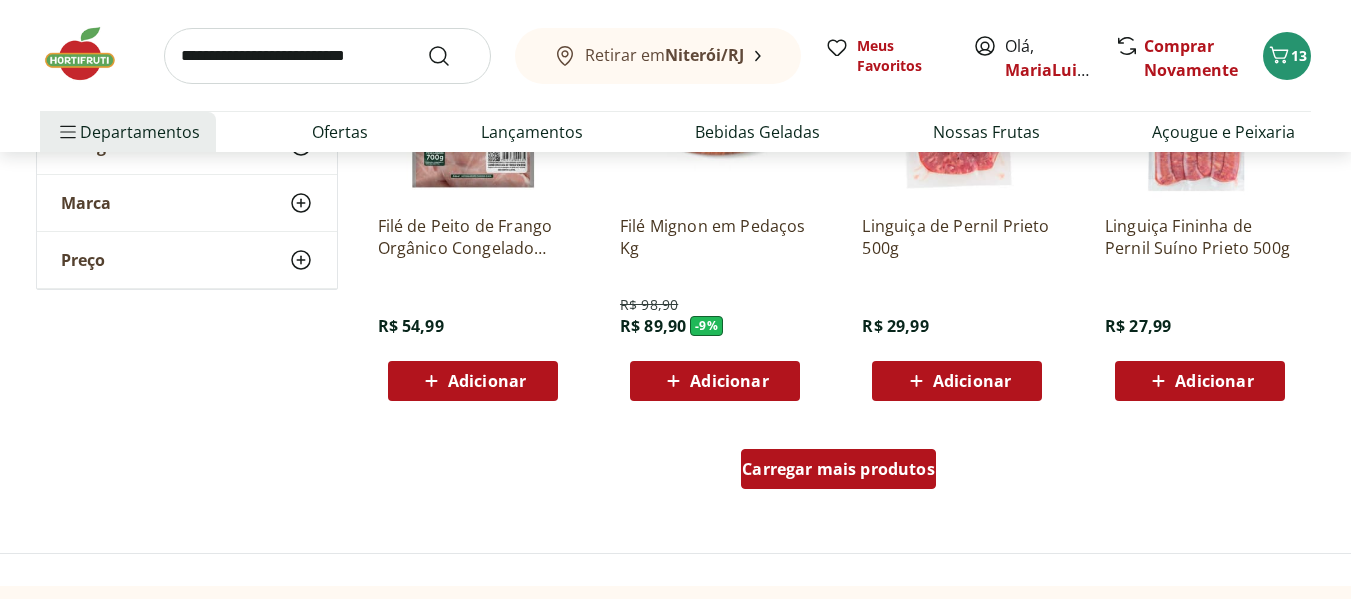 click on "Carregar mais produtos" at bounding box center (838, 469) 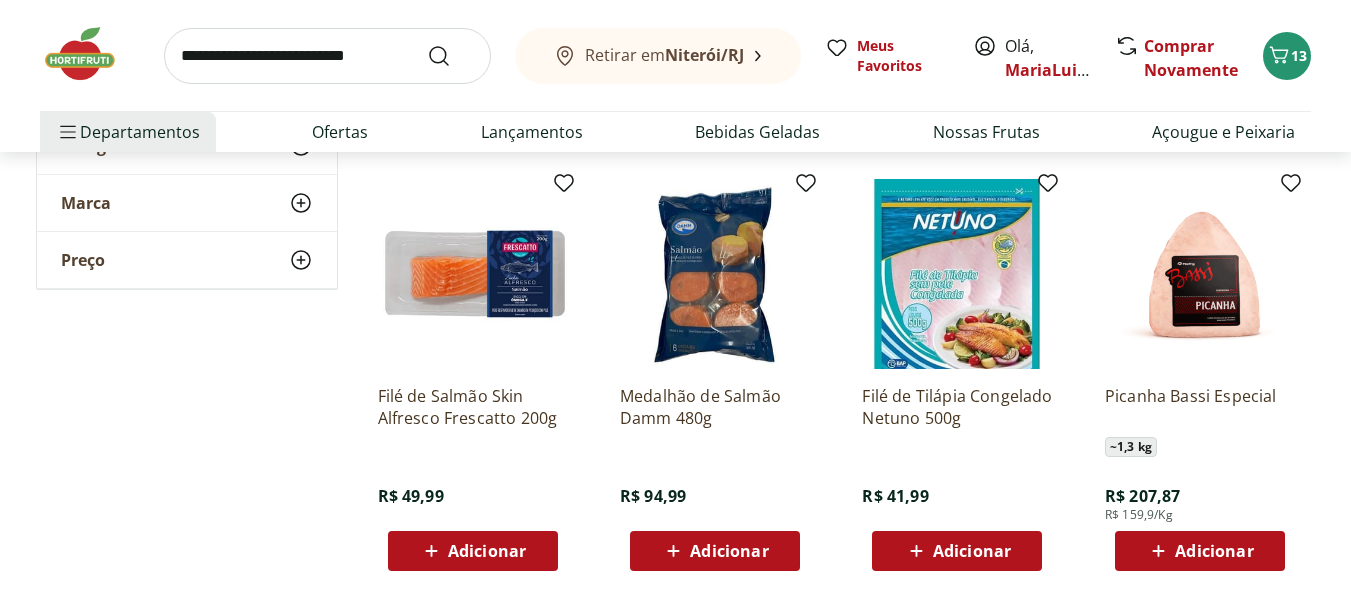 scroll, scrollTop: 6533, scrollLeft: 0, axis: vertical 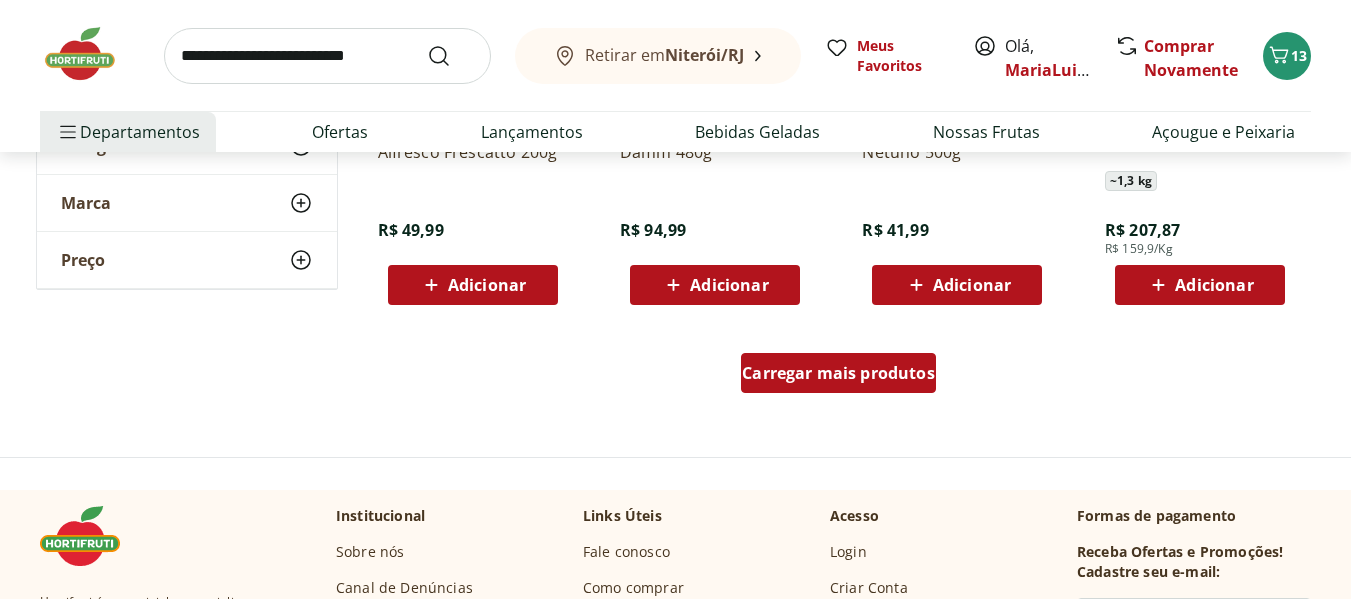 click on "Carregar mais produtos" at bounding box center (838, 373) 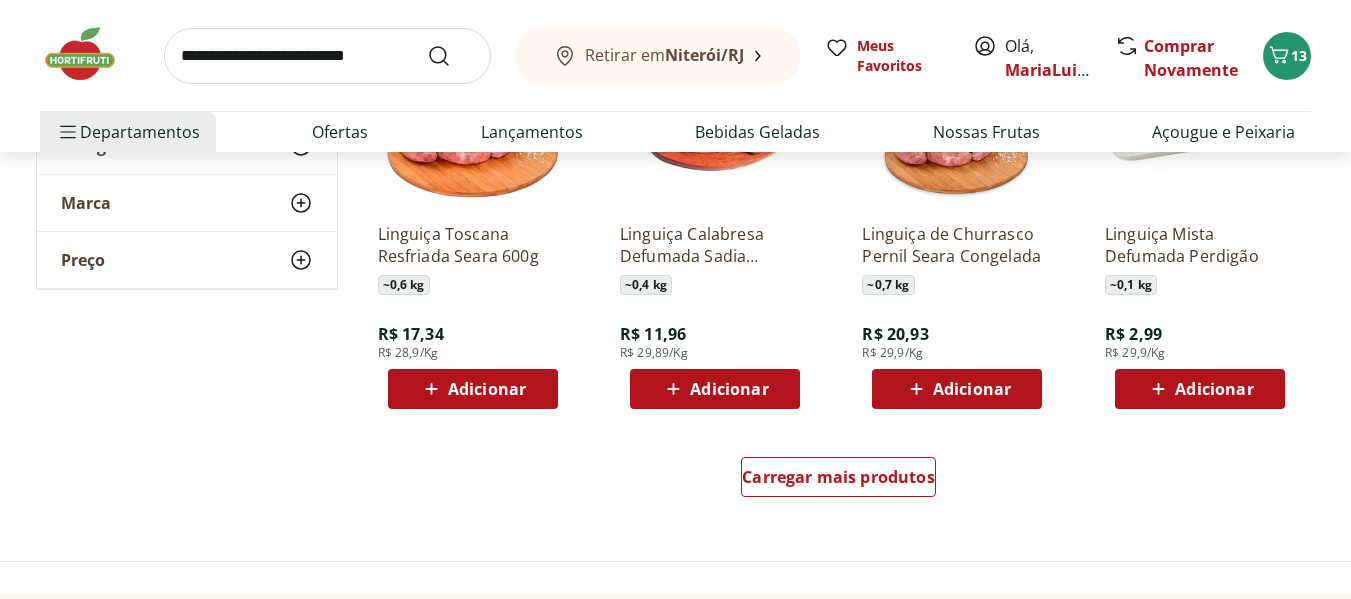 scroll, scrollTop: 7800, scrollLeft: 0, axis: vertical 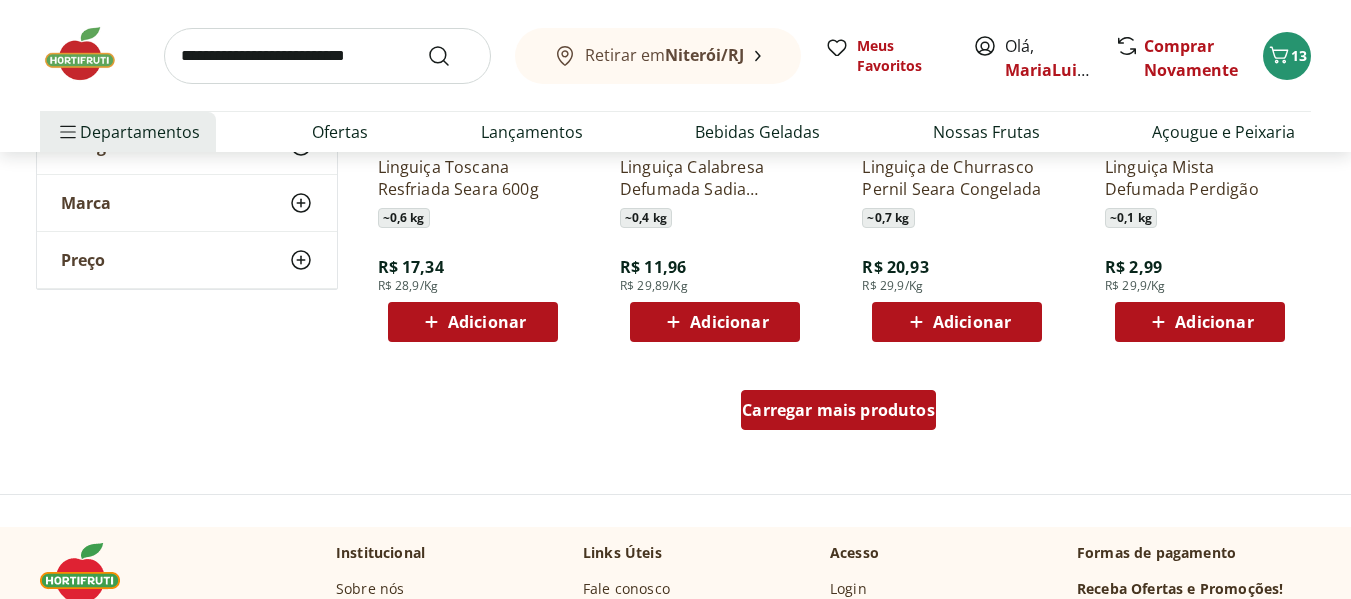 click on "Carregar mais produtos" at bounding box center (838, 410) 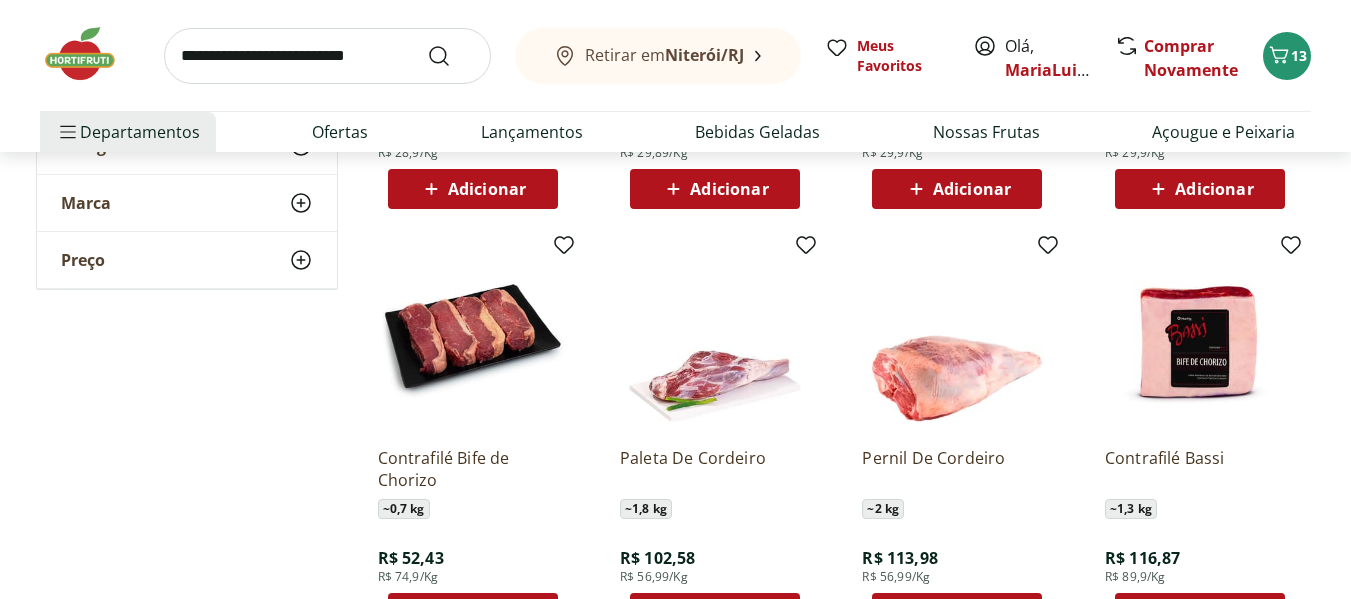 scroll, scrollTop: 8067, scrollLeft: 0, axis: vertical 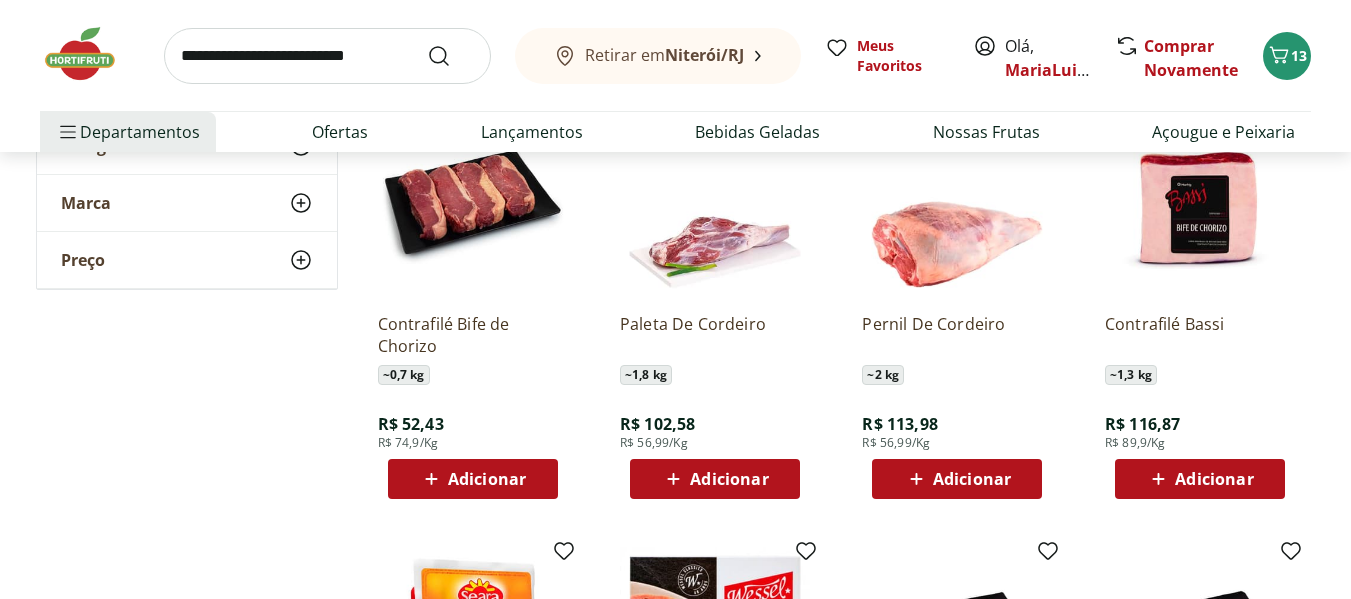 click on "Adicionar" at bounding box center [473, 479] 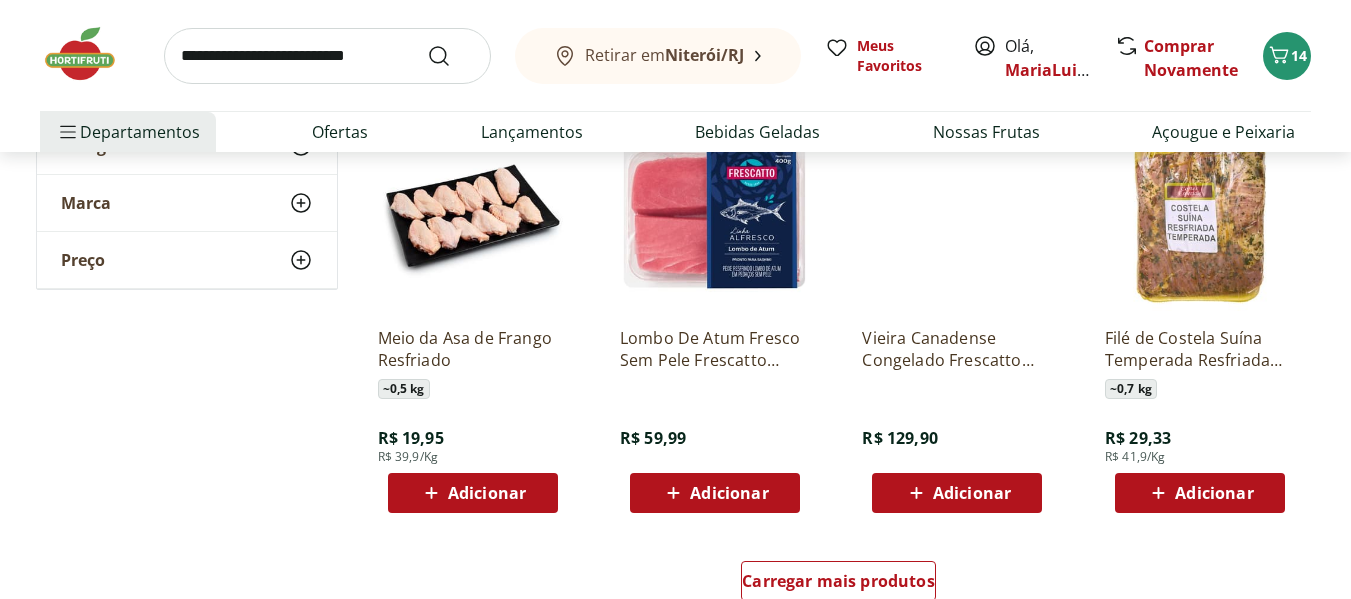 scroll, scrollTop: 9000, scrollLeft: 0, axis: vertical 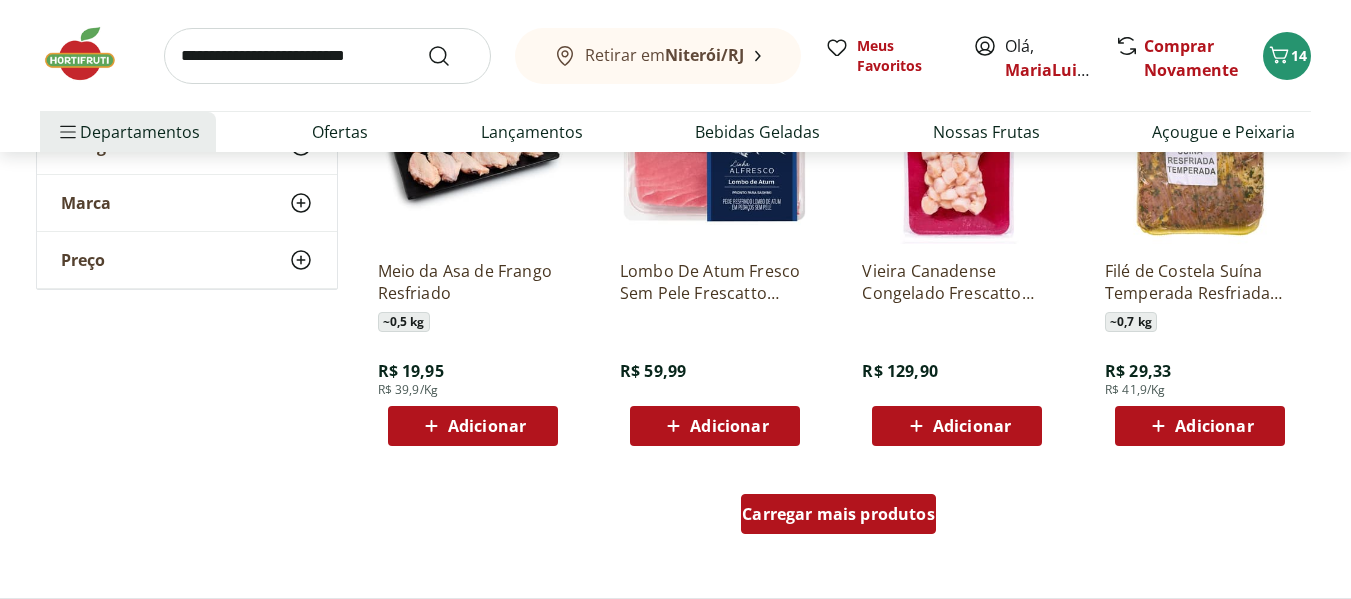 click on "Carregar mais produtos" at bounding box center (838, 514) 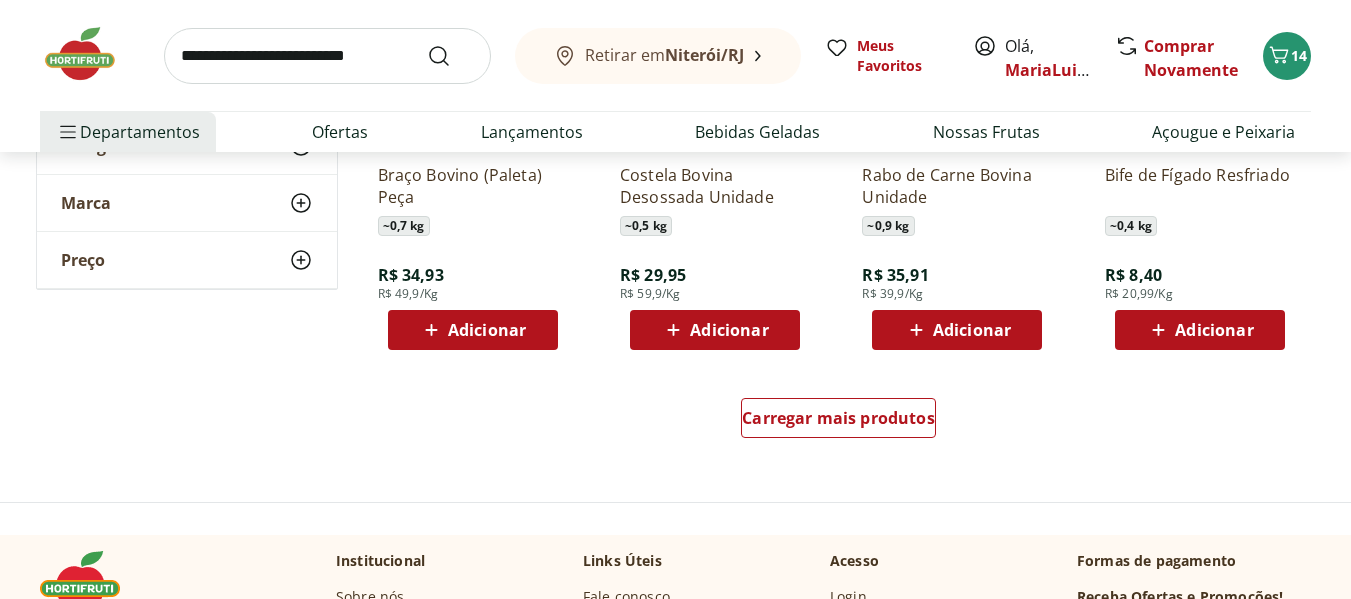 scroll, scrollTop: 10467, scrollLeft: 0, axis: vertical 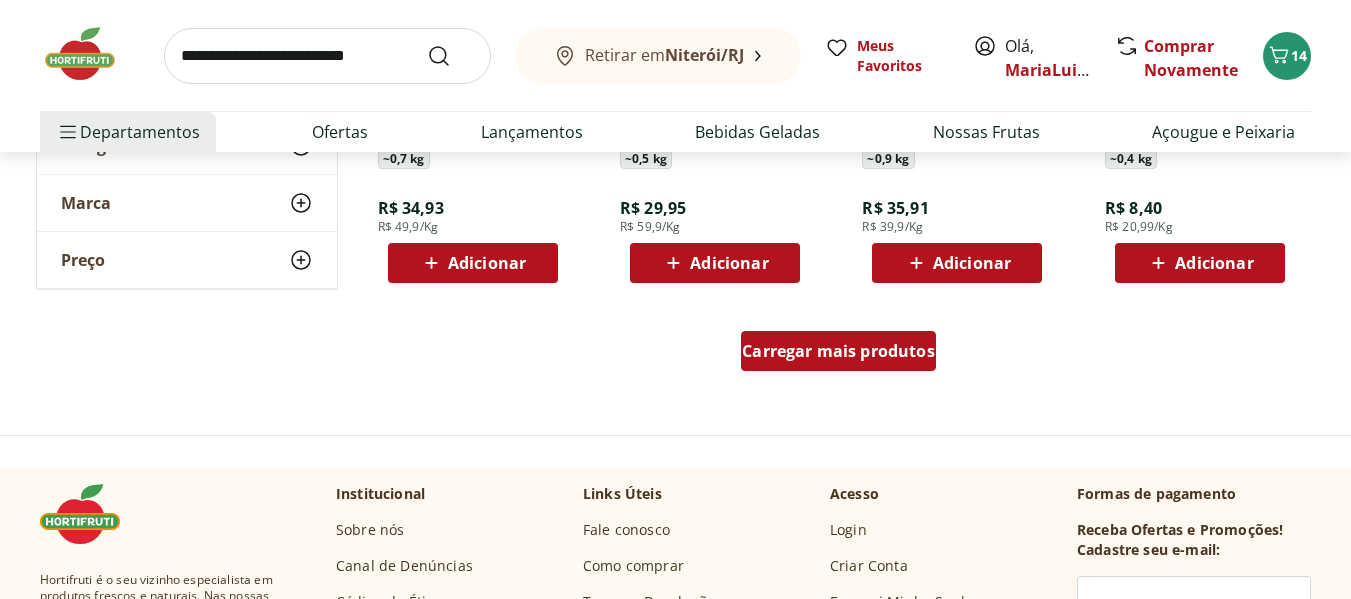 click on "Carregar mais produtos" at bounding box center [838, 351] 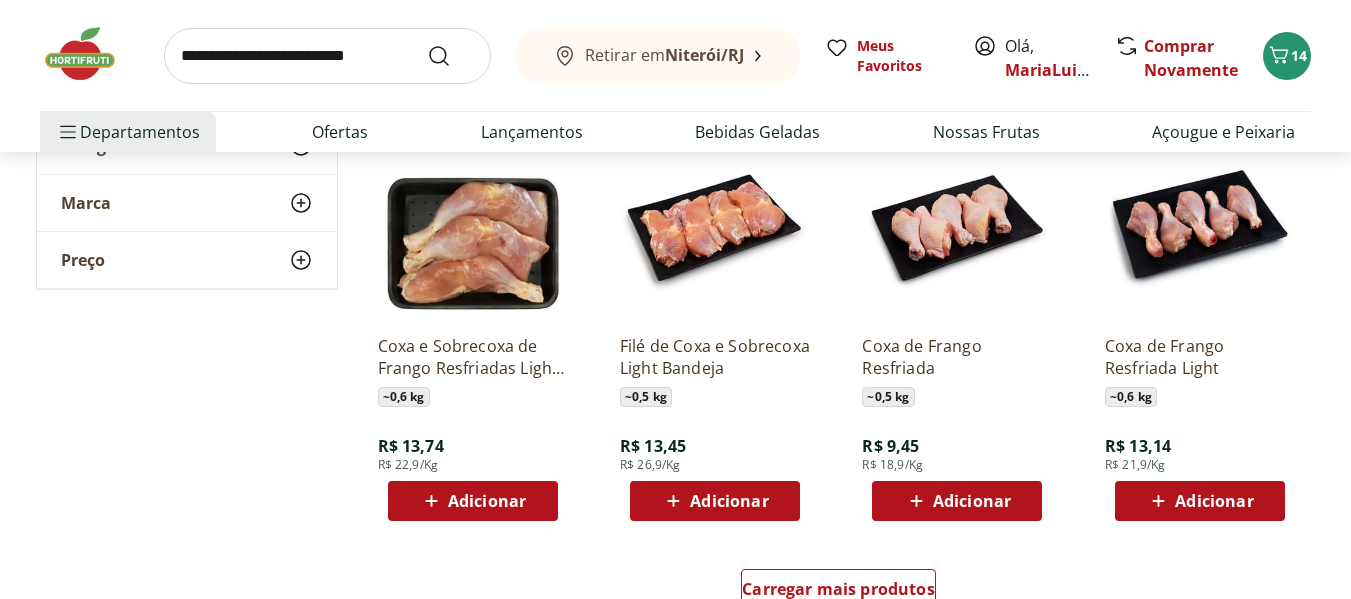 scroll, scrollTop: 11667, scrollLeft: 0, axis: vertical 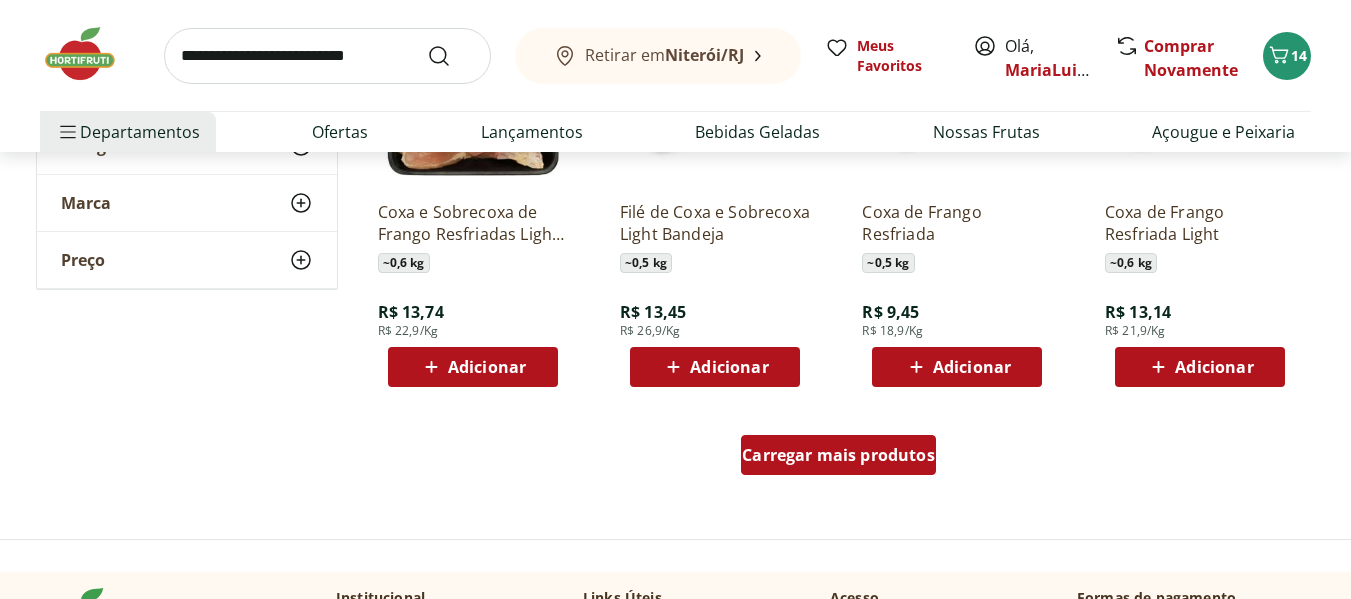 click on "Carregar mais produtos" at bounding box center (838, 455) 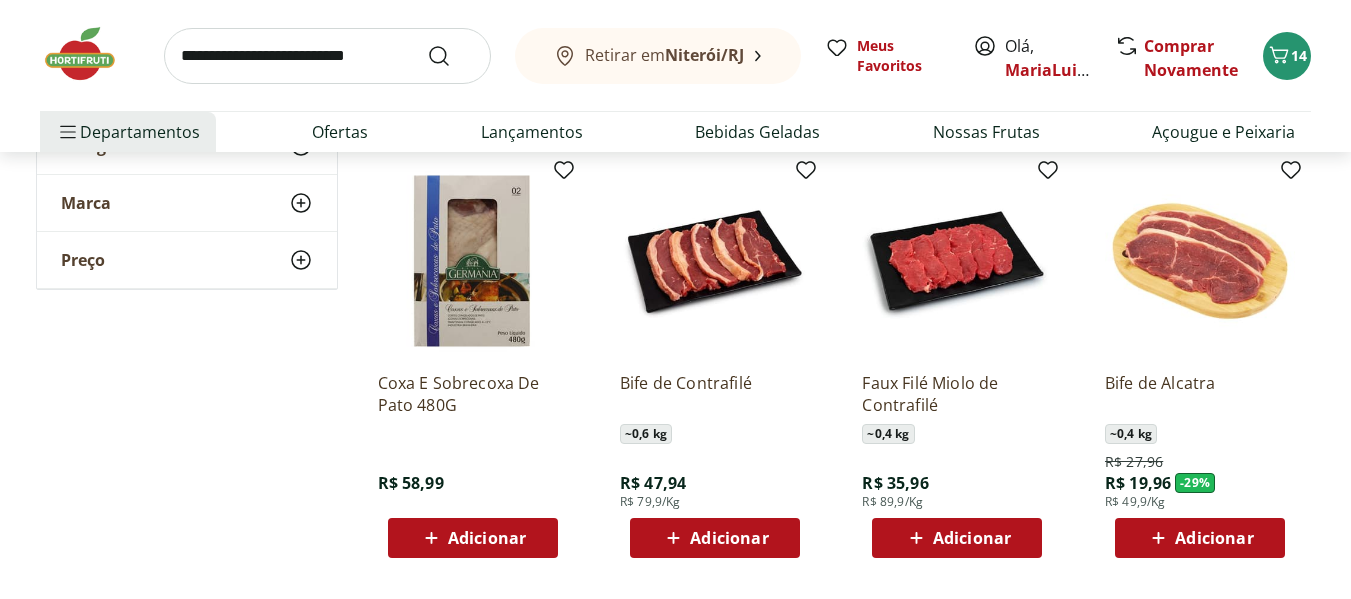 scroll, scrollTop: 13000, scrollLeft: 0, axis: vertical 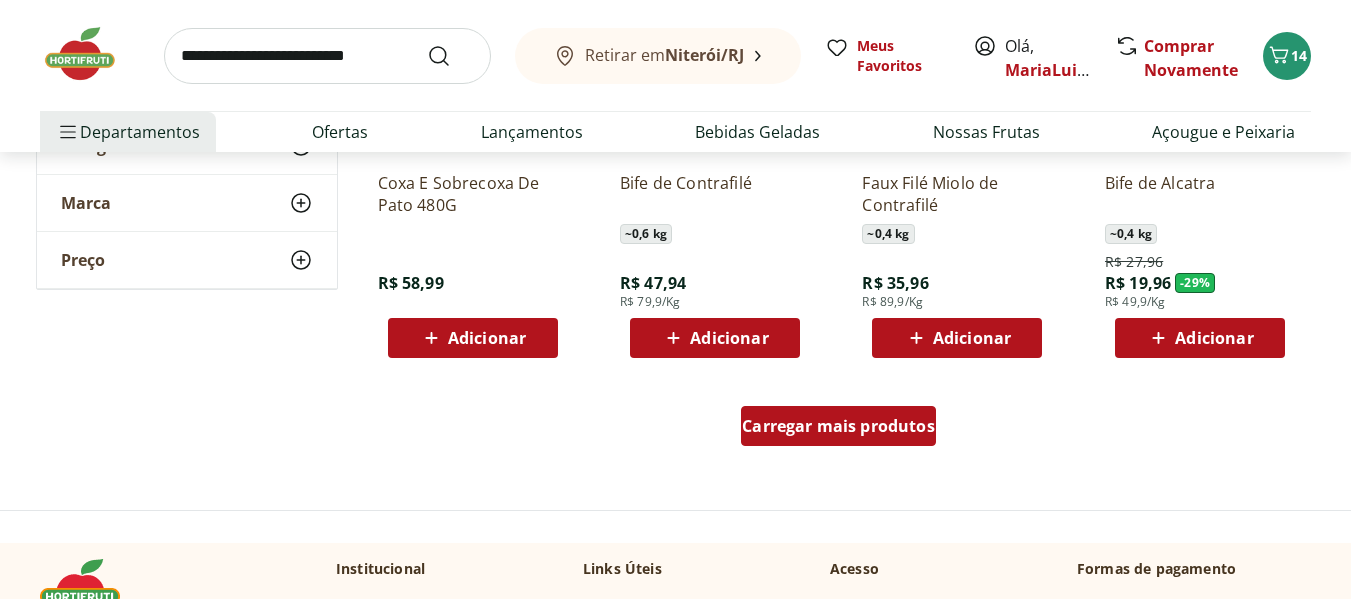 click on "Carregar mais produtos" at bounding box center [838, 426] 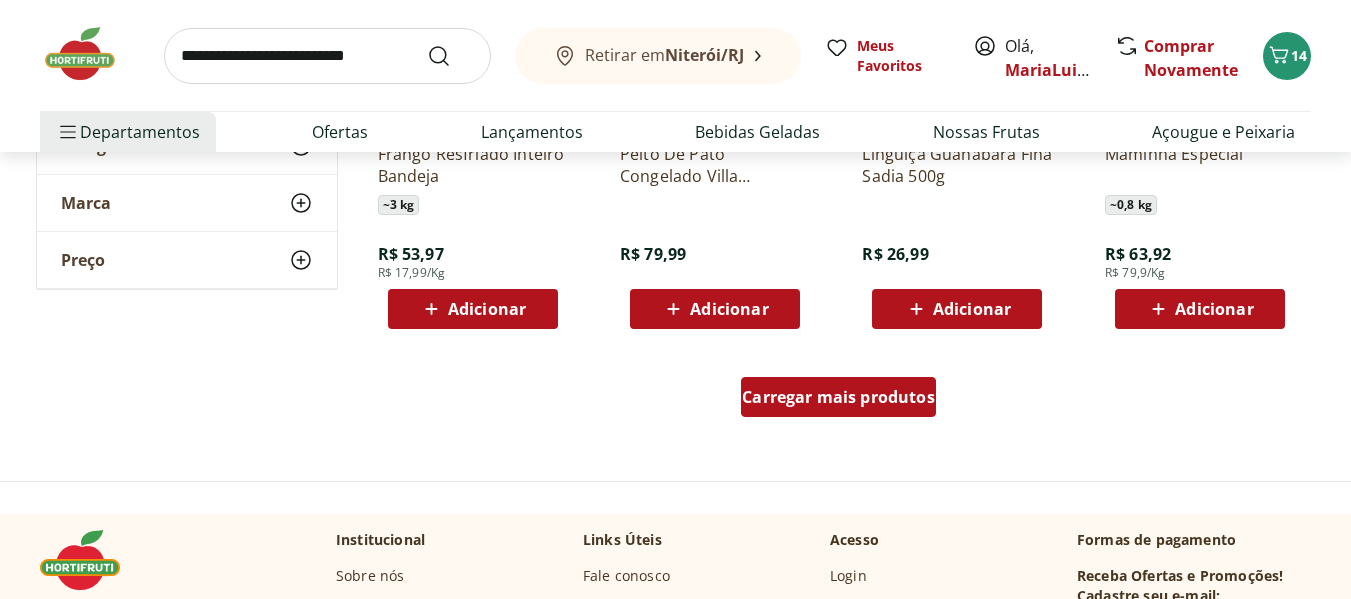 scroll, scrollTop: 14400, scrollLeft: 0, axis: vertical 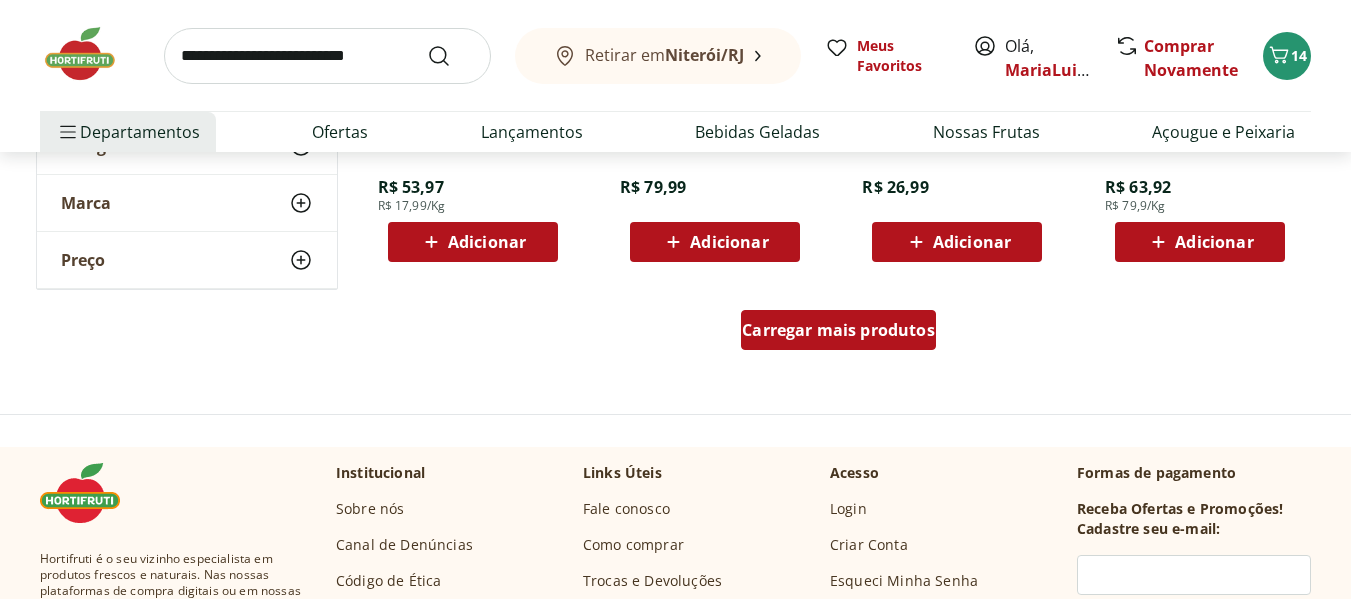 click on "Carregar mais produtos" at bounding box center (838, 330) 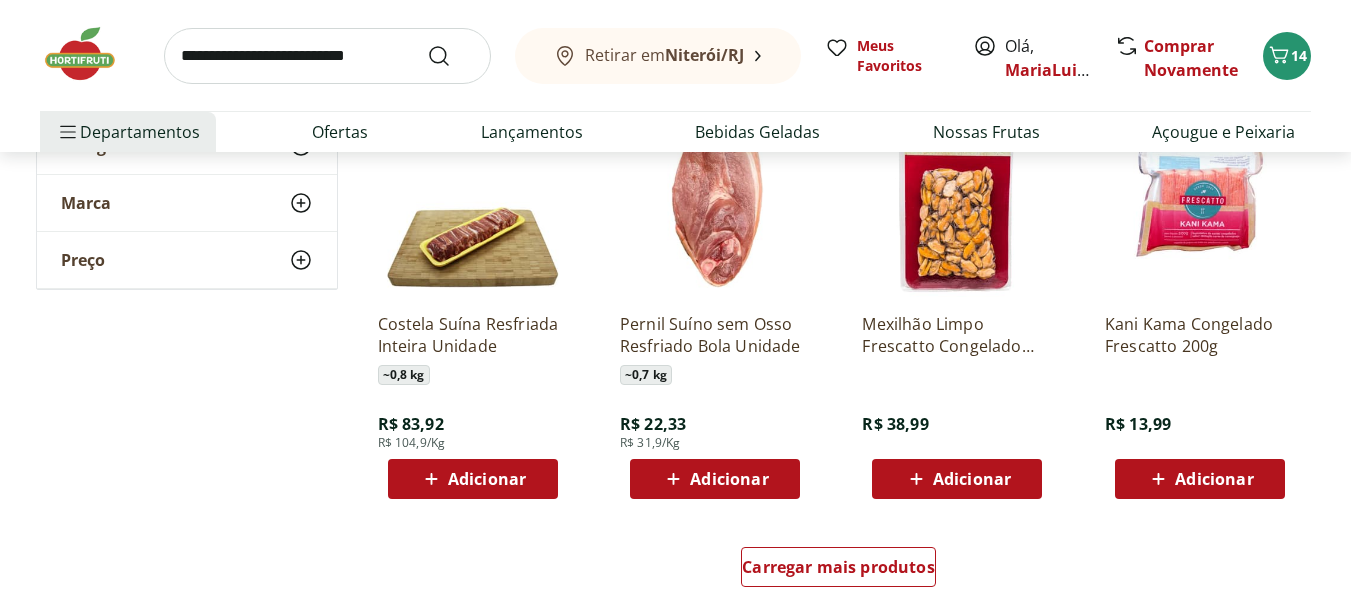 scroll, scrollTop: 15667, scrollLeft: 0, axis: vertical 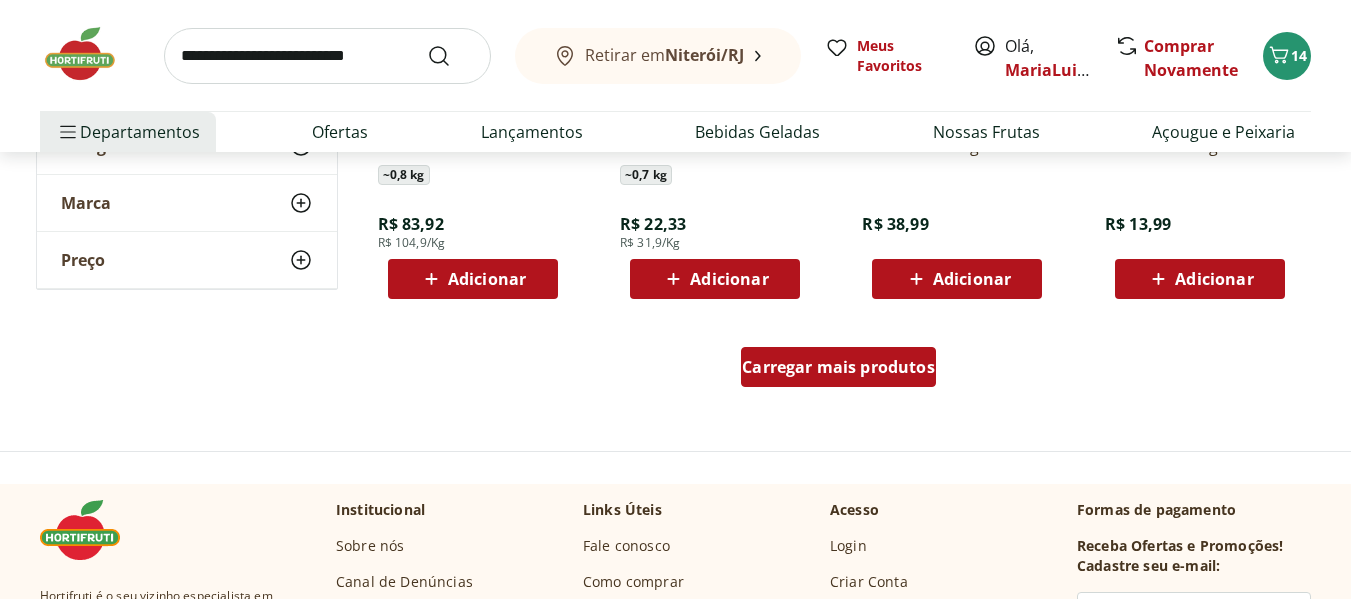 click on "Carregar mais produtos" at bounding box center (838, 367) 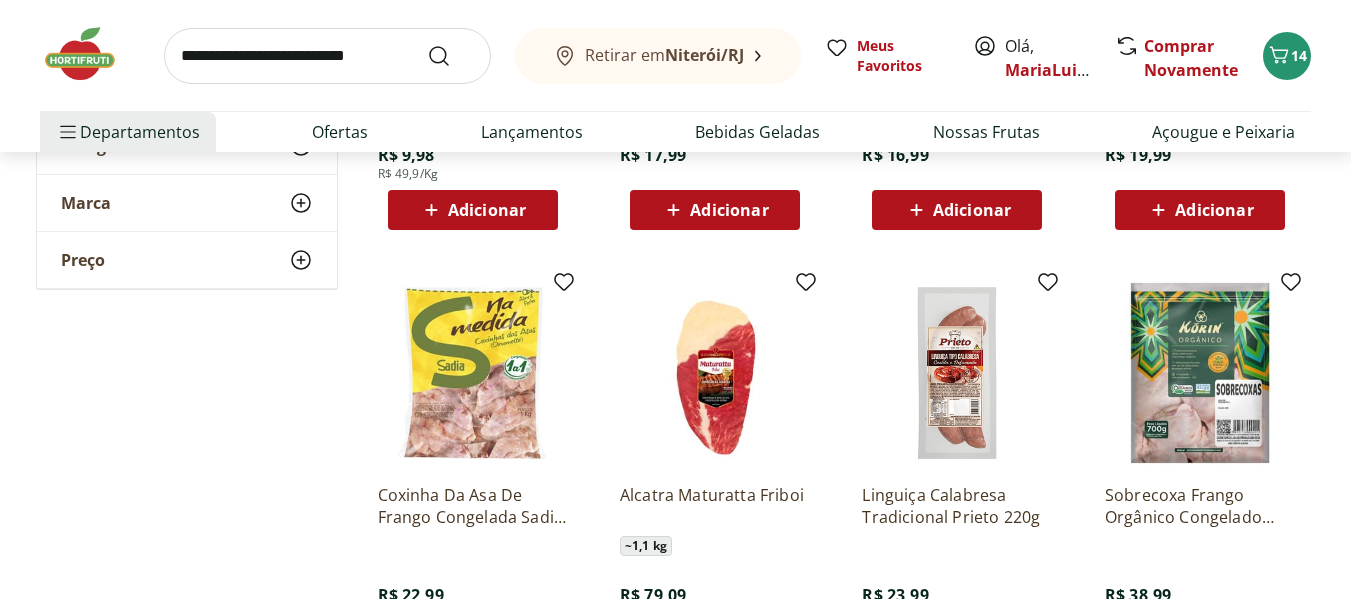 scroll, scrollTop: 16867, scrollLeft: 0, axis: vertical 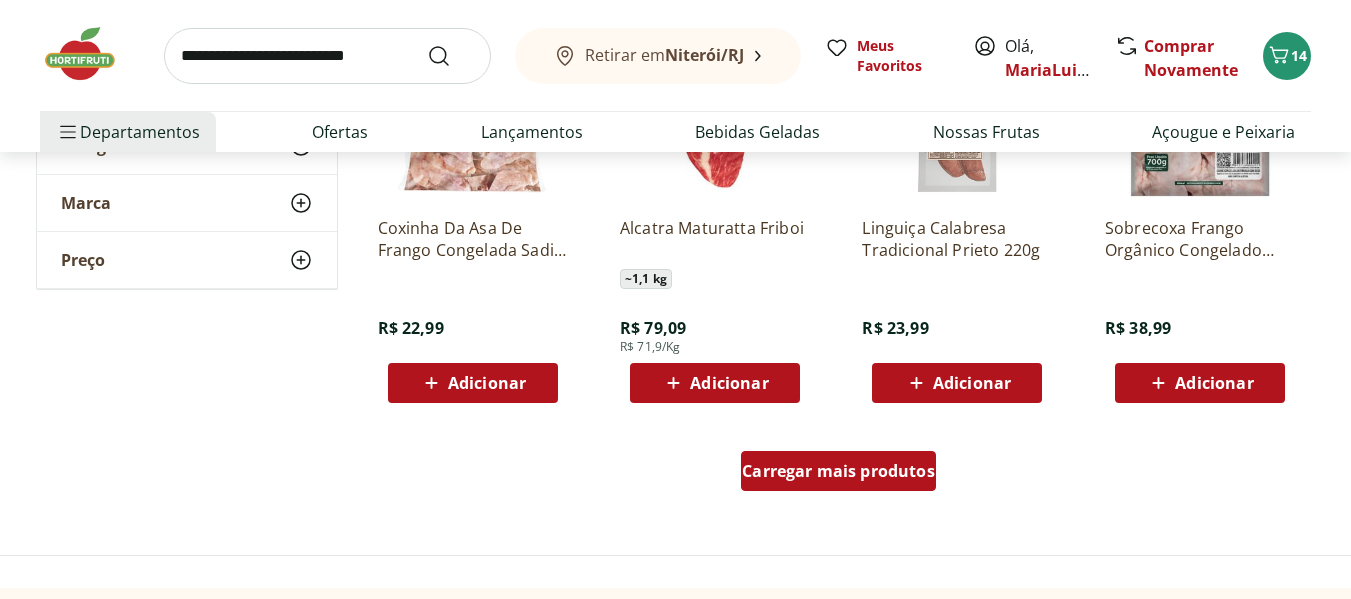 click on "Carregar mais produtos" at bounding box center (838, 471) 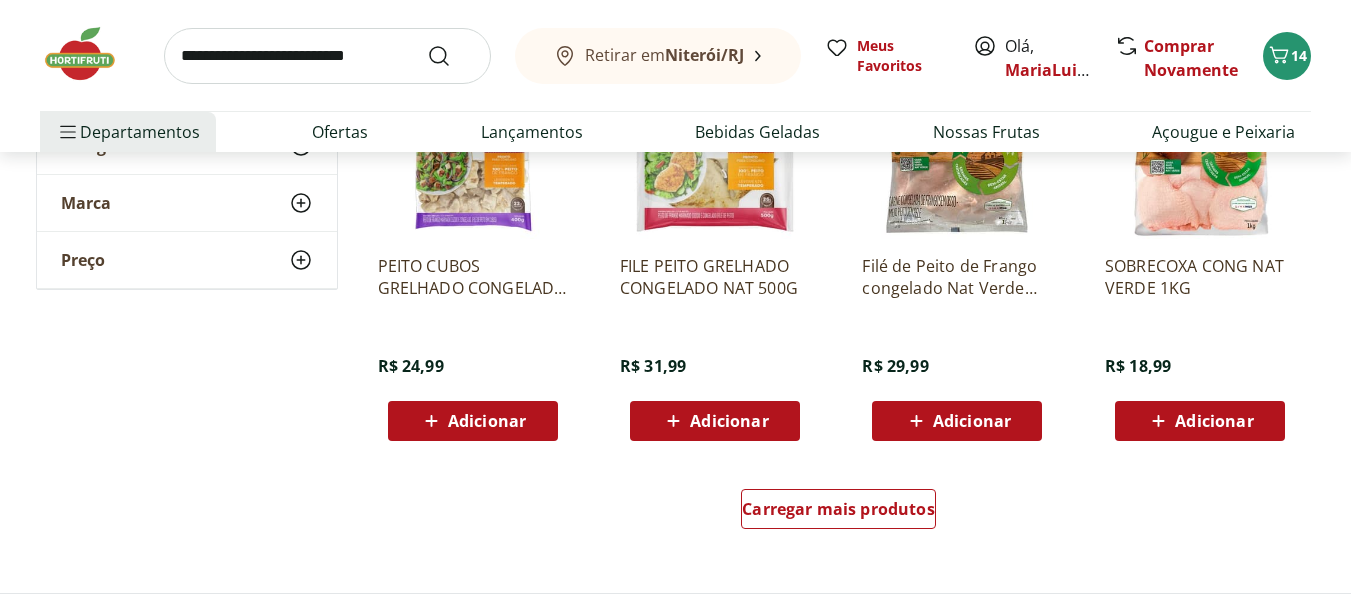 scroll, scrollTop: 18200, scrollLeft: 0, axis: vertical 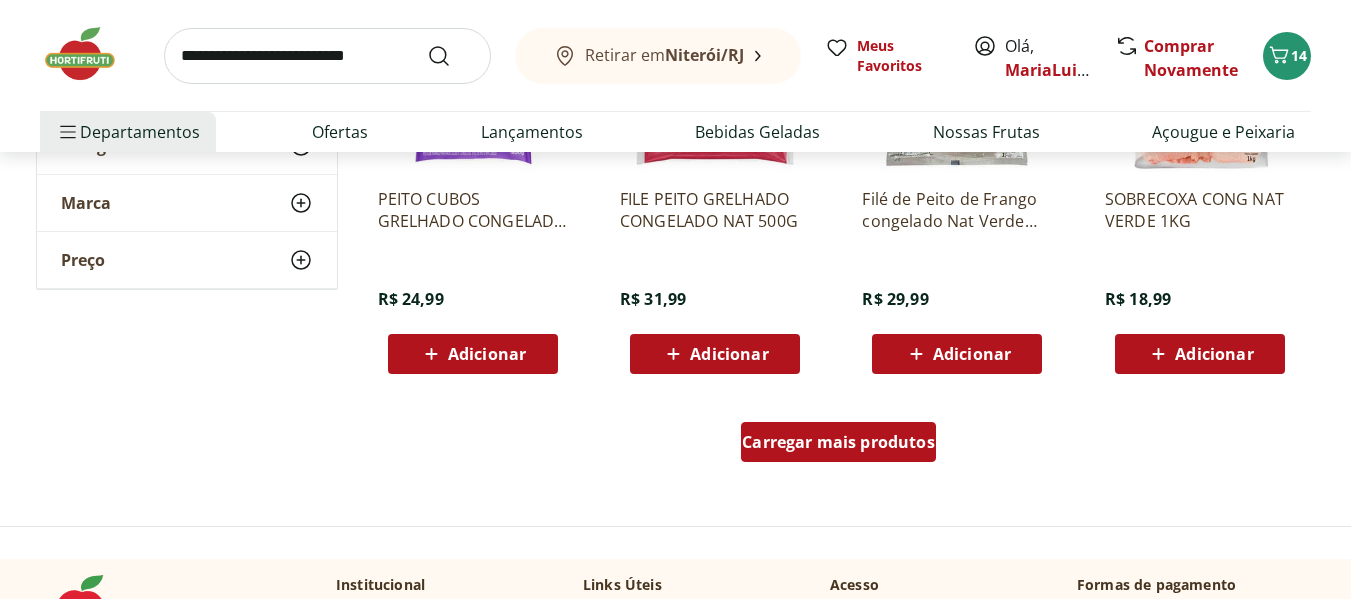 click on "Carregar mais produtos" at bounding box center (838, 442) 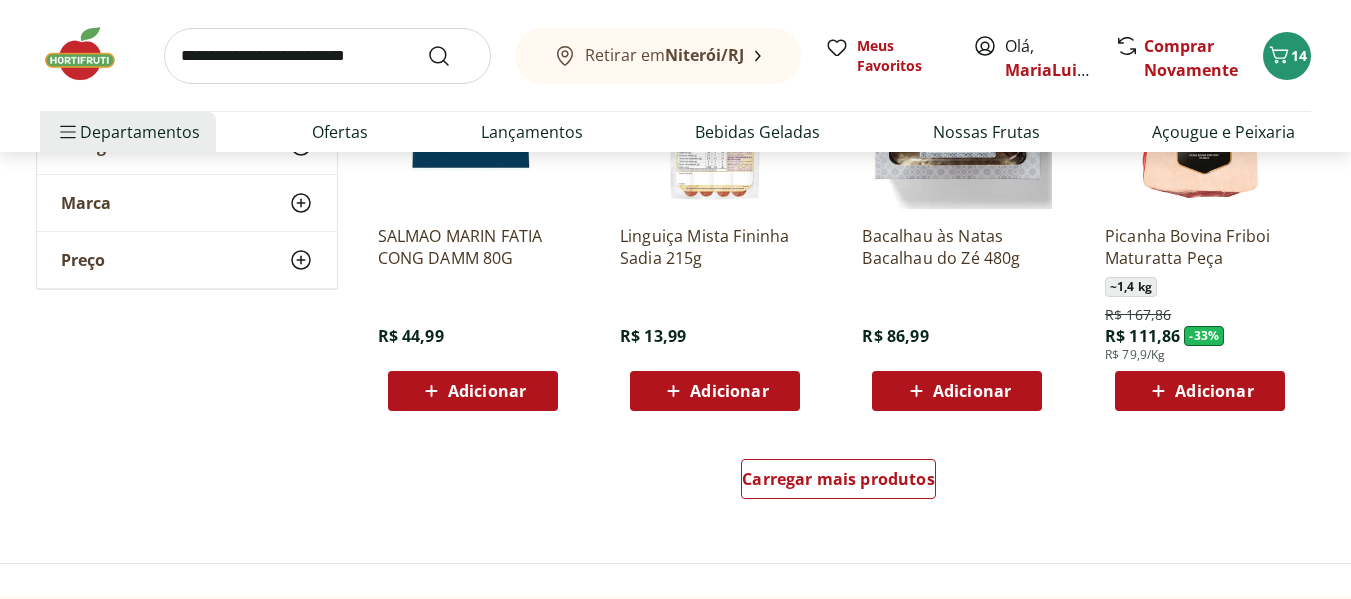 scroll, scrollTop: 19533, scrollLeft: 0, axis: vertical 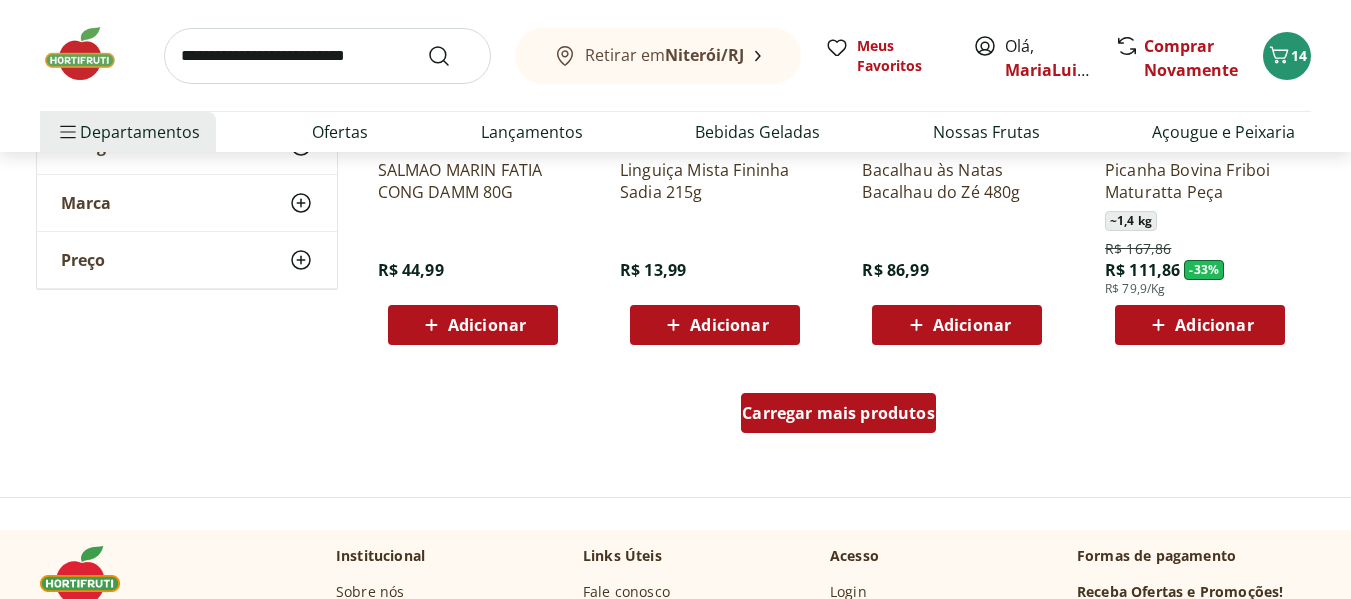 click on "Carregar mais produtos" at bounding box center [838, 413] 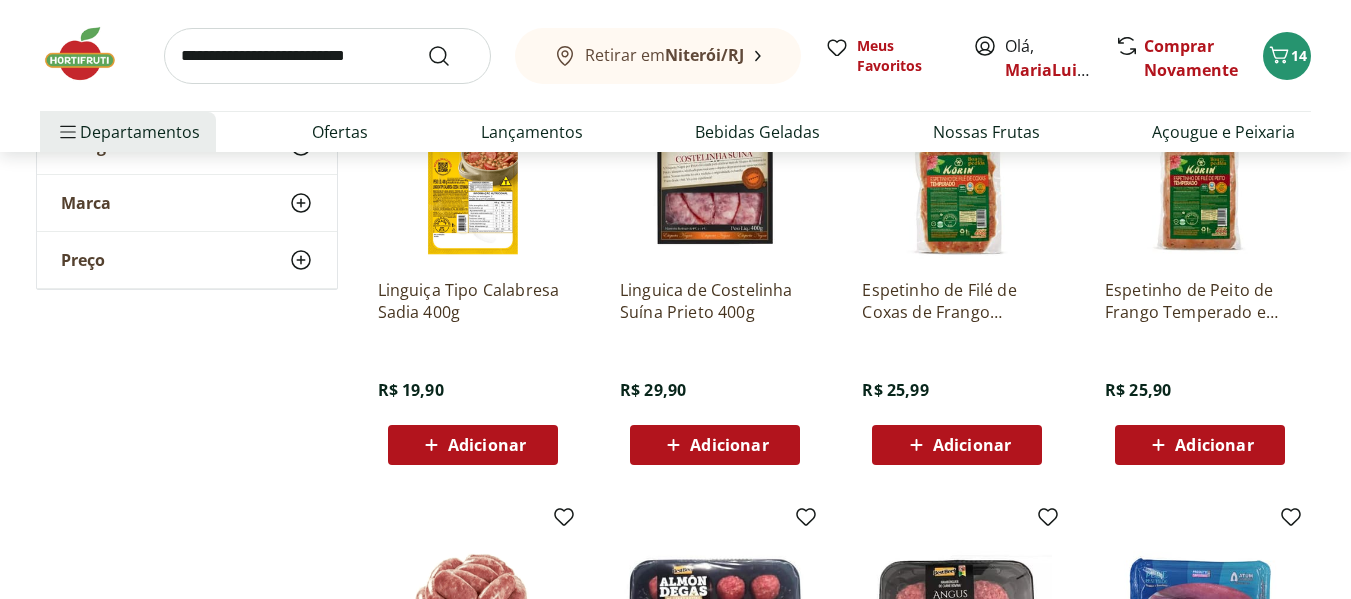 scroll, scrollTop: 18400, scrollLeft: 0, axis: vertical 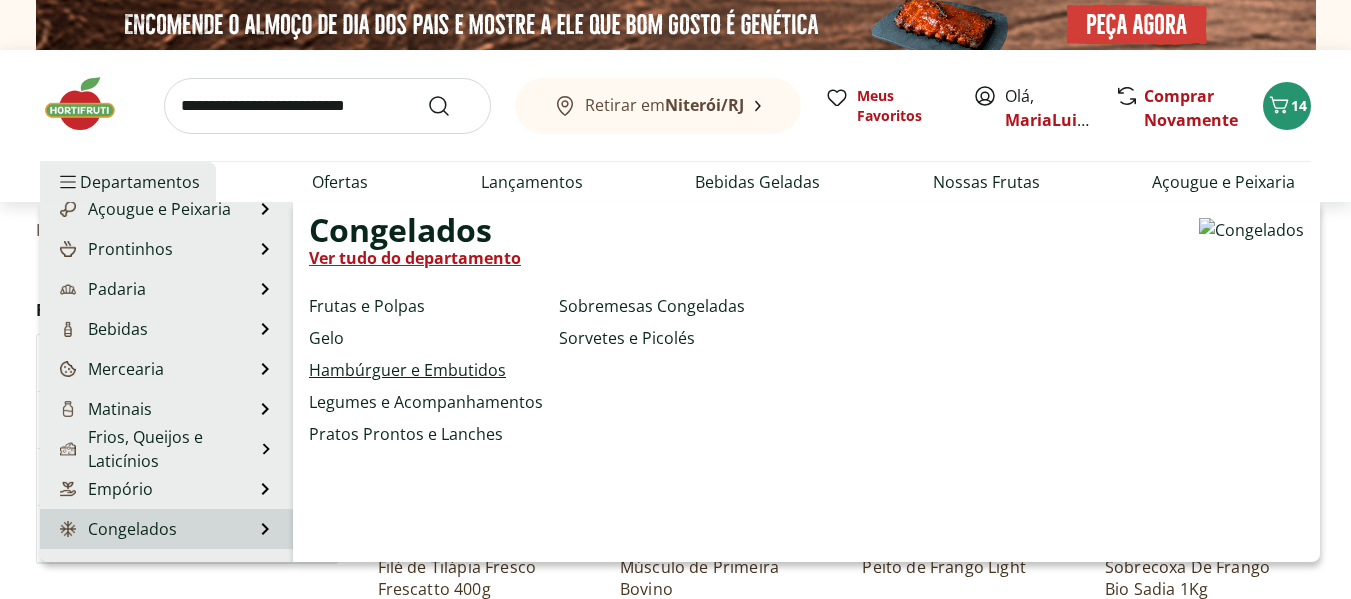click on "Hambúrguer e Embutidos" at bounding box center (407, 370) 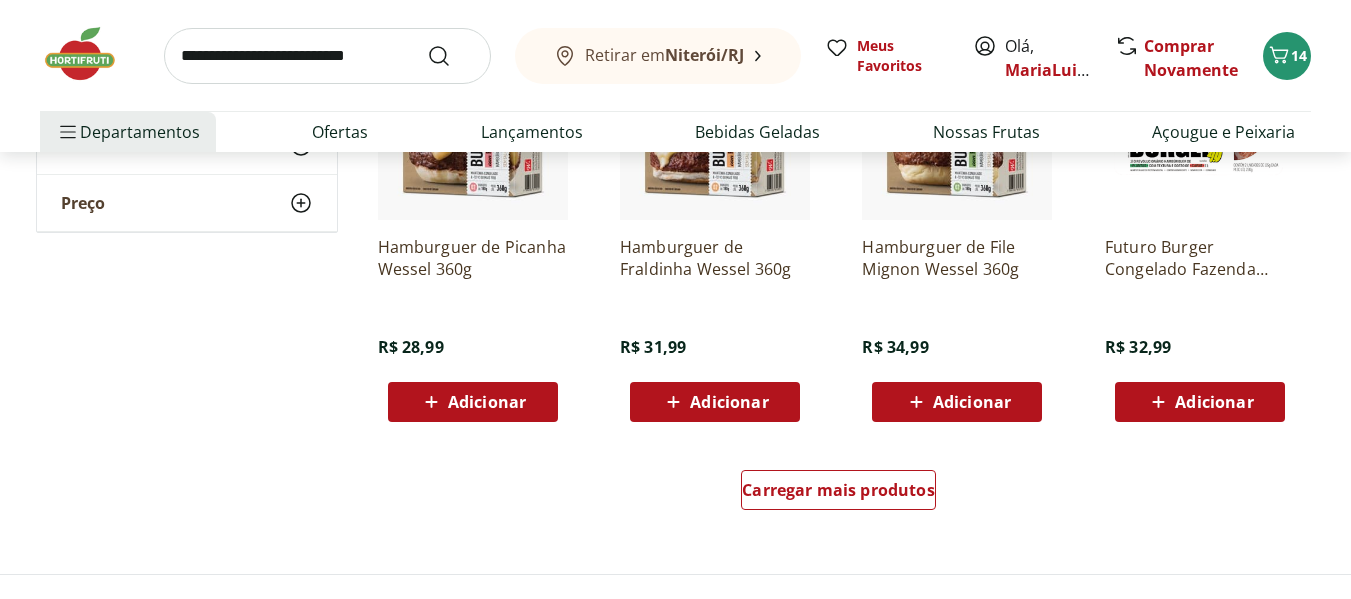 scroll, scrollTop: 1267, scrollLeft: 0, axis: vertical 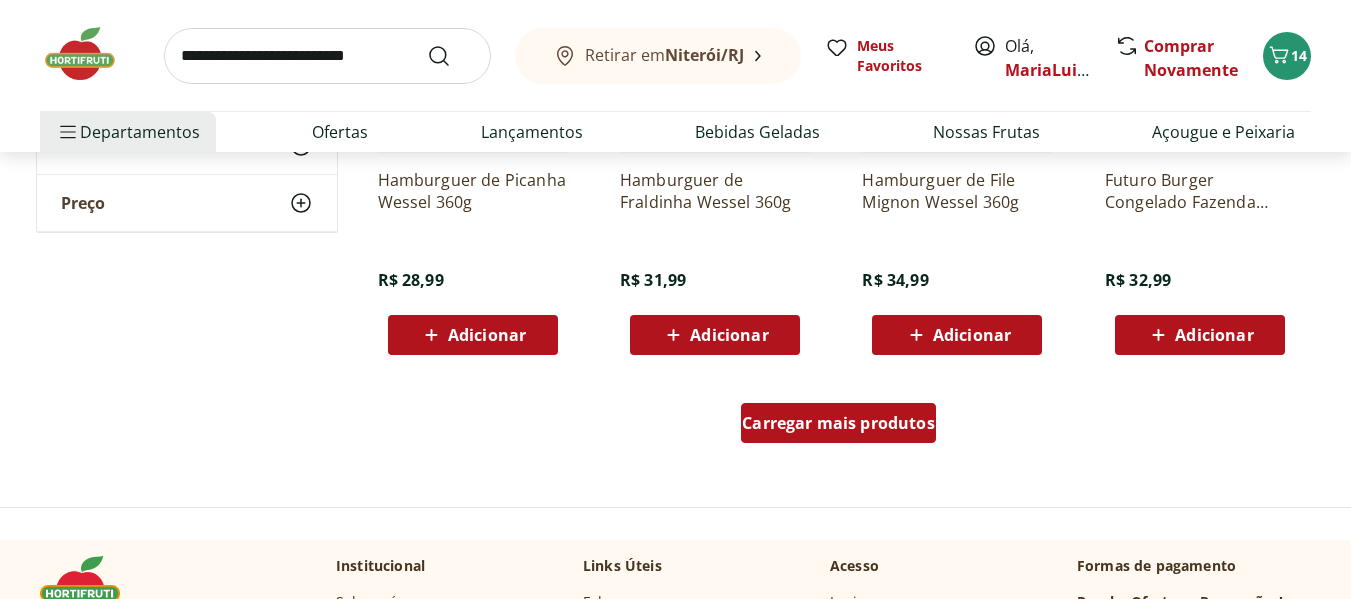 click on "Carregar mais produtos" at bounding box center [838, 423] 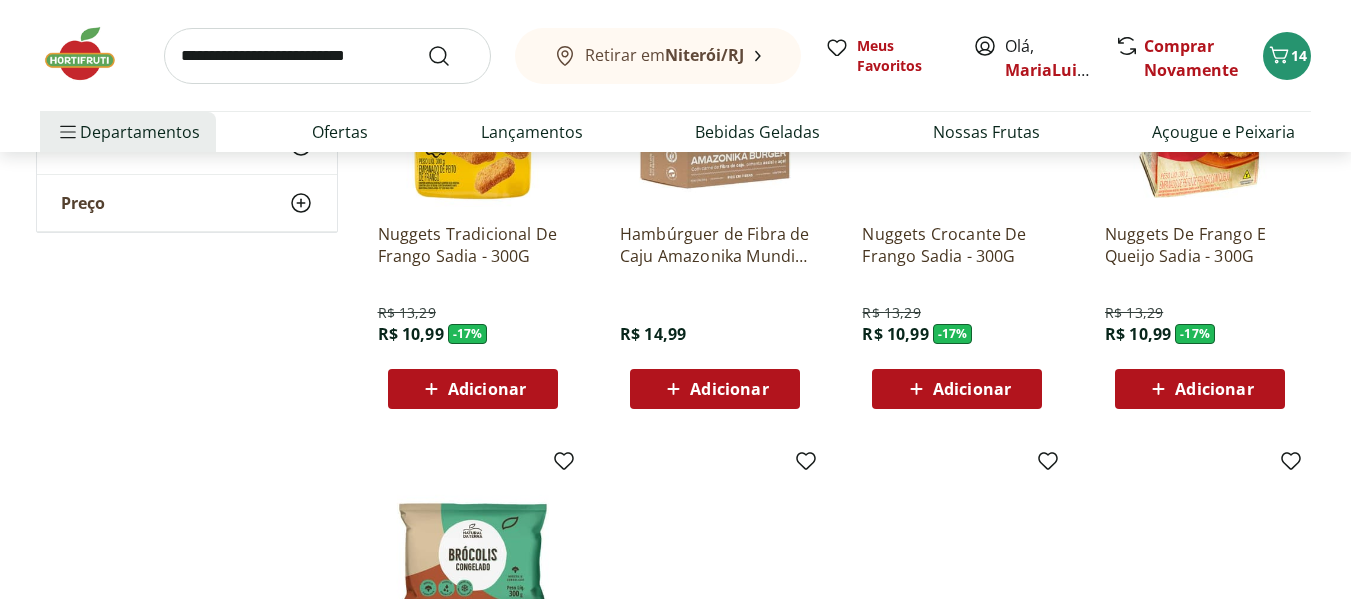 scroll, scrollTop: 0, scrollLeft: 0, axis: both 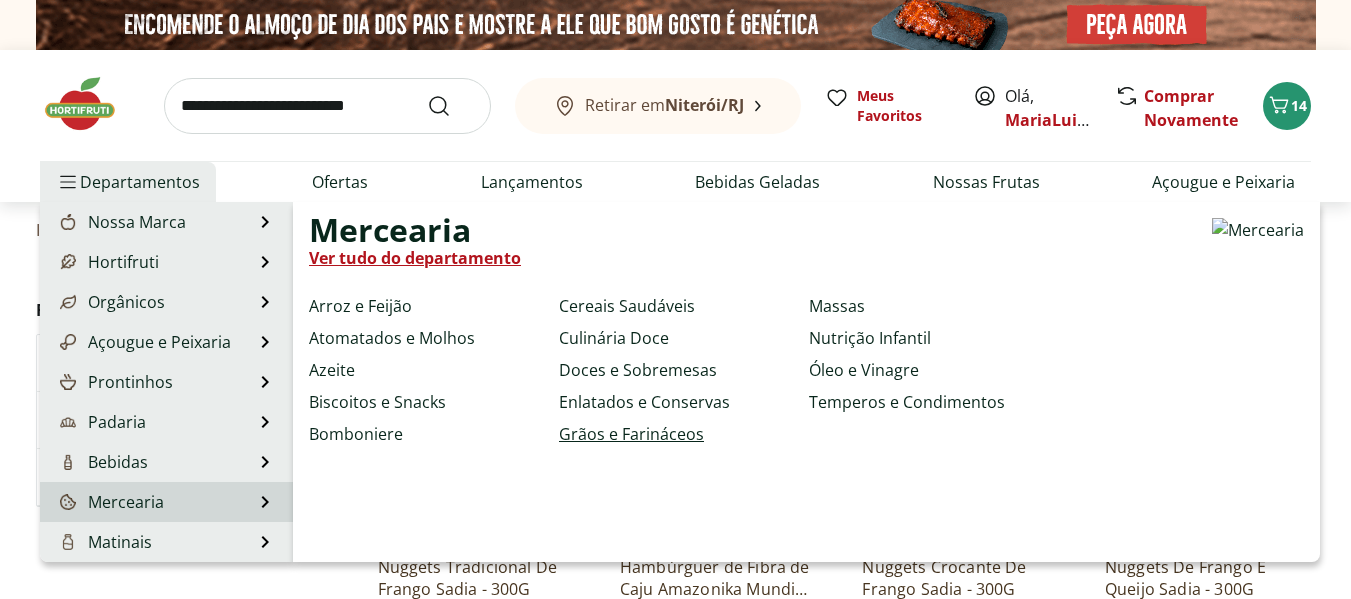 click on "Grãos e Farináceos" at bounding box center [631, 434] 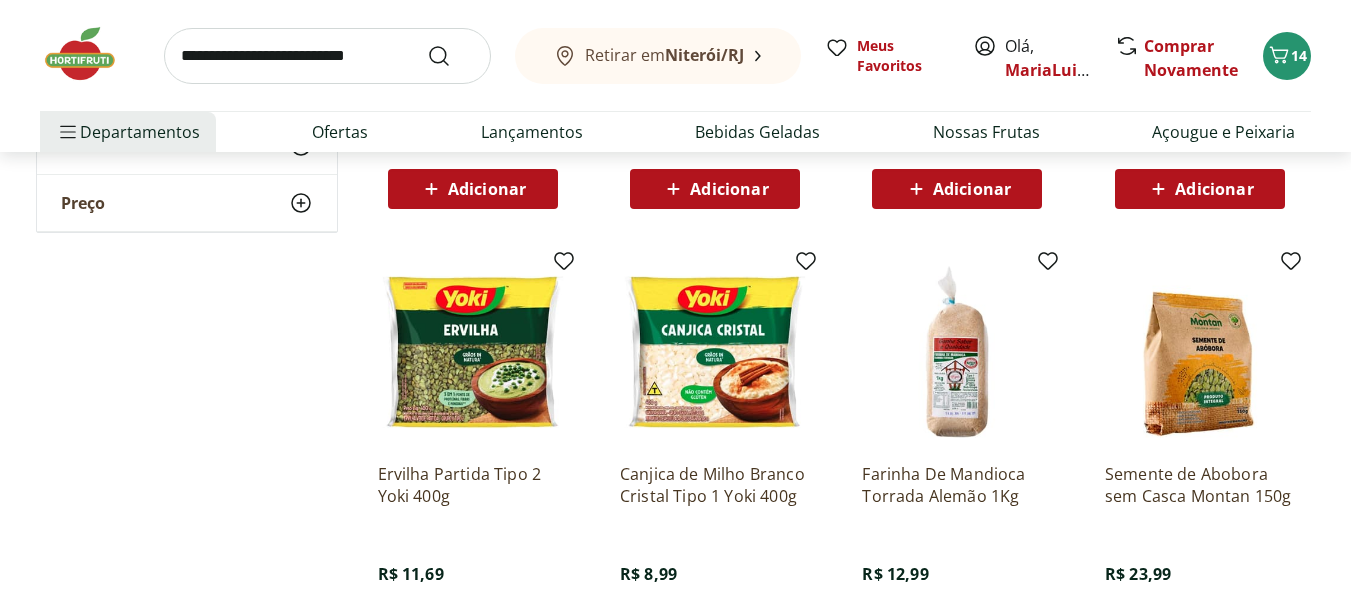 scroll, scrollTop: 133, scrollLeft: 0, axis: vertical 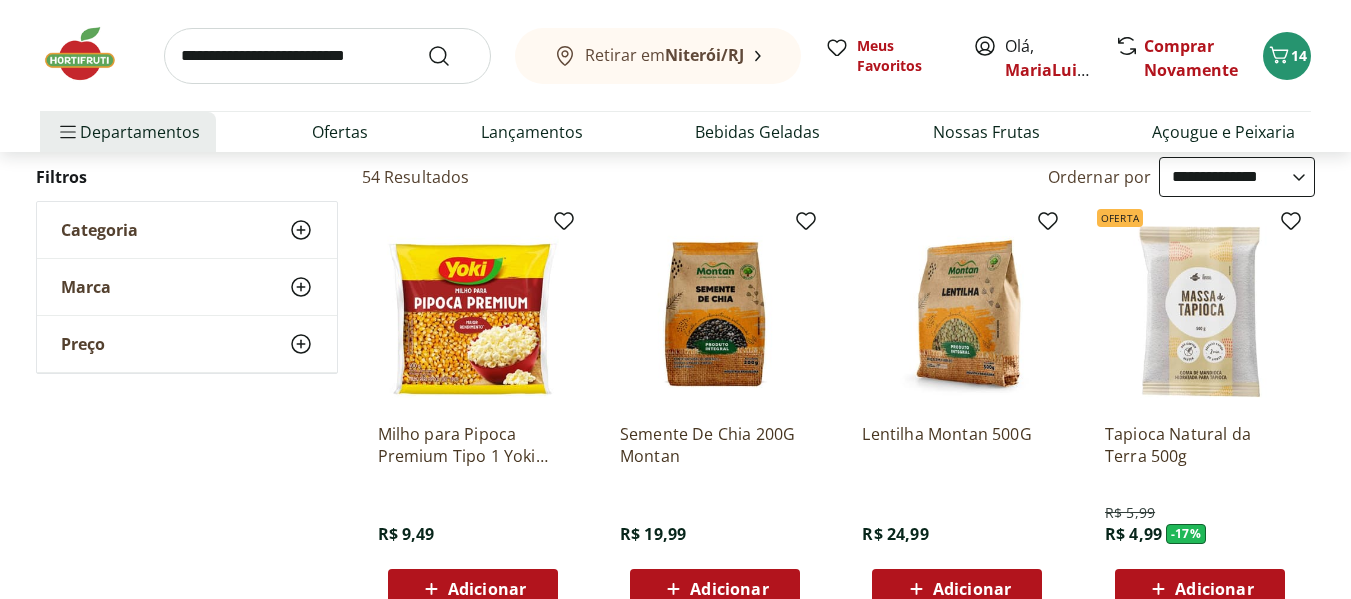 click 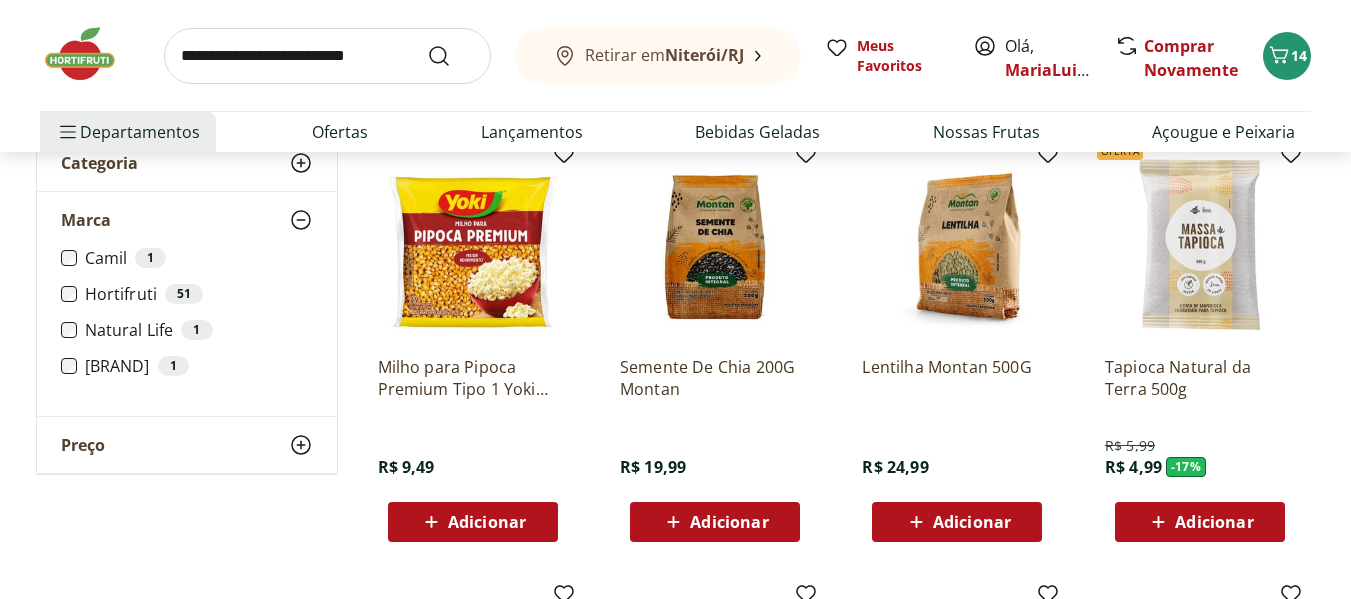 scroll, scrollTop: 133, scrollLeft: 0, axis: vertical 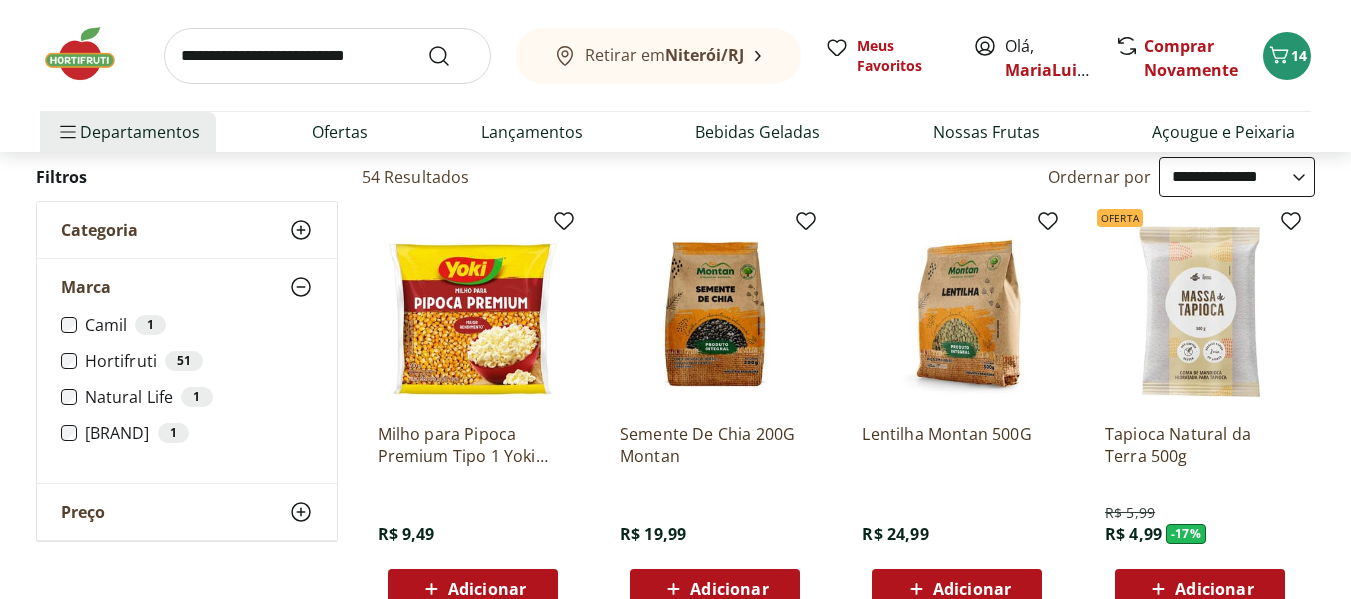 click 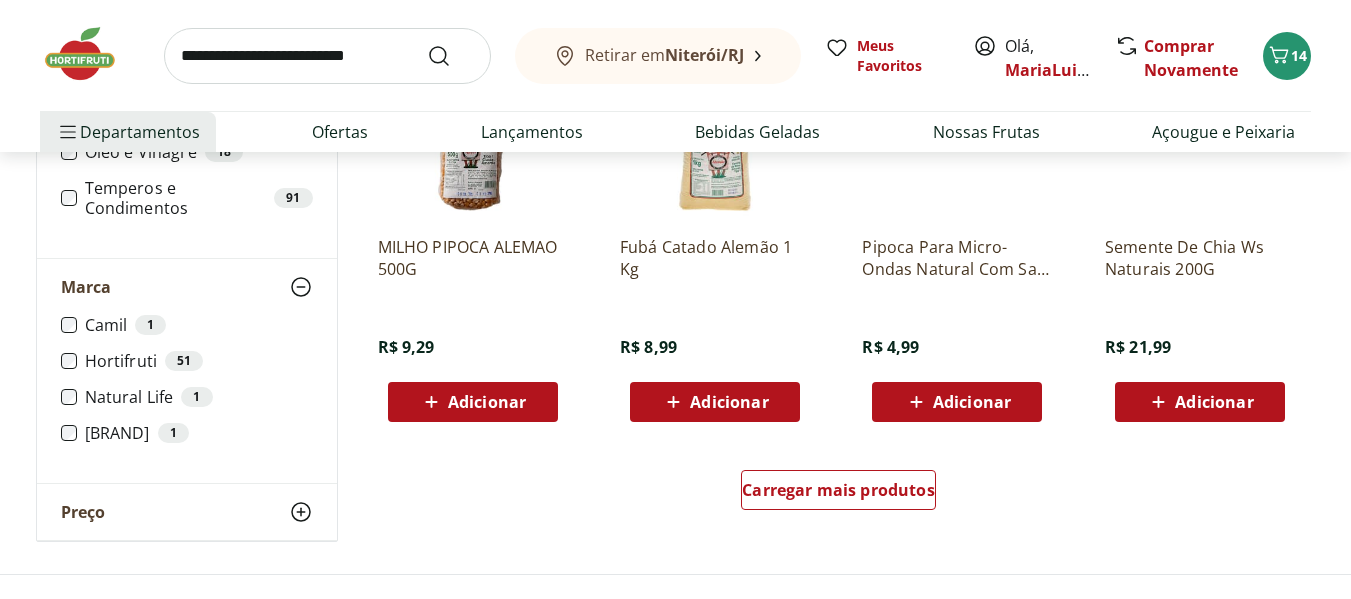 scroll, scrollTop: 1267, scrollLeft: 0, axis: vertical 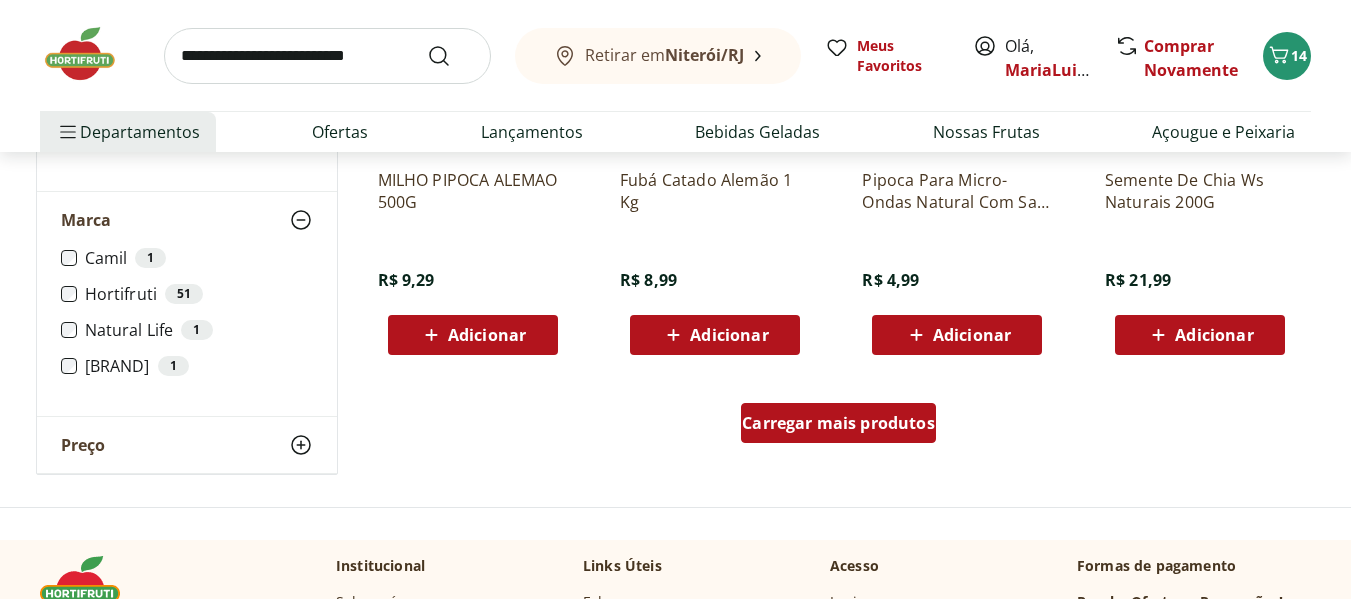 click on "Carregar mais produtos" at bounding box center [838, 423] 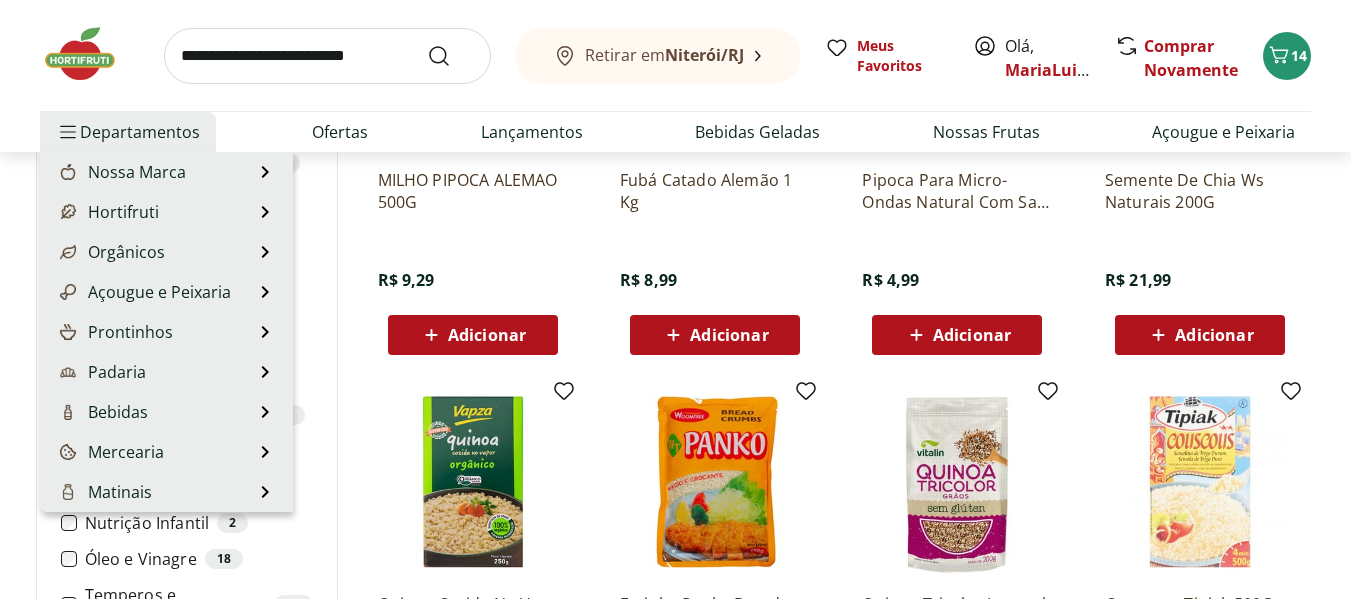 click on "Departamentos" at bounding box center (128, 132) 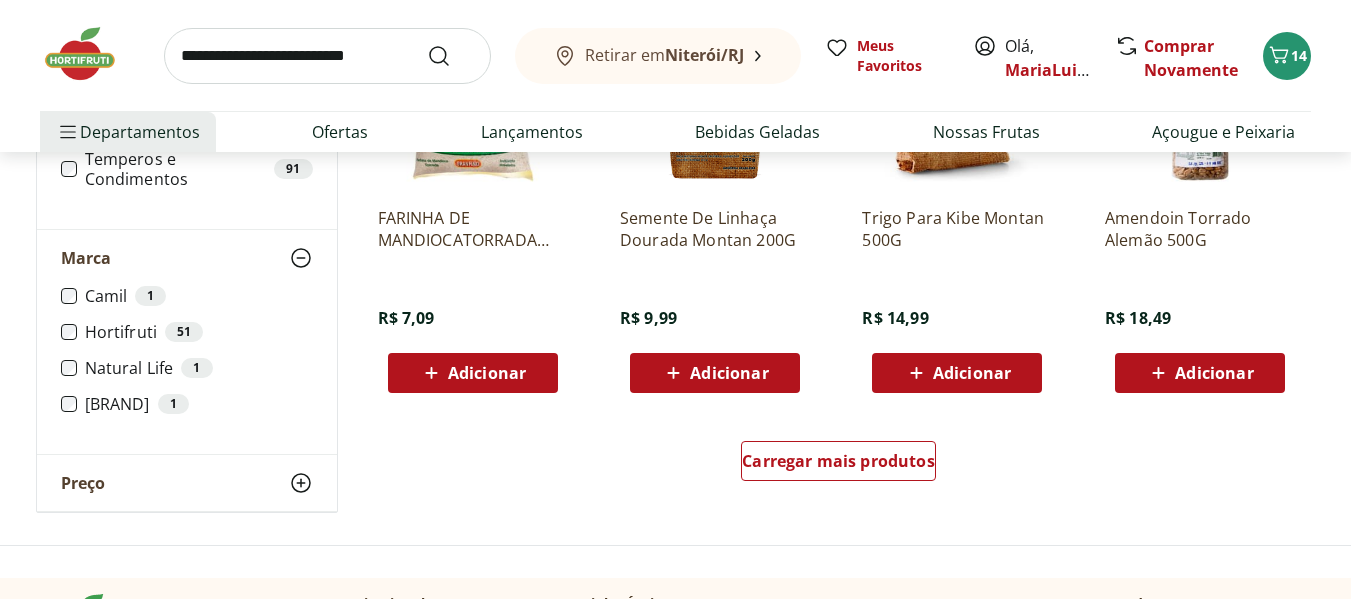 scroll, scrollTop: 2600, scrollLeft: 0, axis: vertical 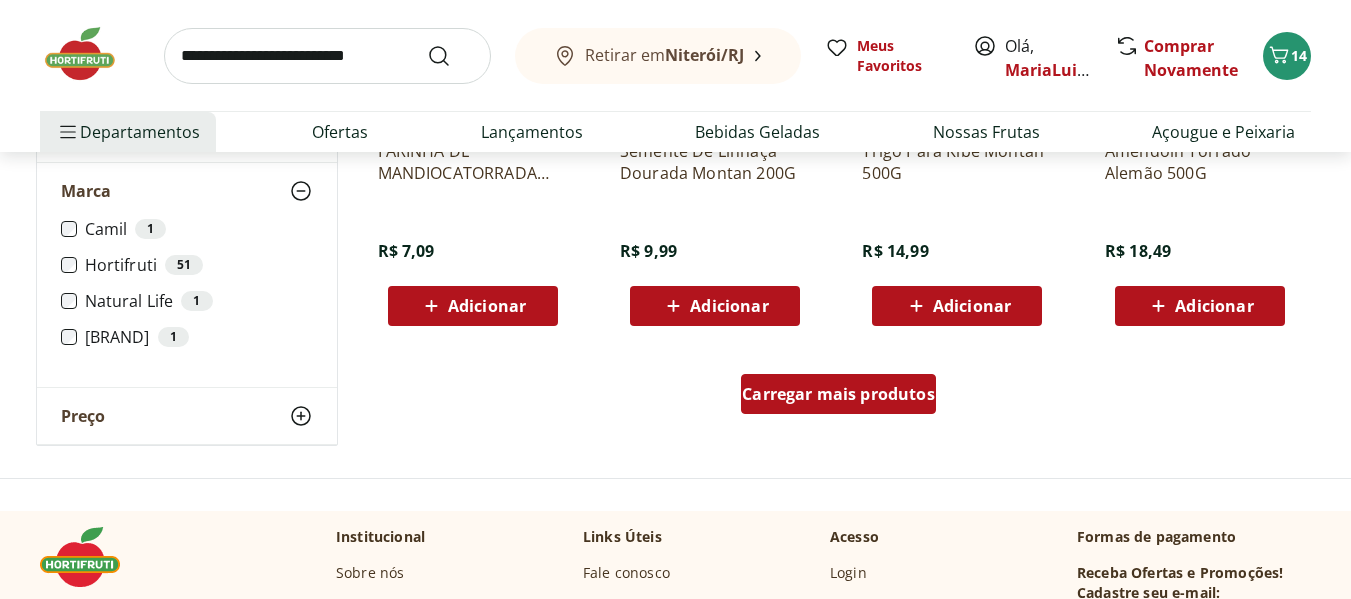 click on "Carregar mais produtos" at bounding box center (838, 394) 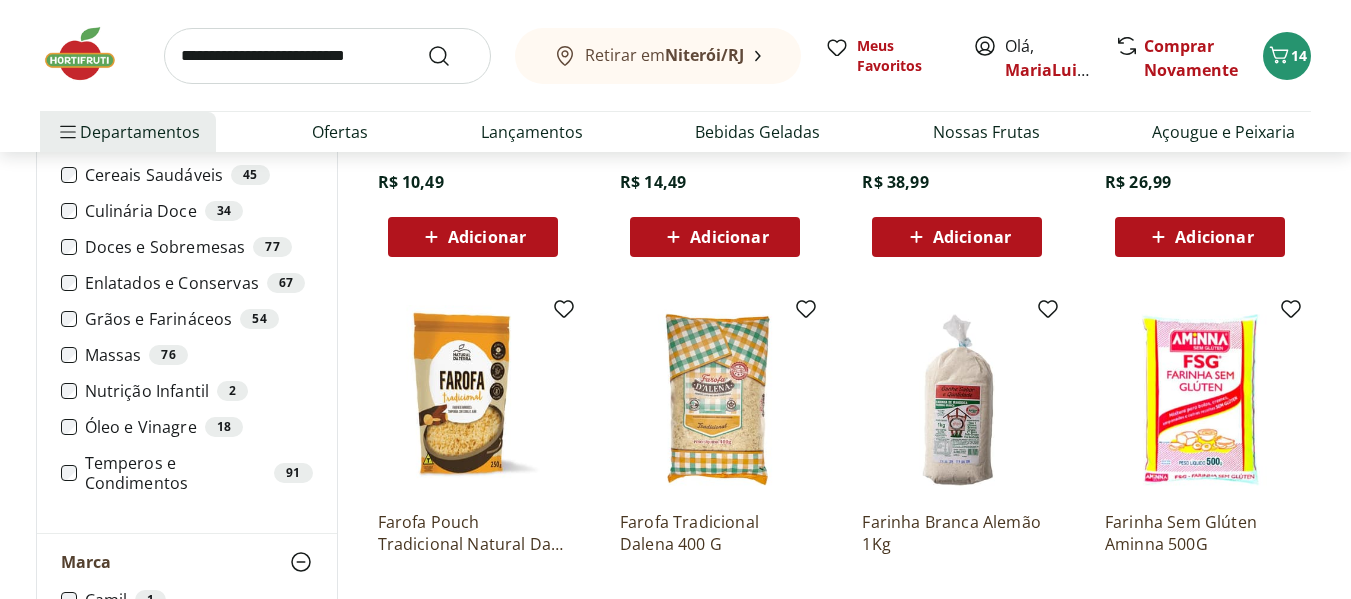 scroll, scrollTop: 3733, scrollLeft: 0, axis: vertical 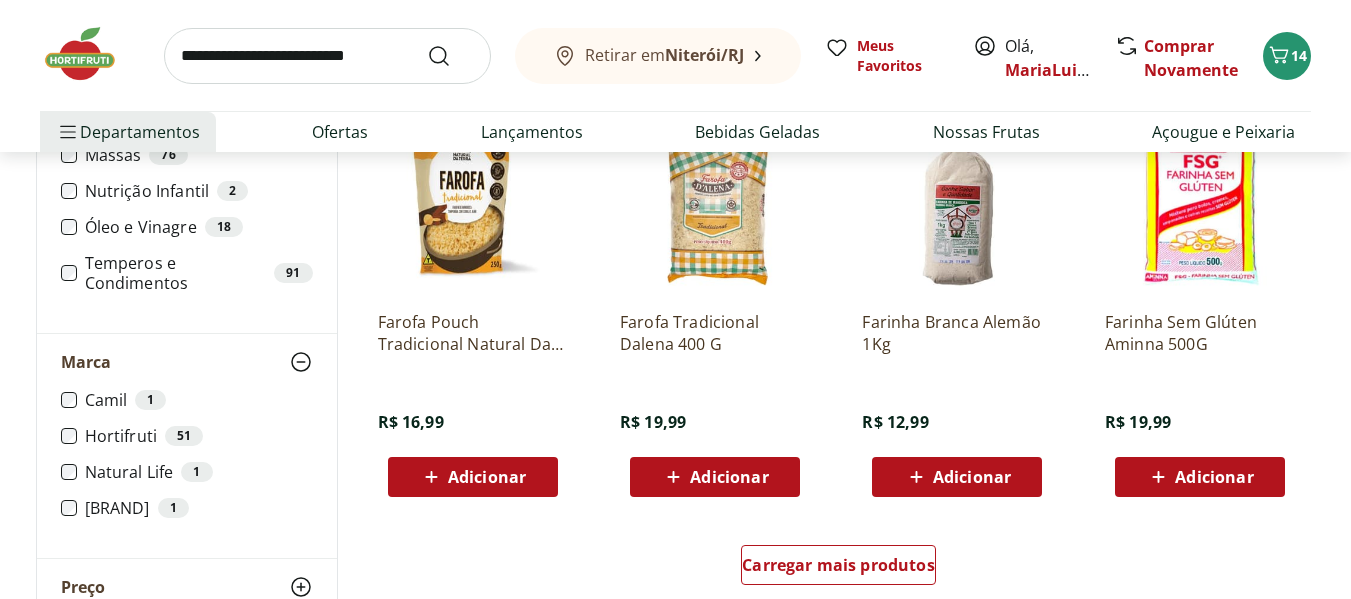 click on "Adicionar" at bounding box center (972, 477) 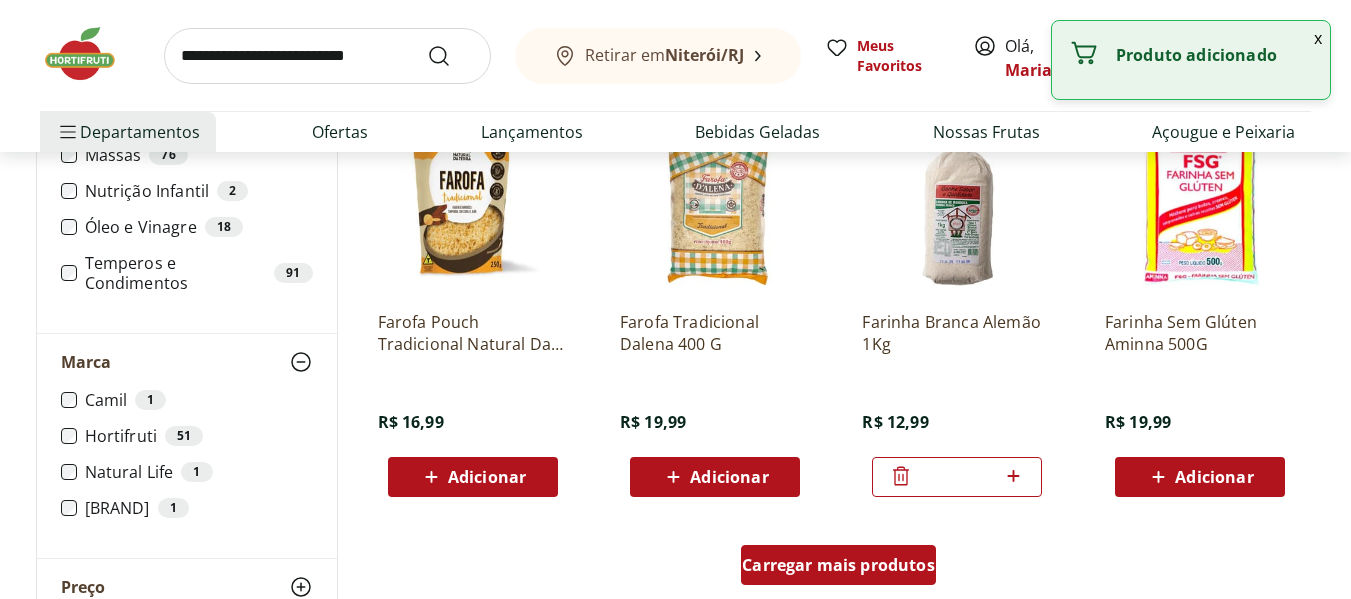 click on "Carregar mais produtos" at bounding box center (838, 565) 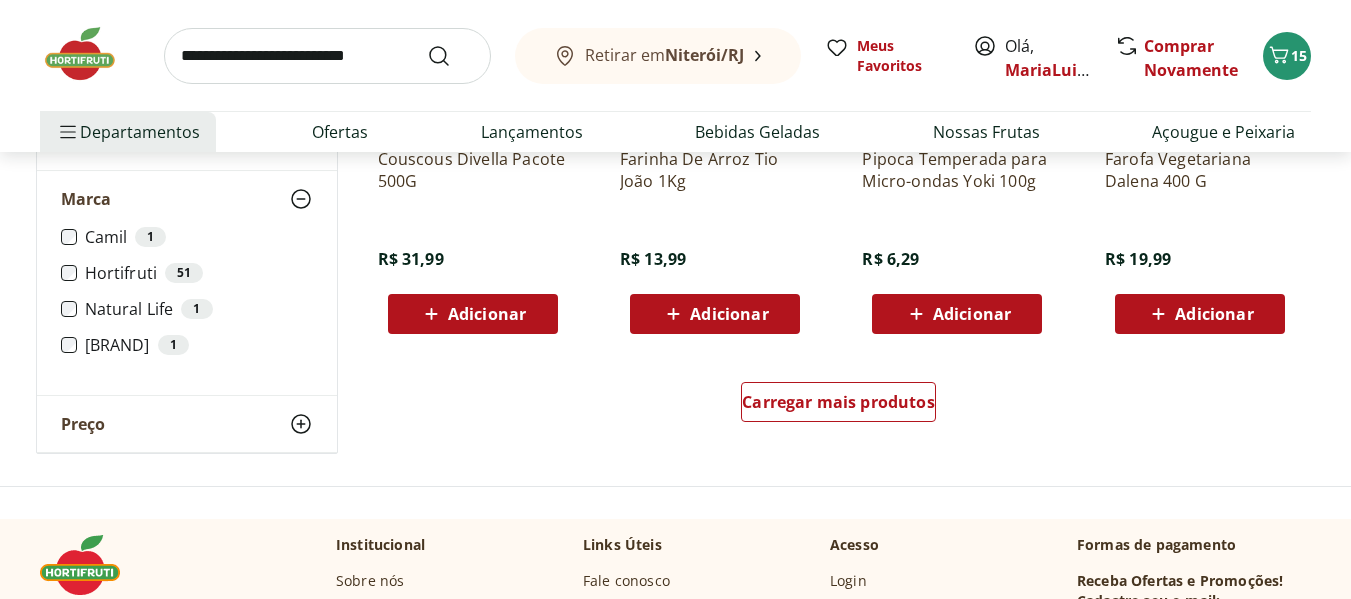 scroll, scrollTop: 5267, scrollLeft: 0, axis: vertical 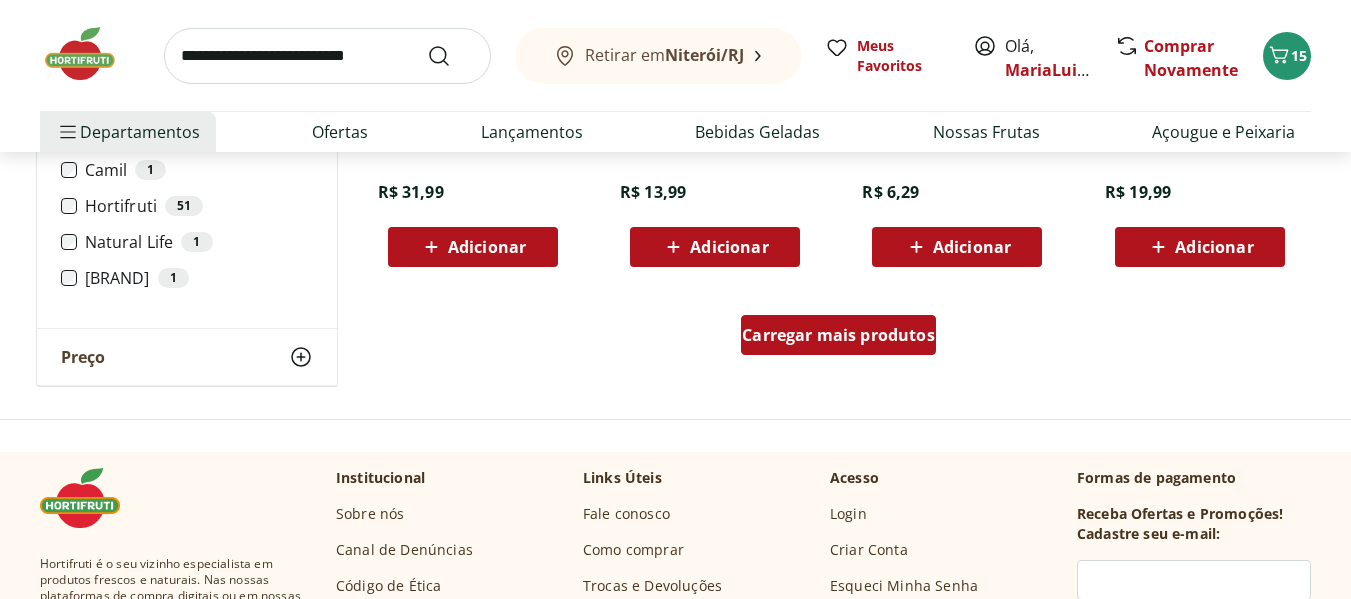 click on "Carregar mais produtos" at bounding box center (838, 335) 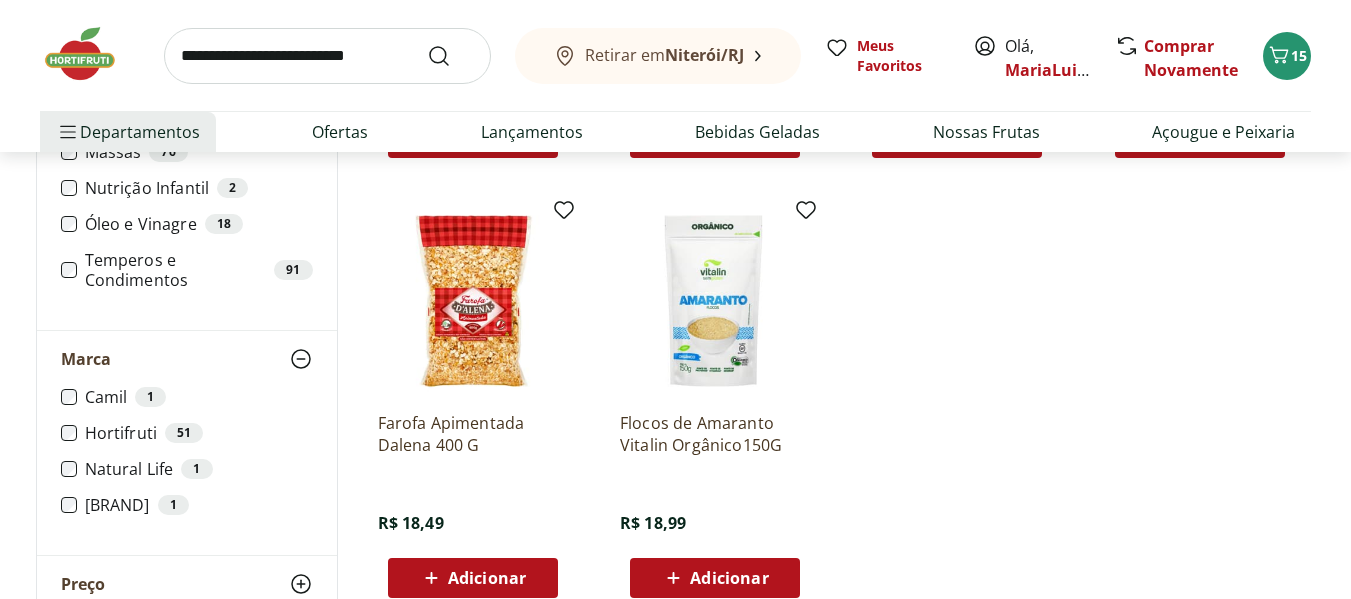 scroll, scrollTop: 5667, scrollLeft: 0, axis: vertical 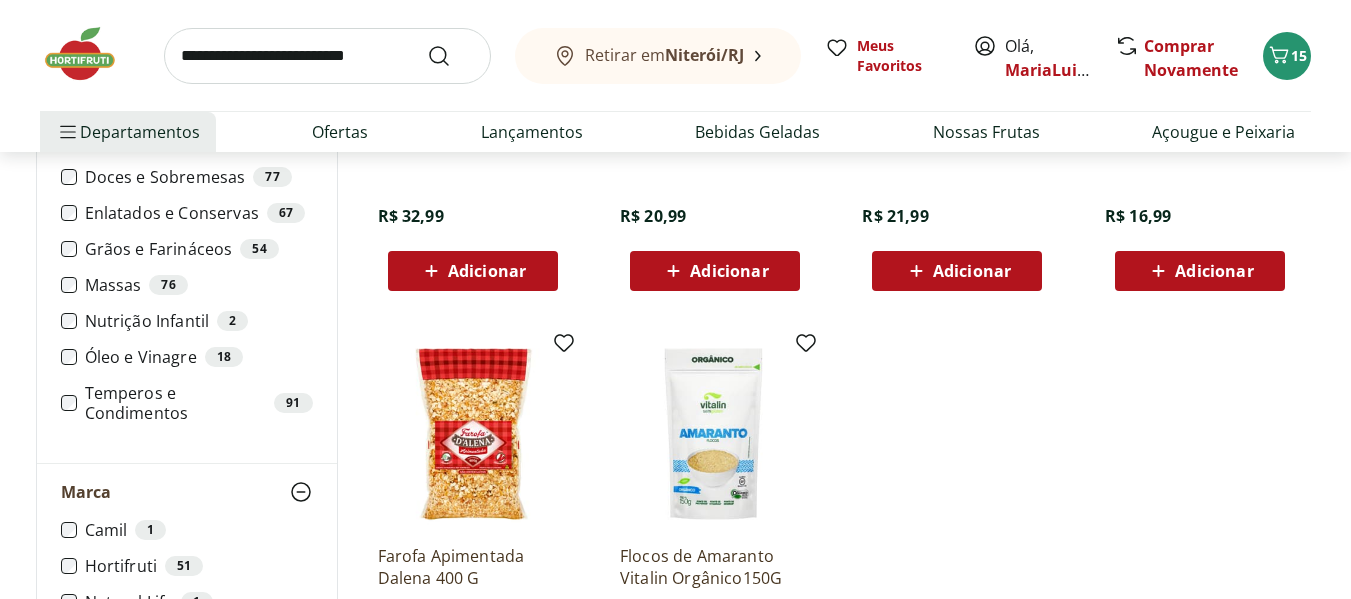 drag, startPoint x: 670, startPoint y: 295, endPoint x: 584, endPoint y: 251, distance: 96.60228 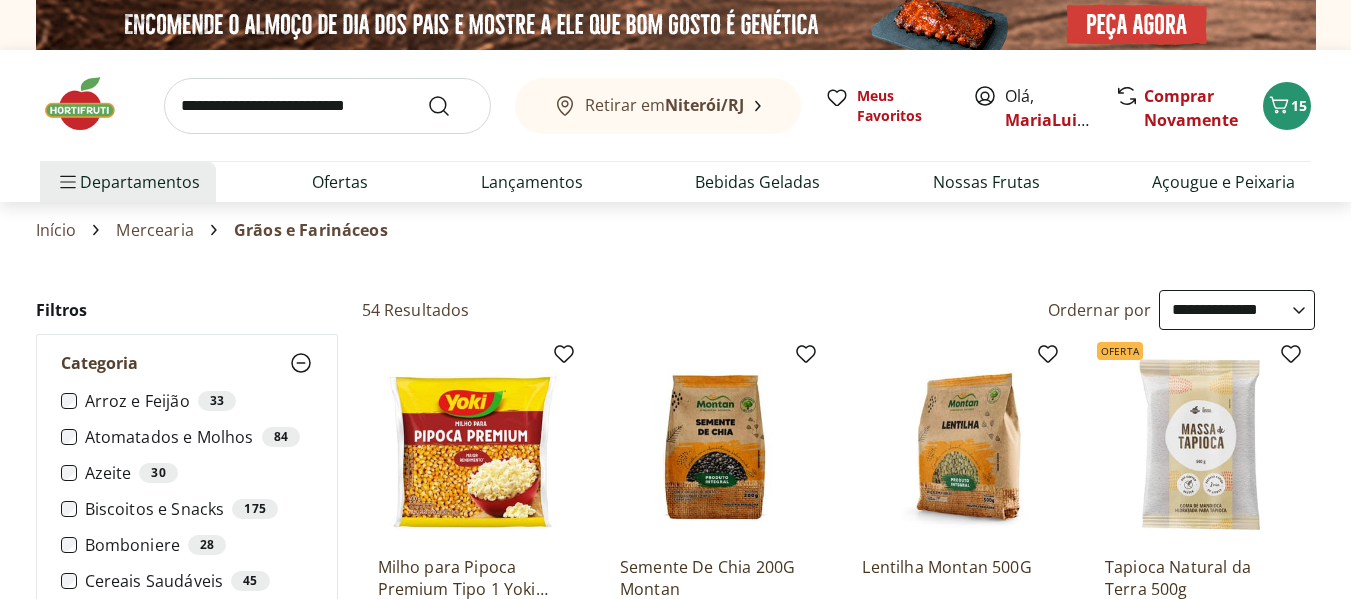 select on "**********" 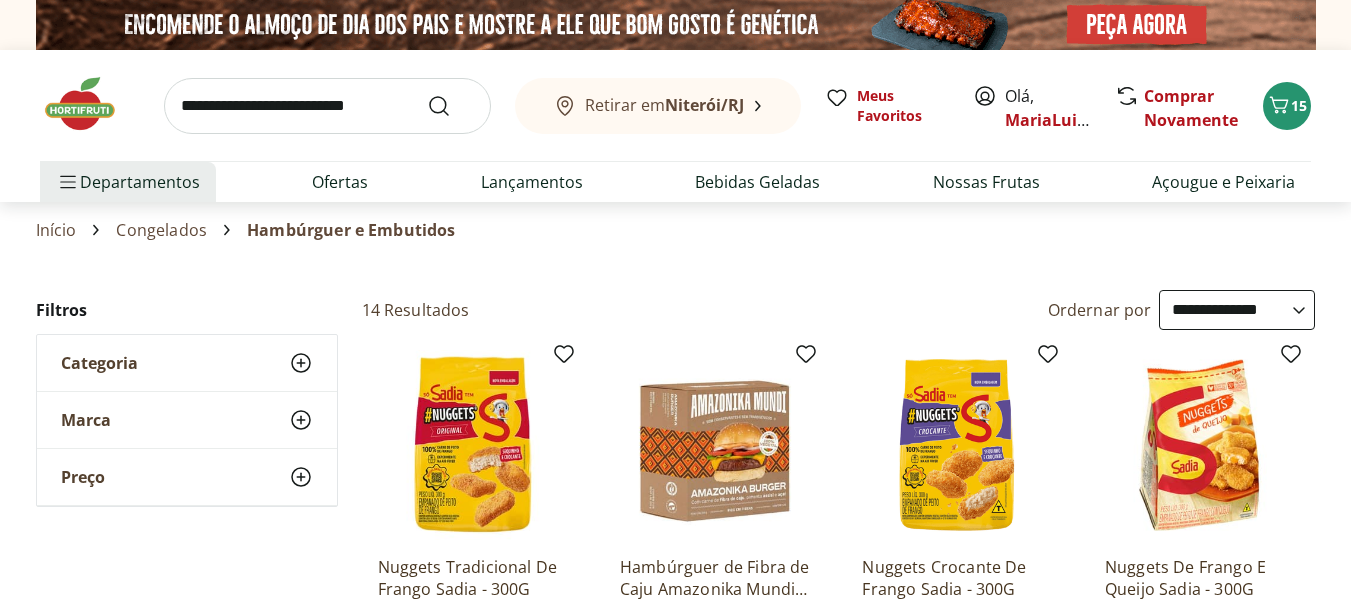 click 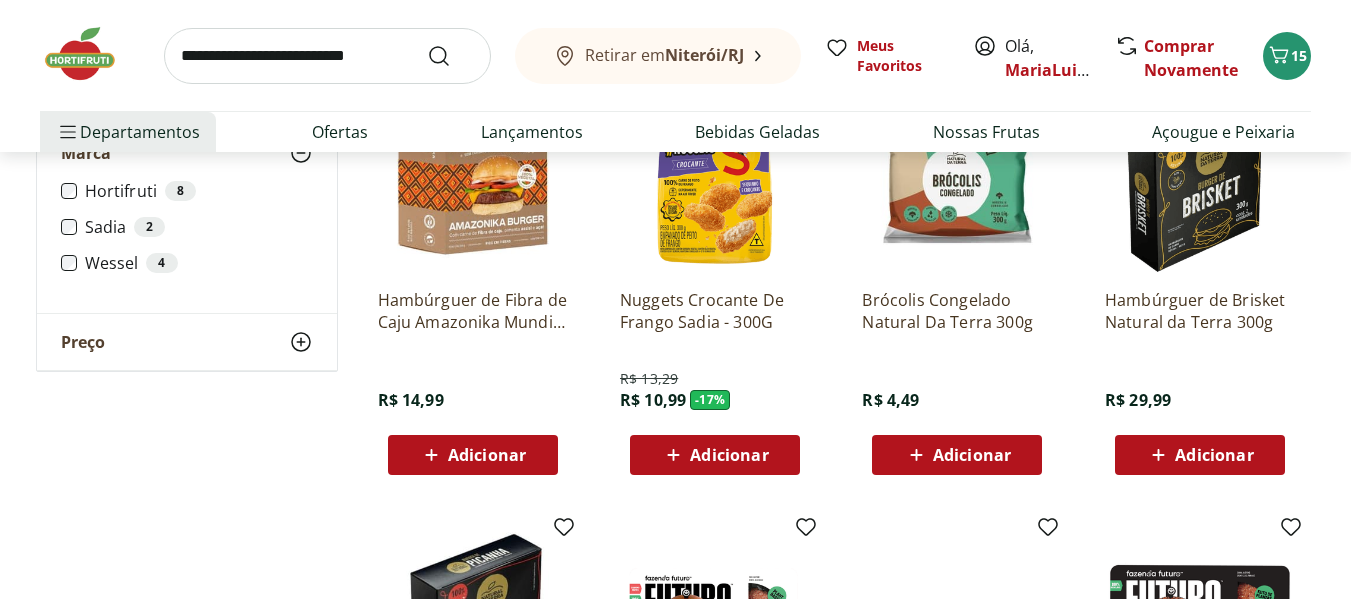 scroll, scrollTop: 333, scrollLeft: 0, axis: vertical 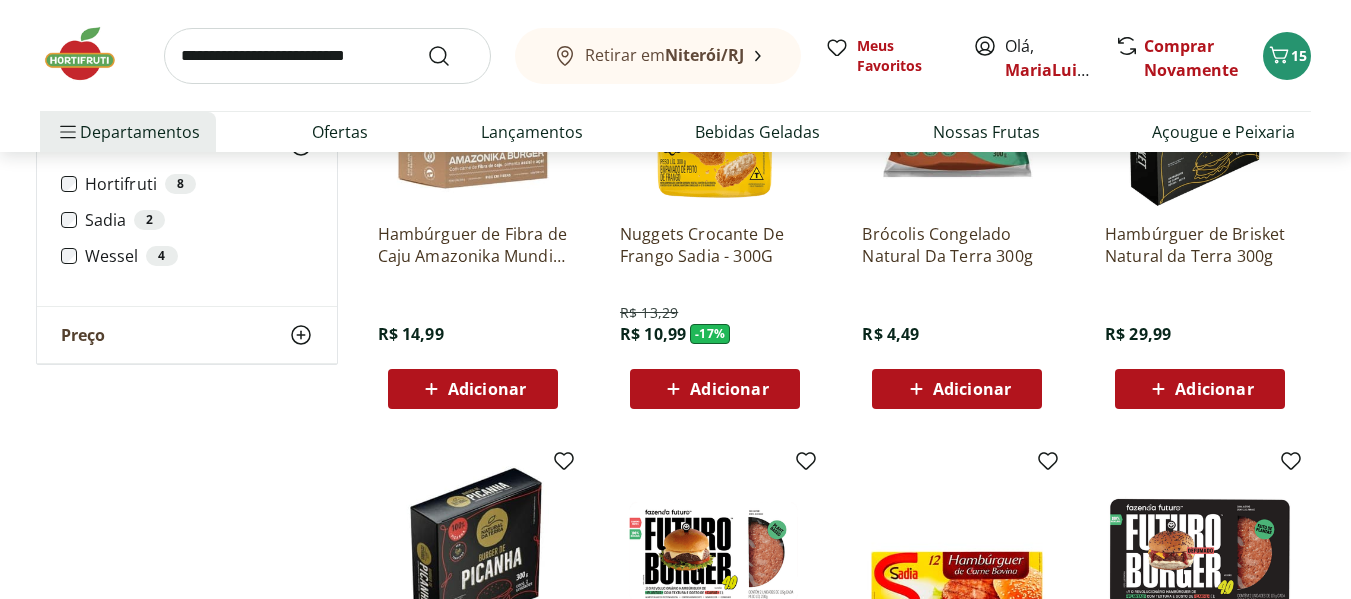 select on "**********" 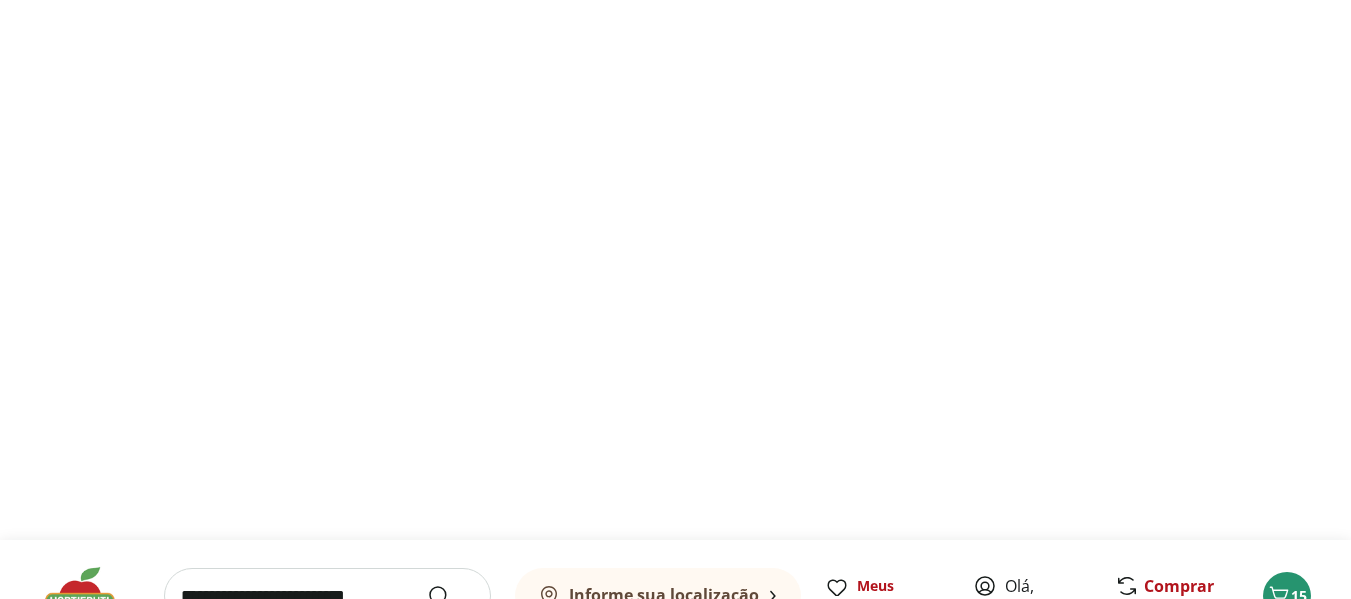 type on "*" 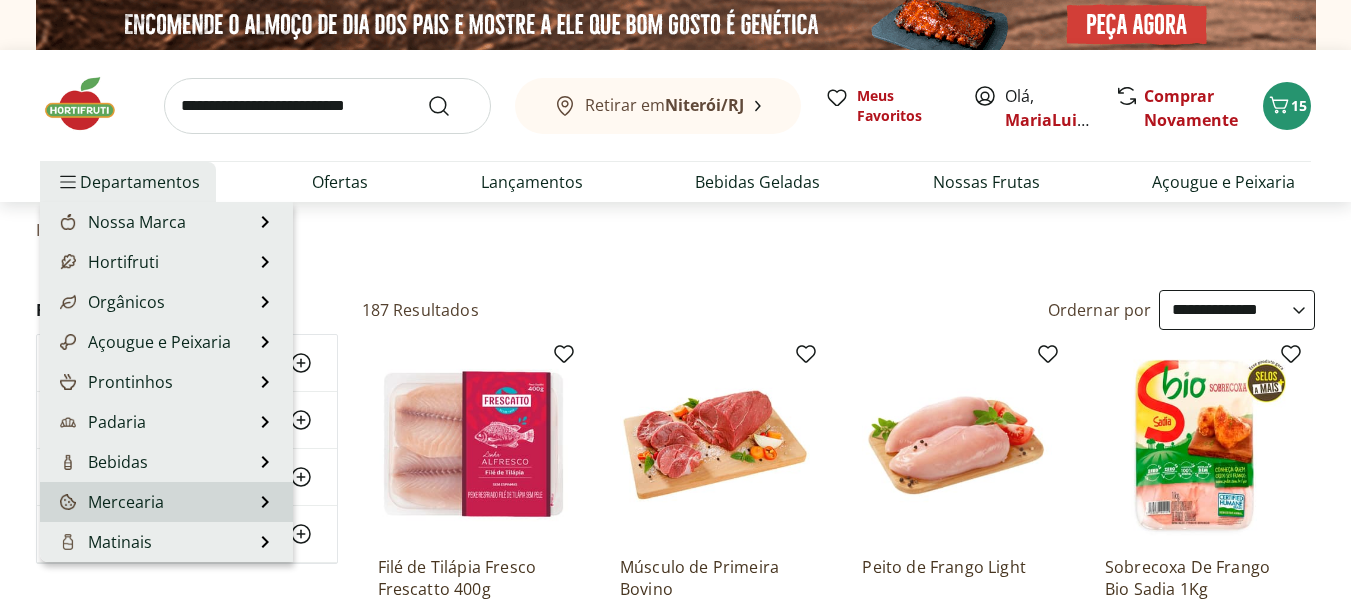 click on "Mercearia Mercearia Ver tudo do departamento Arroz e Feijão Atomatados e Molhos Azeite Biscoitos e Snacks Bomboniere Cereais Saudáveis Culinária Doce Doces e Sobremesas Enlatados e Conservas Grãos e Farináceos Massas Nutrição Infantil Óleo e Vinagre Temperos e Condimentos" at bounding box center (166, 502) 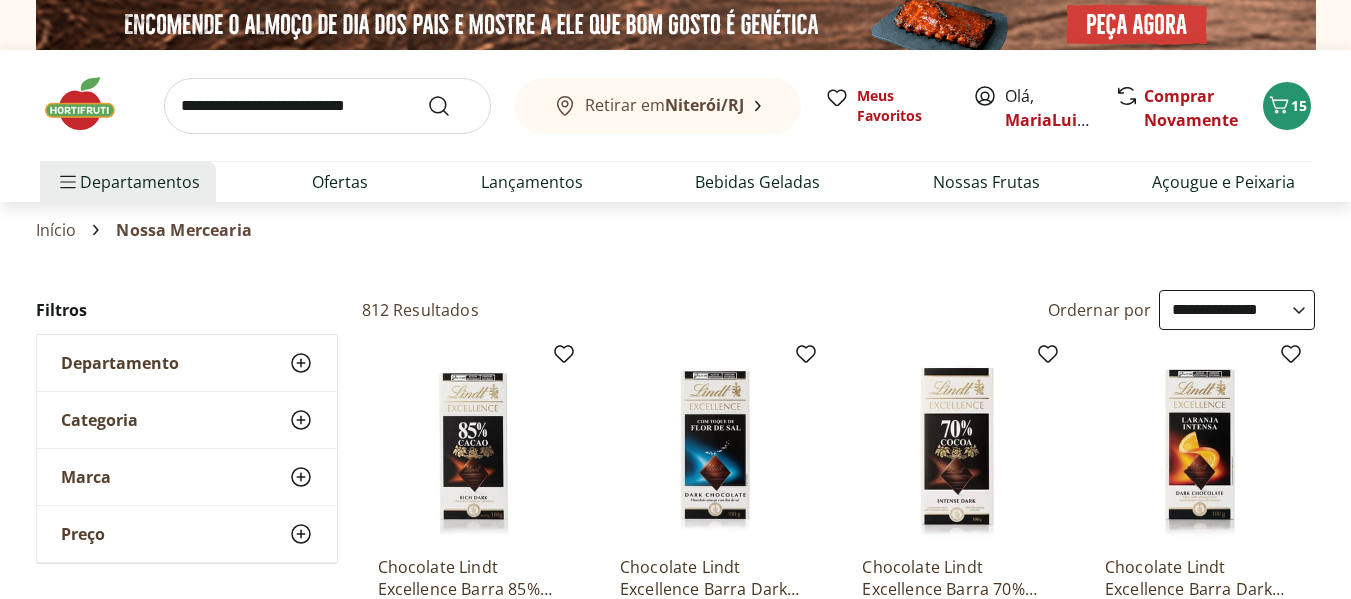 click 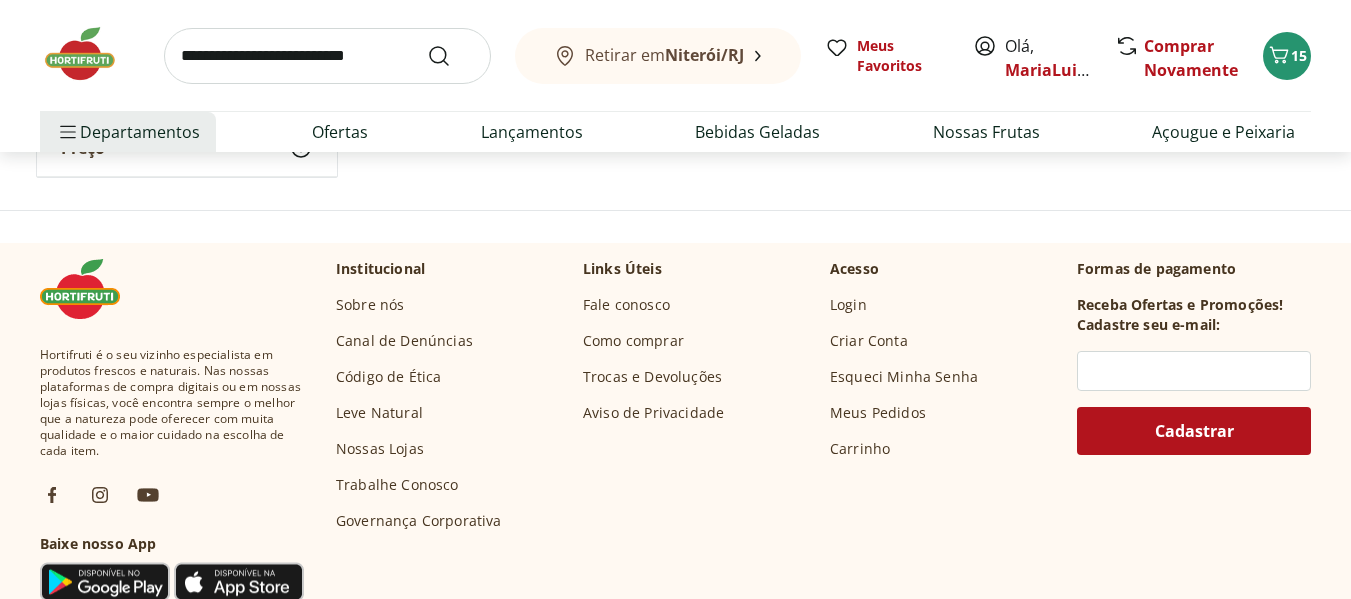 scroll, scrollTop: 2134, scrollLeft: 0, axis: vertical 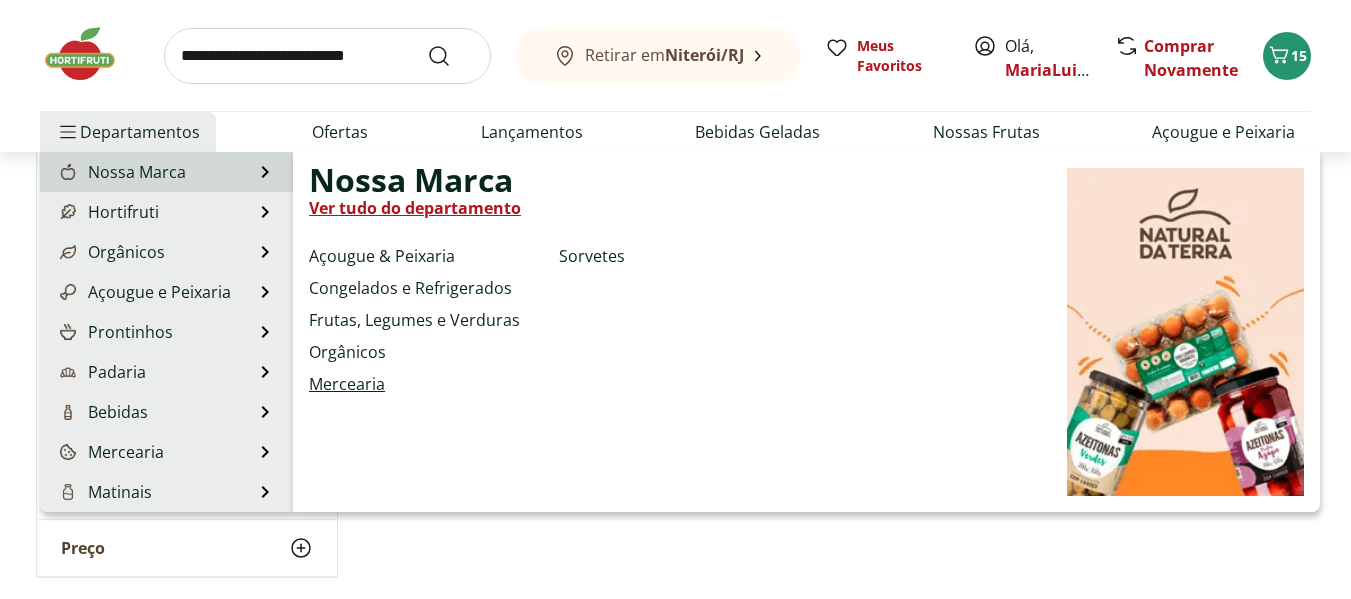 click on "Mercearia" at bounding box center (347, 384) 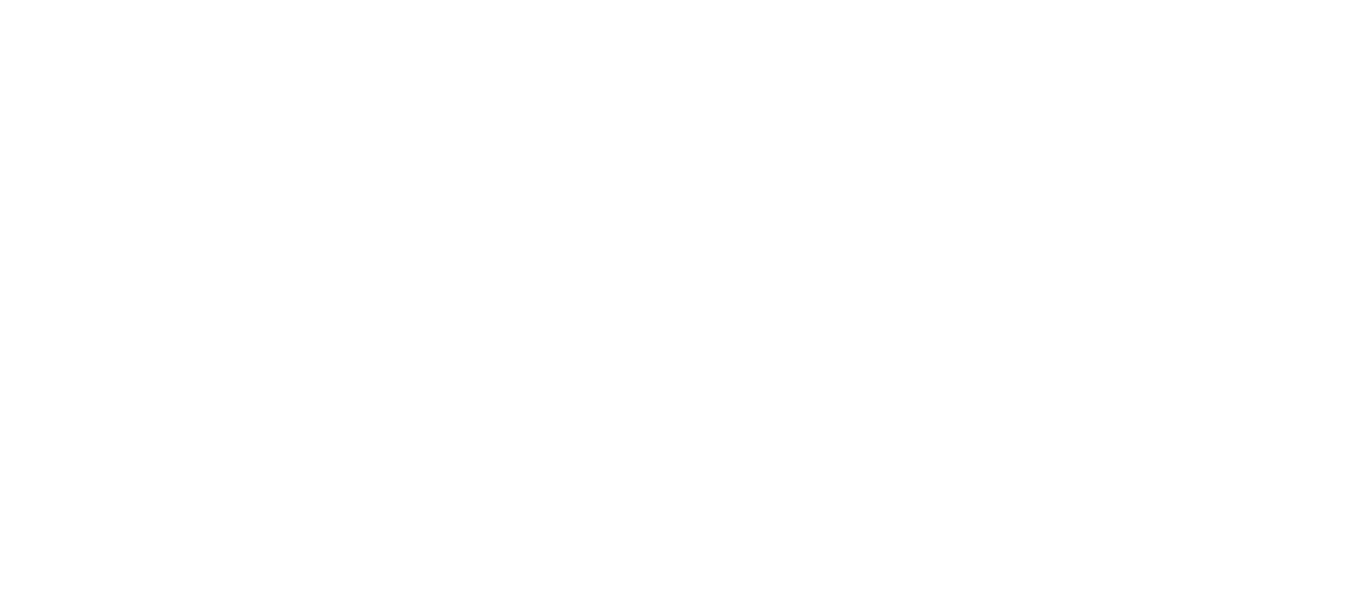 scroll, scrollTop: 0, scrollLeft: 0, axis: both 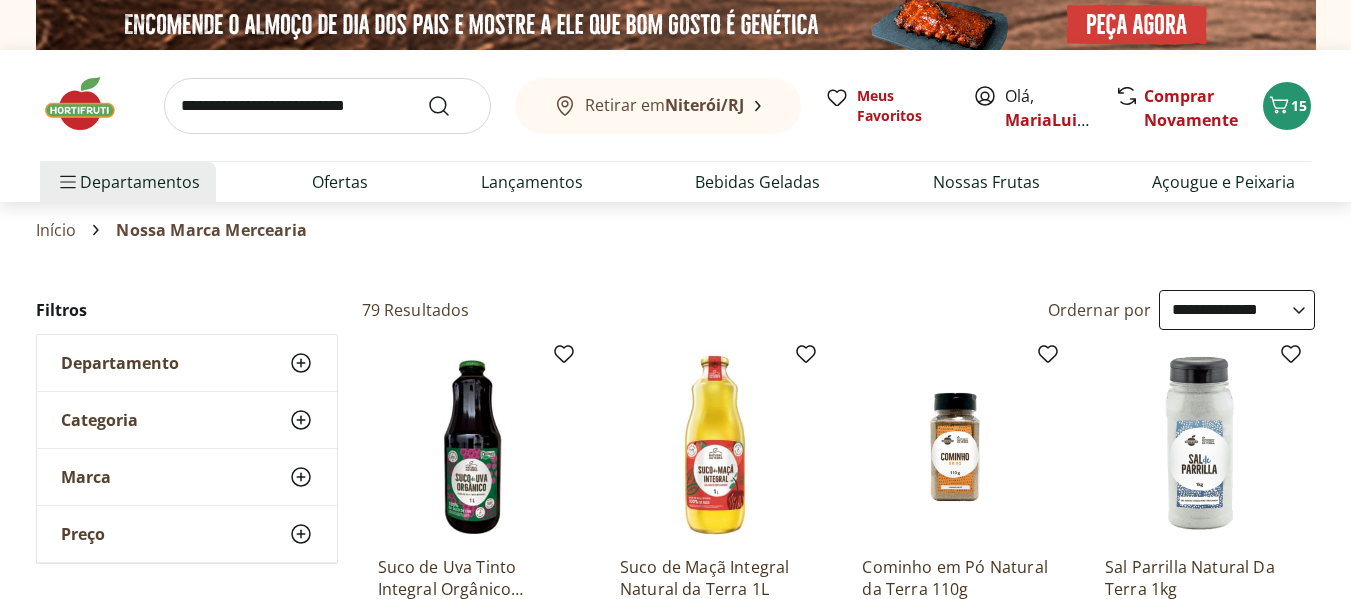 select on "**********" 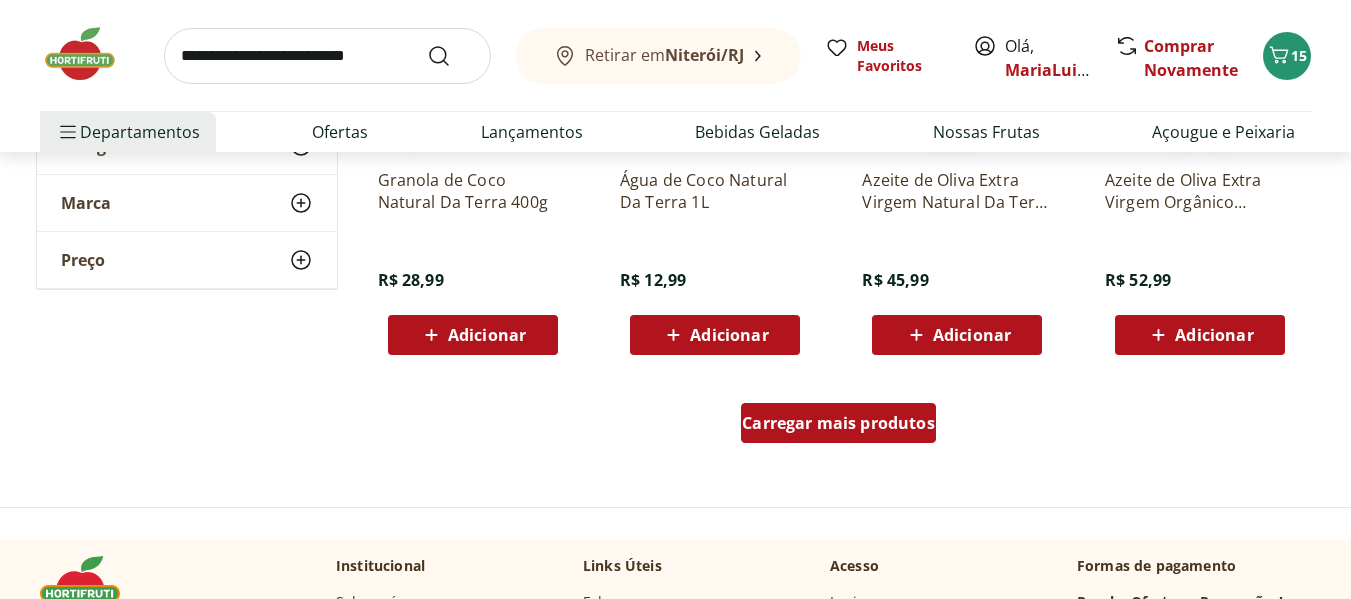 scroll, scrollTop: 0, scrollLeft: 0, axis: both 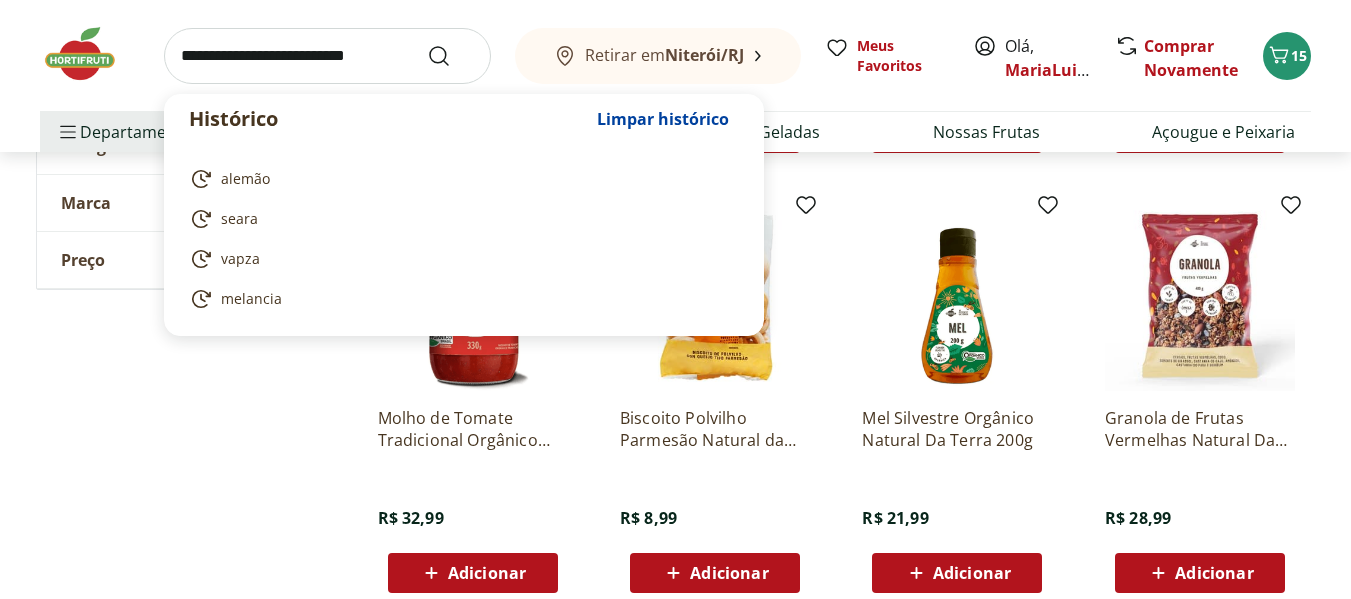 click at bounding box center (327, 56) 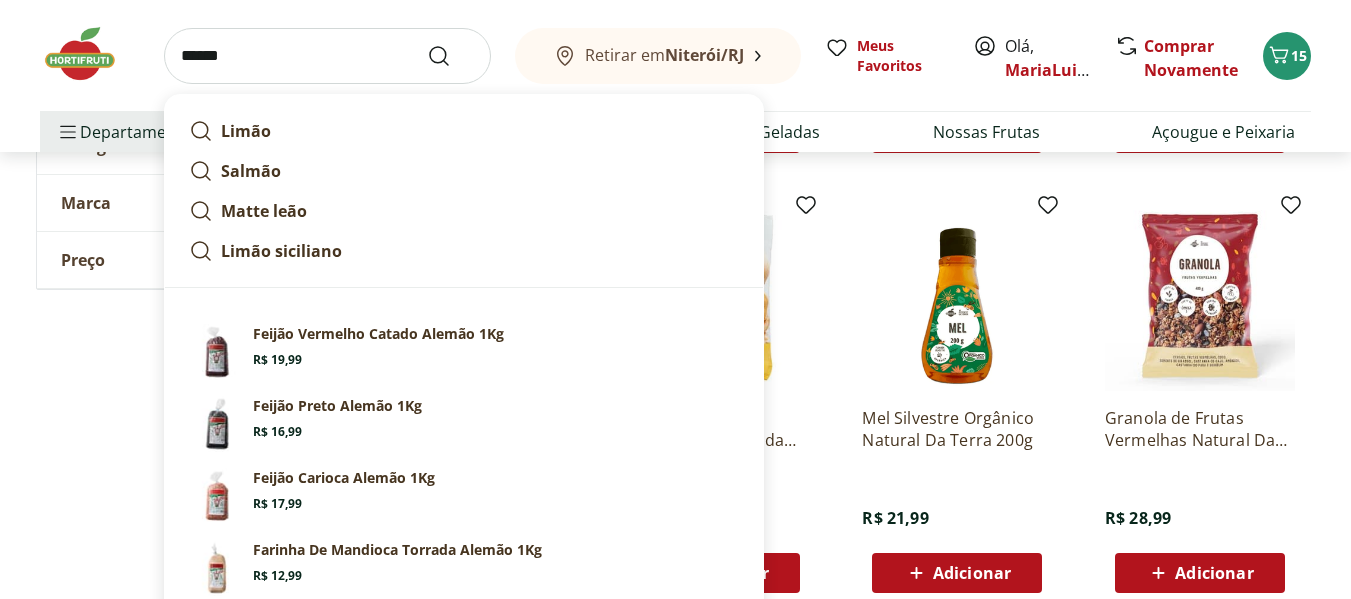 type on "******" 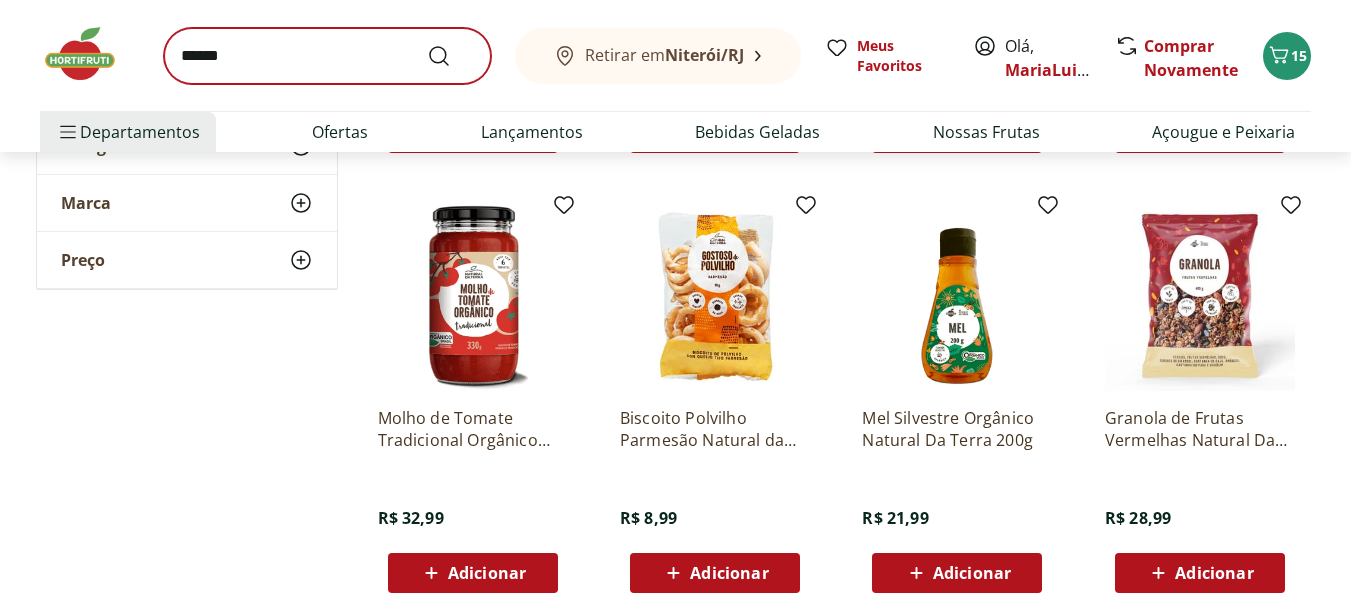 scroll, scrollTop: 0, scrollLeft: 0, axis: both 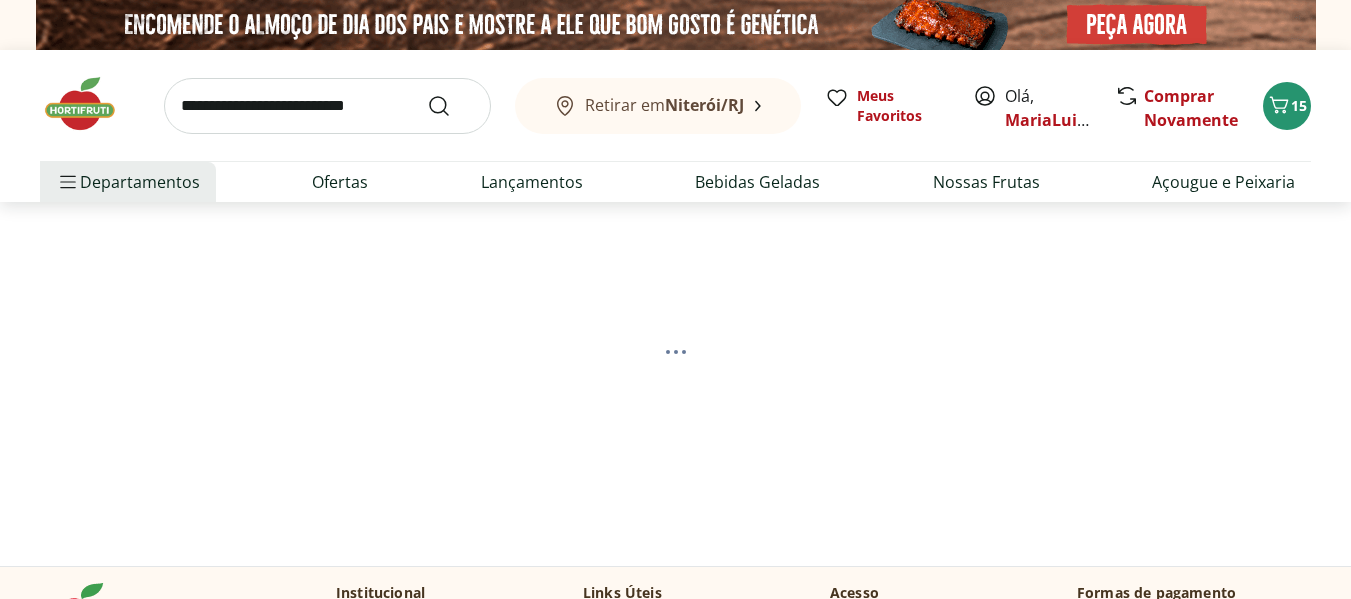 select on "**********" 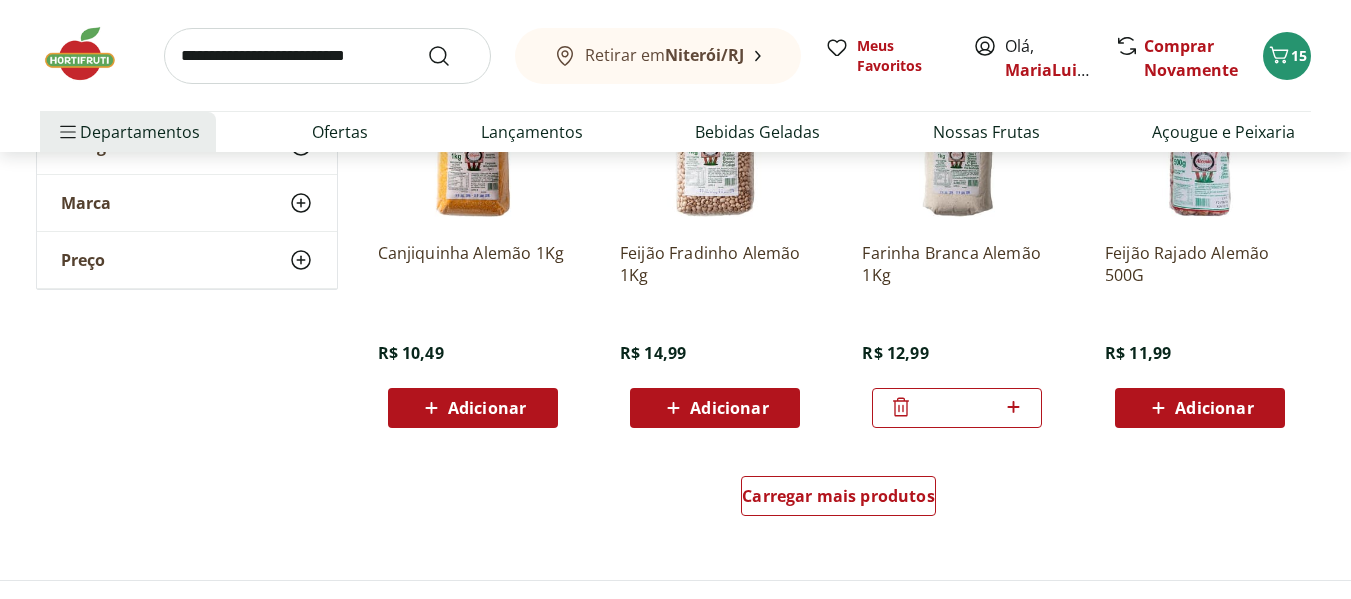scroll, scrollTop: 1334, scrollLeft: 0, axis: vertical 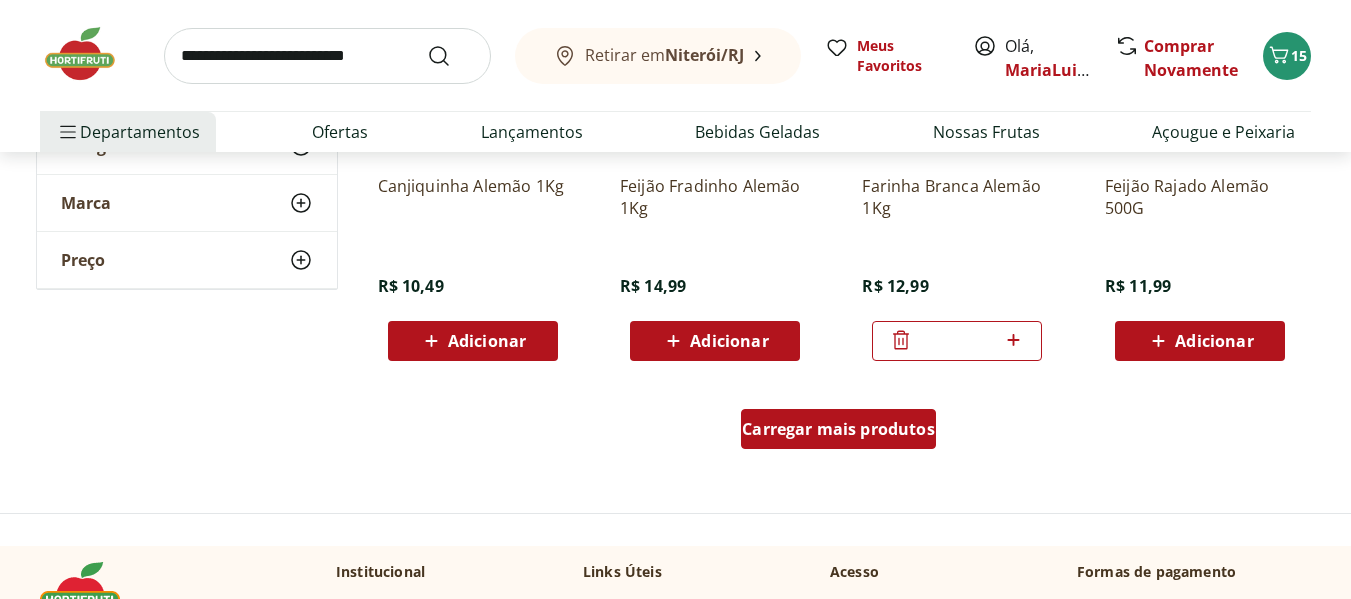 click on "Carregar mais produtos" at bounding box center (838, 429) 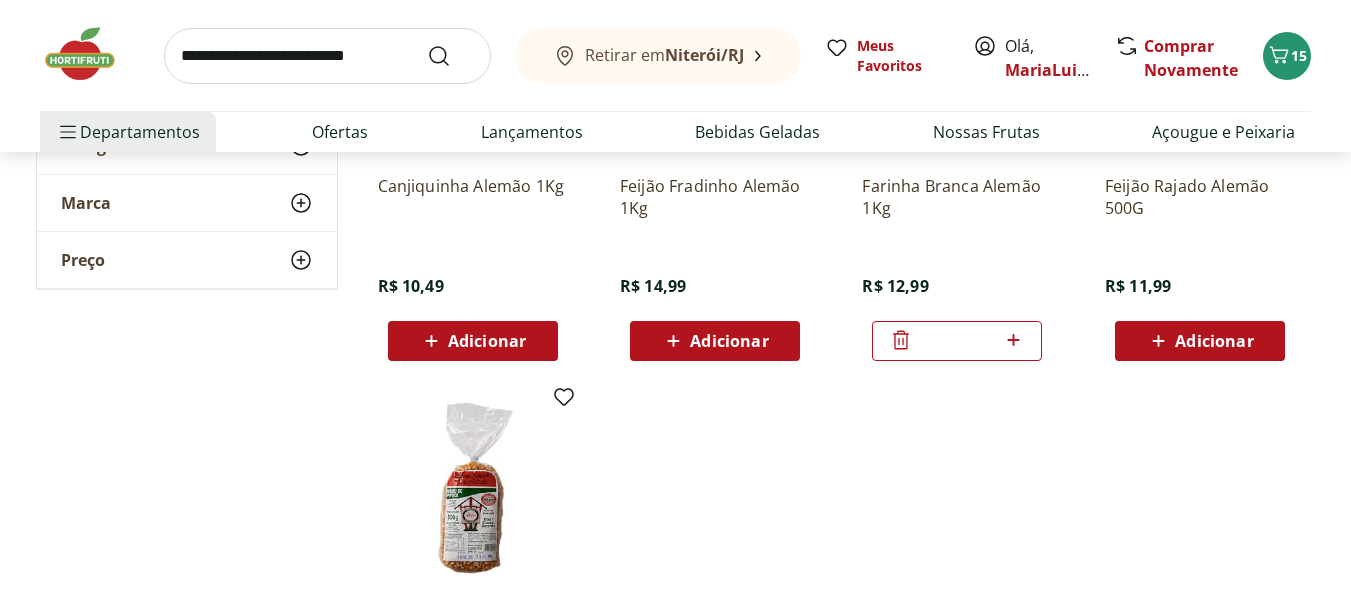 scroll, scrollTop: 1467, scrollLeft: 0, axis: vertical 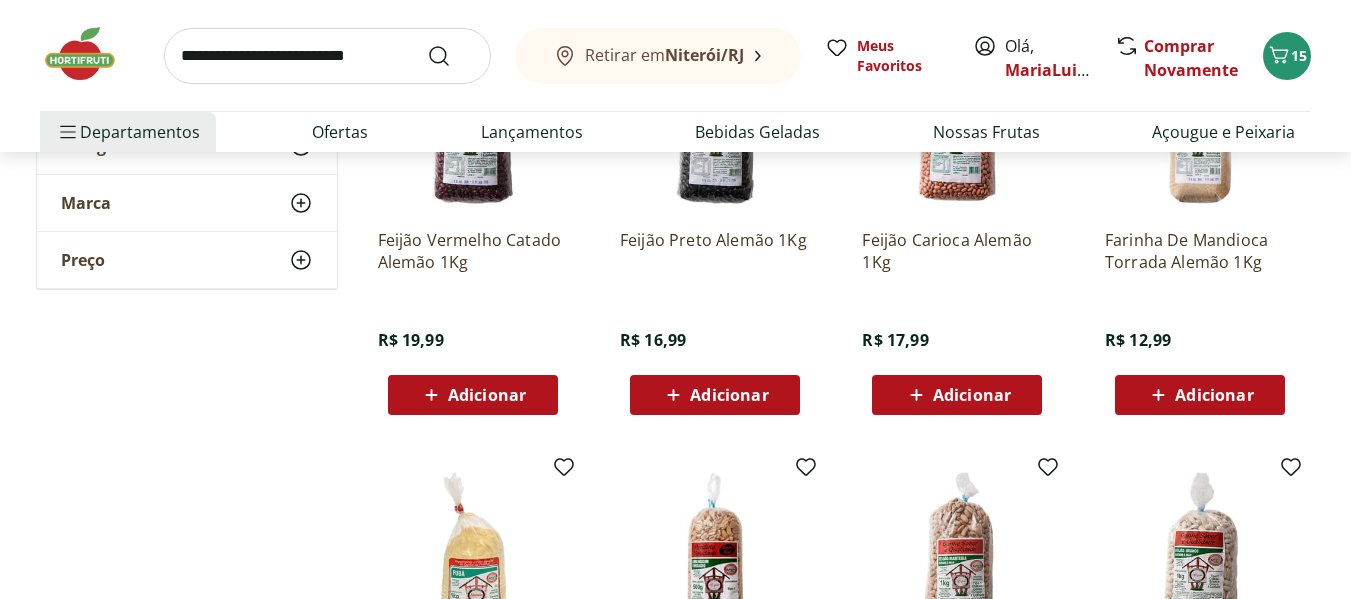 click on "Adicionar" at bounding box center [1214, 395] 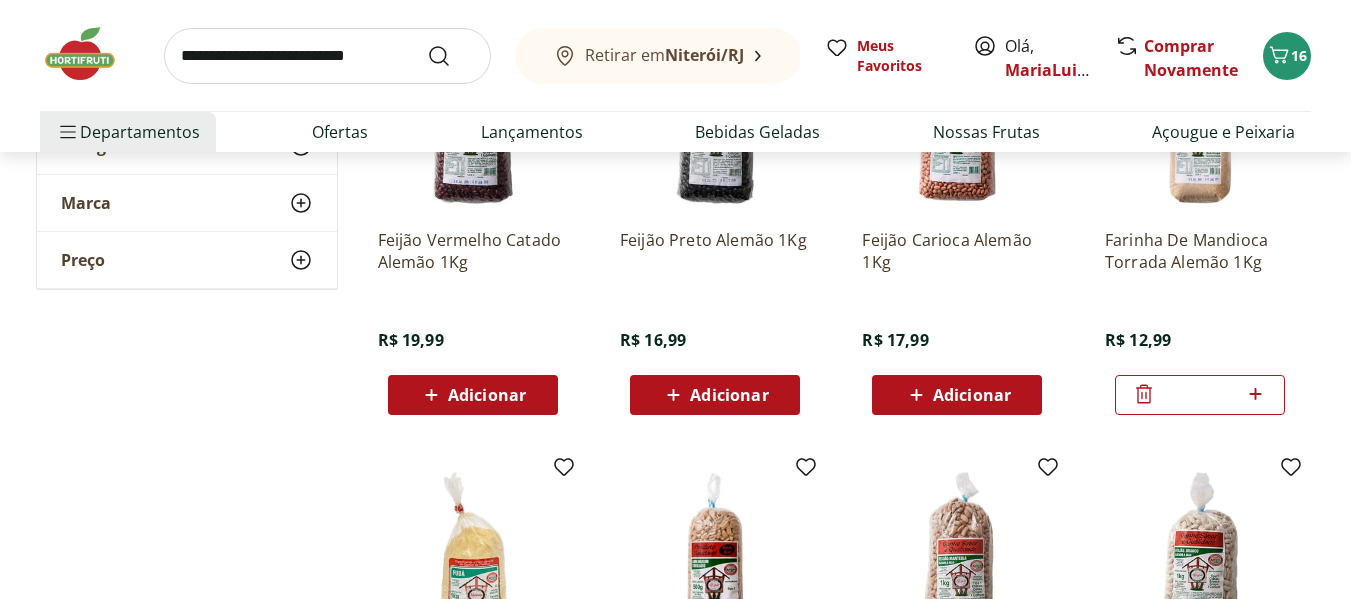 scroll, scrollTop: 534, scrollLeft: 0, axis: vertical 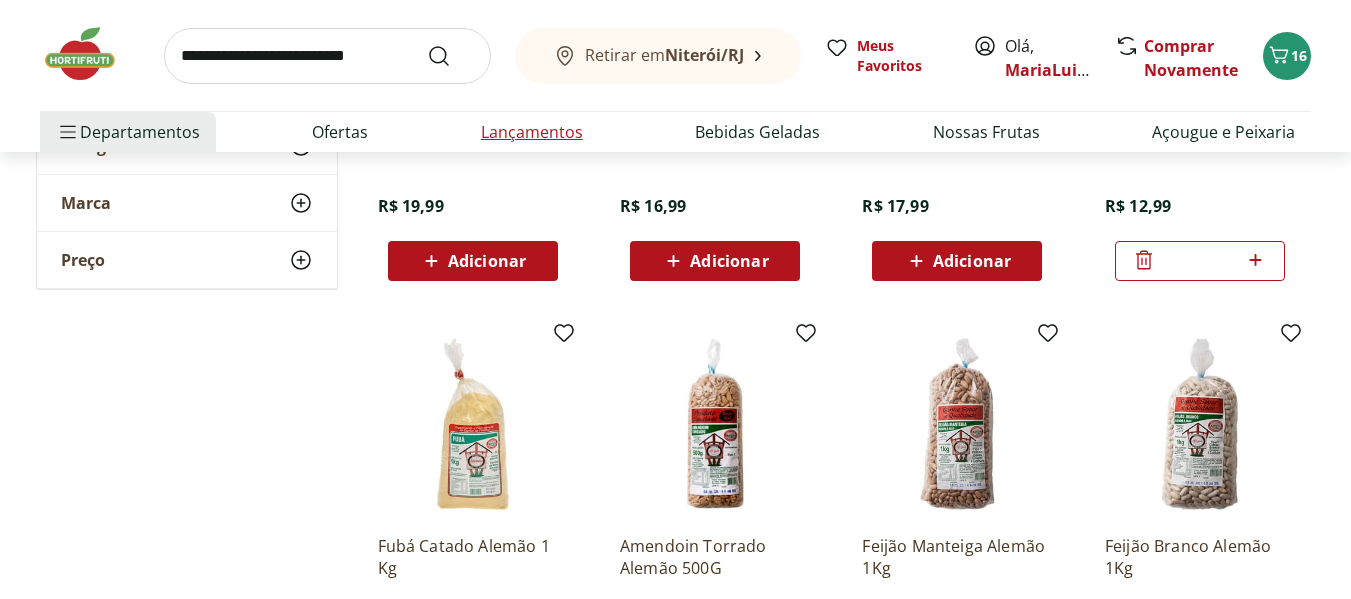 click on "Lançamentos" at bounding box center (532, 132) 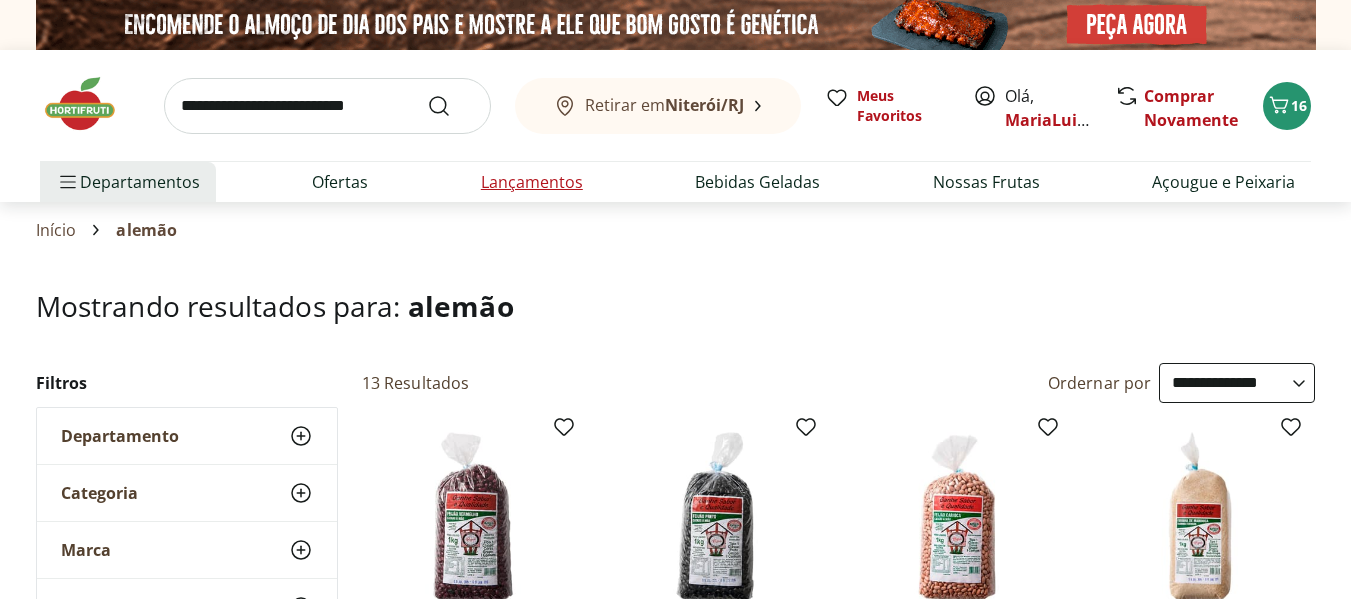 select on "**********" 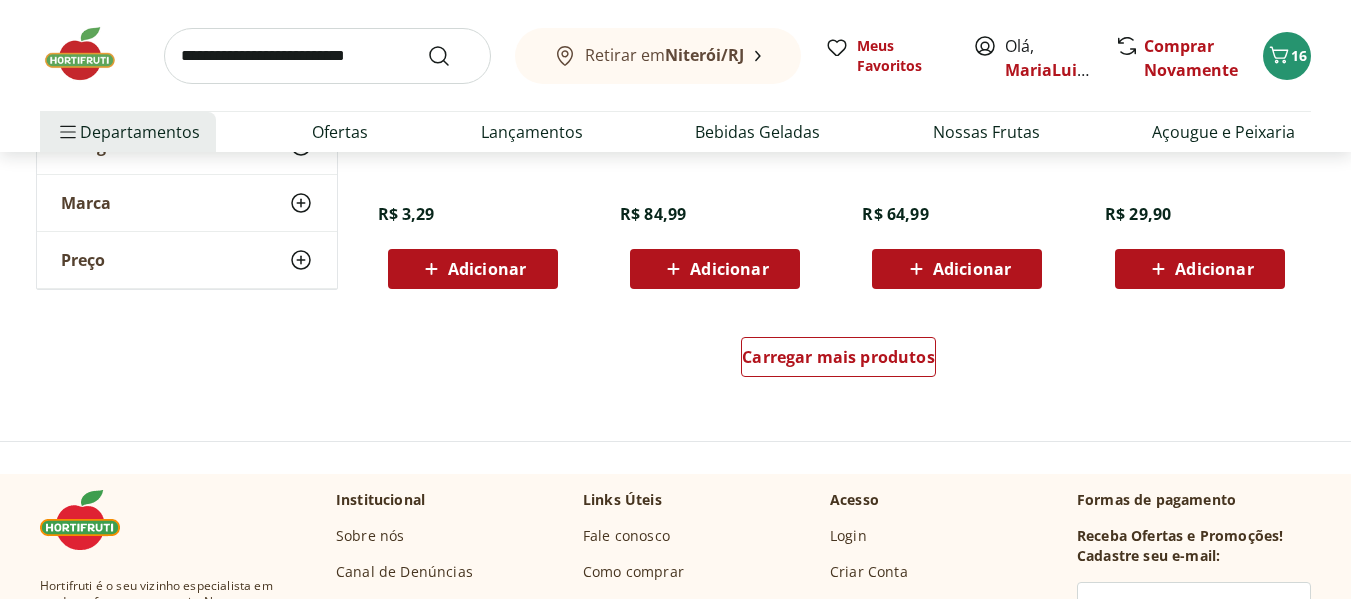 scroll, scrollTop: 1400, scrollLeft: 0, axis: vertical 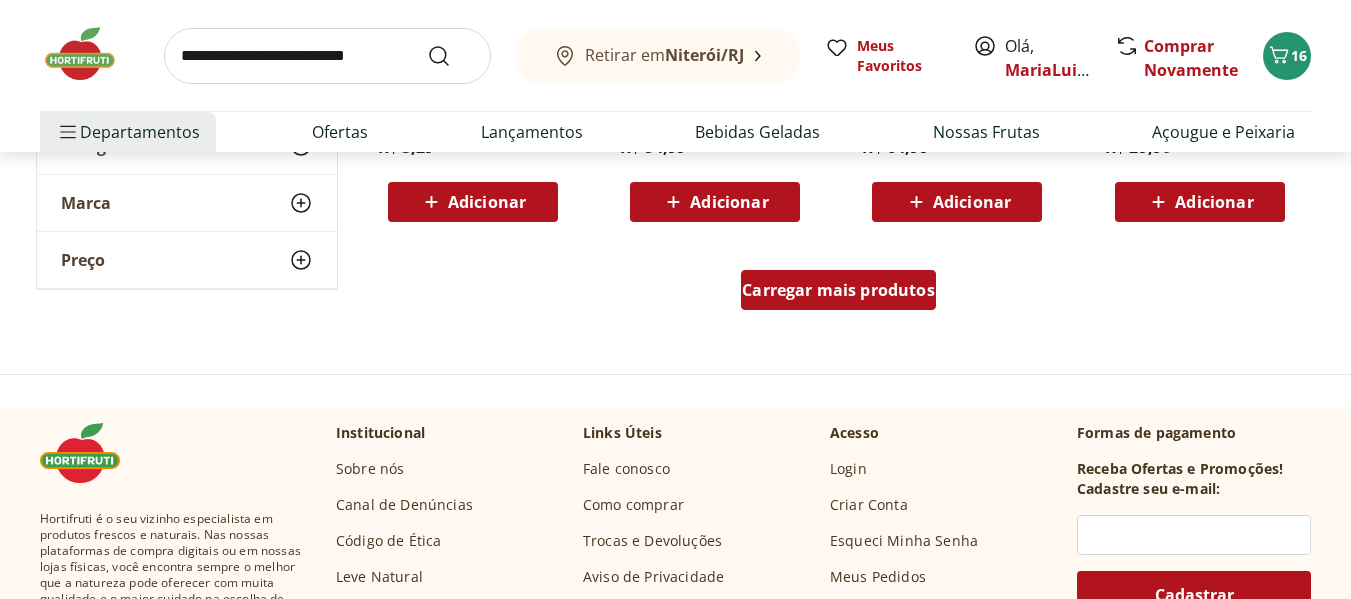 click on "Carregar mais produtos" at bounding box center [838, 290] 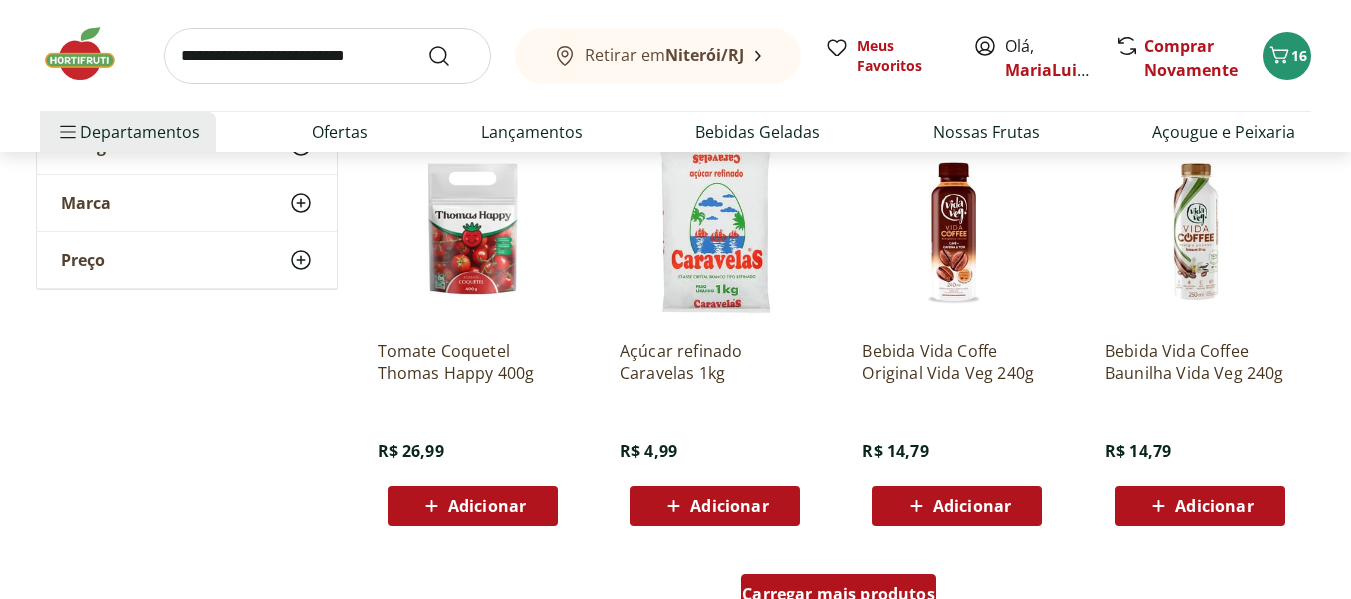 scroll, scrollTop: 2667, scrollLeft: 0, axis: vertical 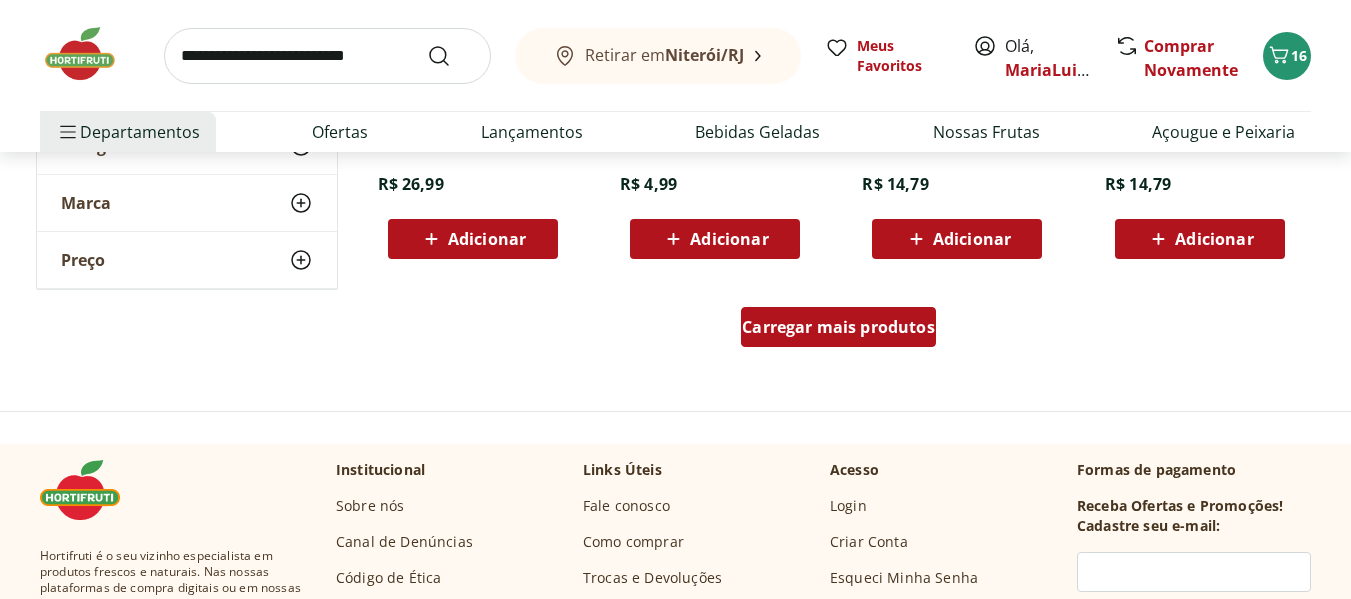 click on "Carregar mais produtos" at bounding box center (839, 331) 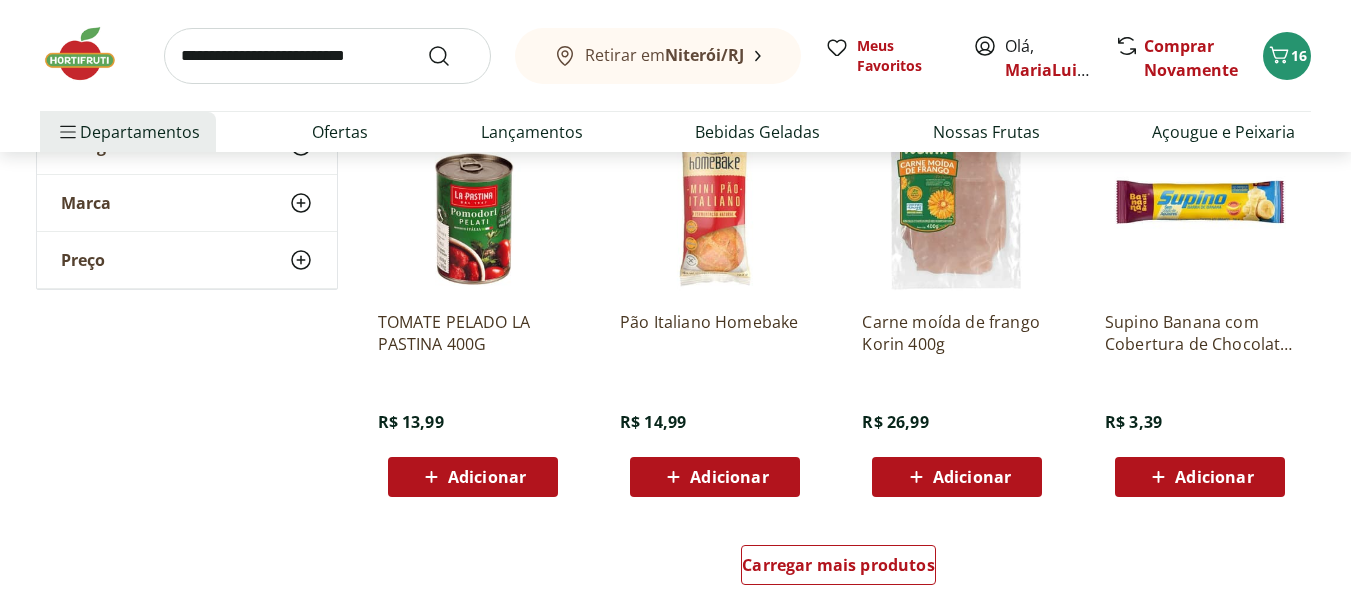 scroll, scrollTop: 3800, scrollLeft: 0, axis: vertical 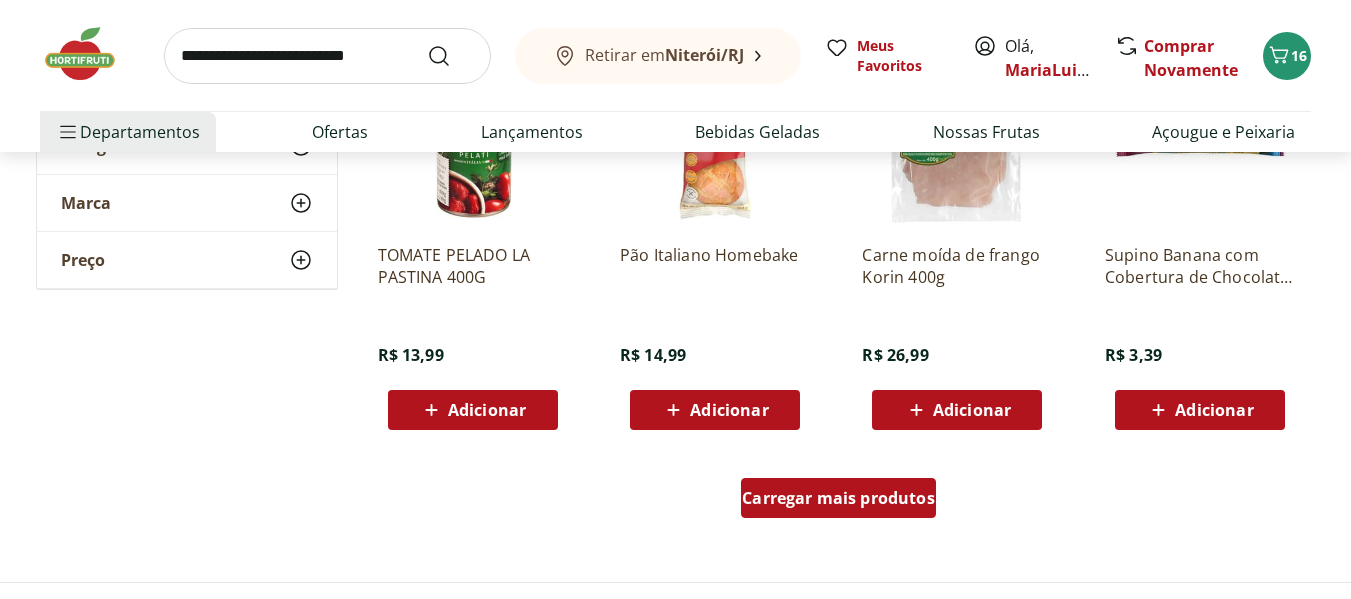 click on "Carregar mais produtos" at bounding box center (838, 498) 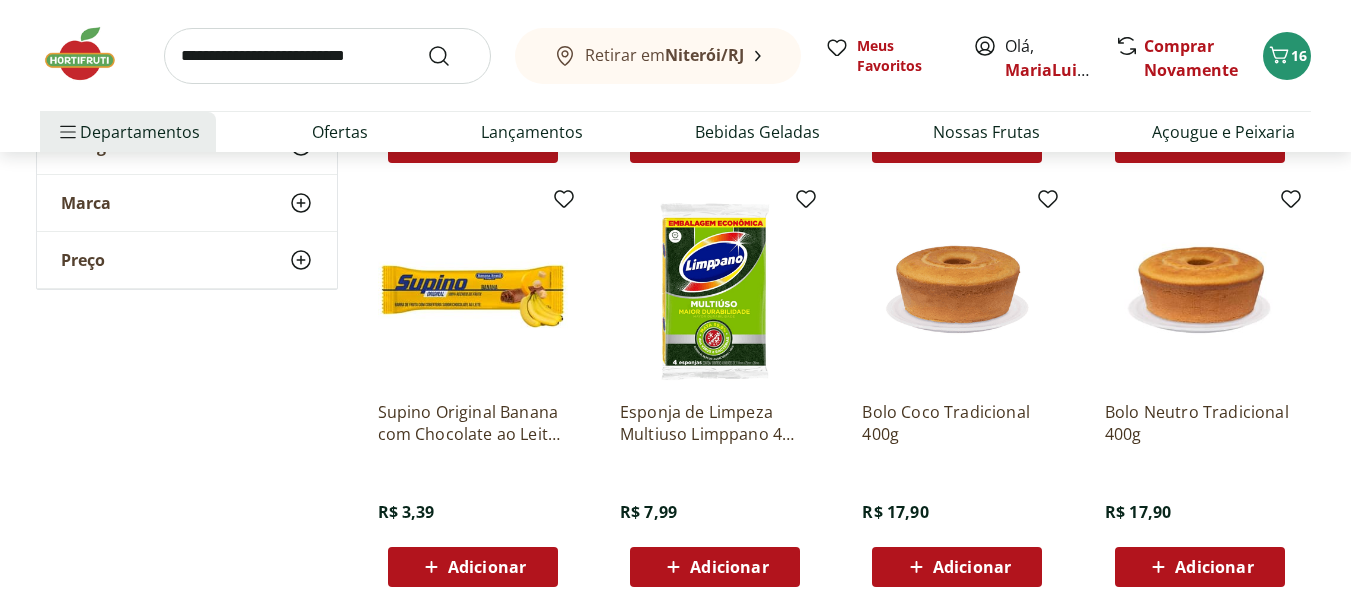 scroll, scrollTop: 4267, scrollLeft: 0, axis: vertical 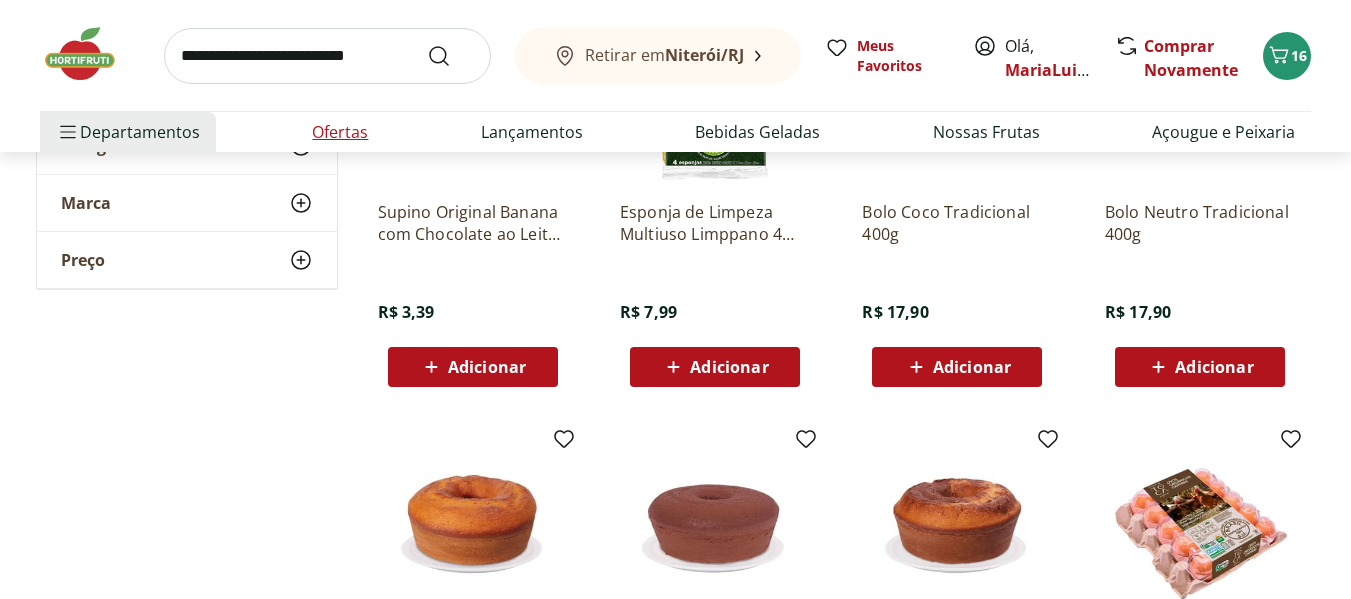 click on "Ofertas" at bounding box center [340, 132] 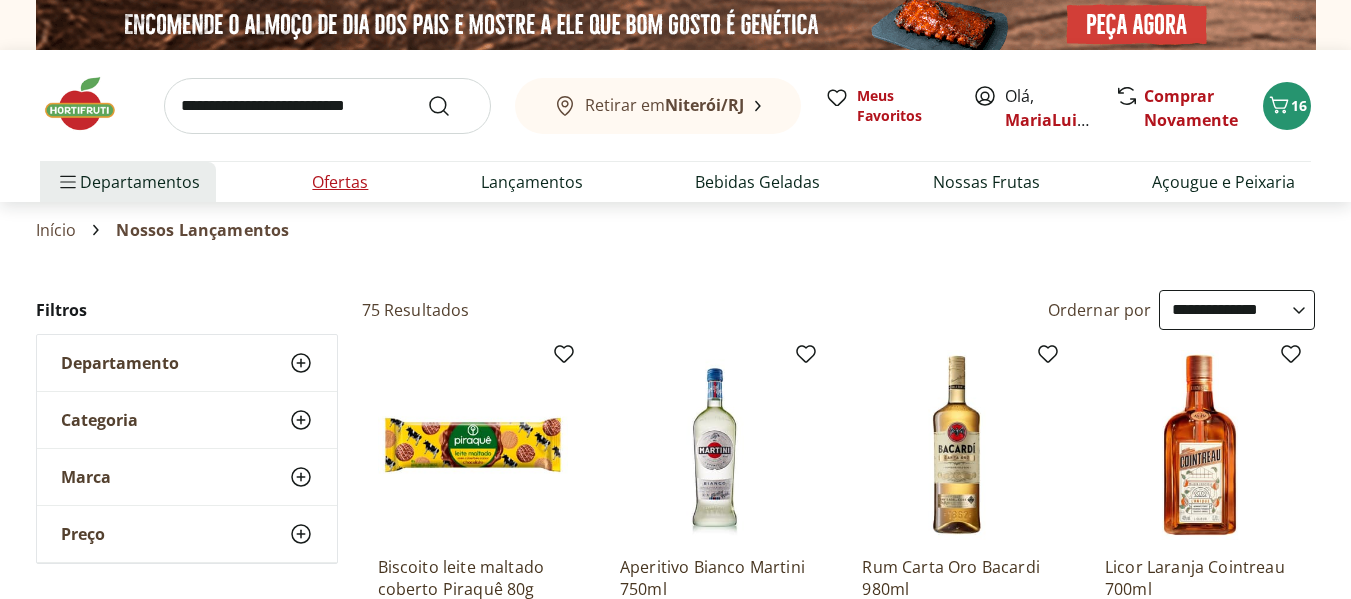 select on "**********" 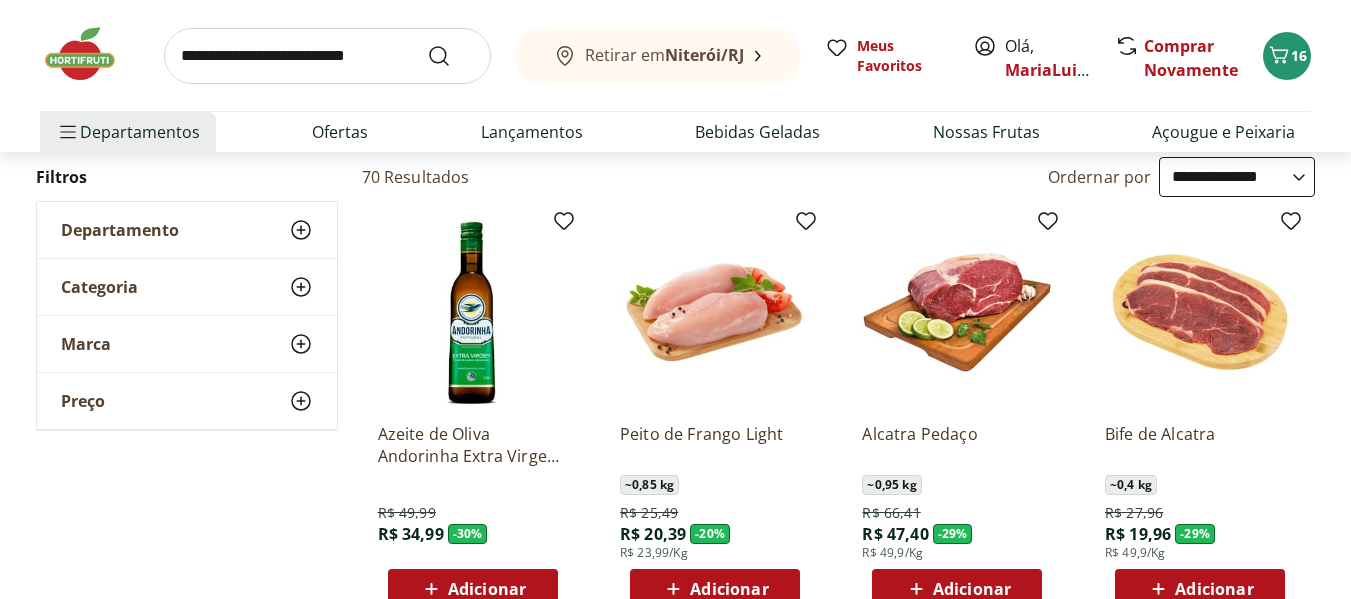 scroll, scrollTop: 0, scrollLeft: 0, axis: both 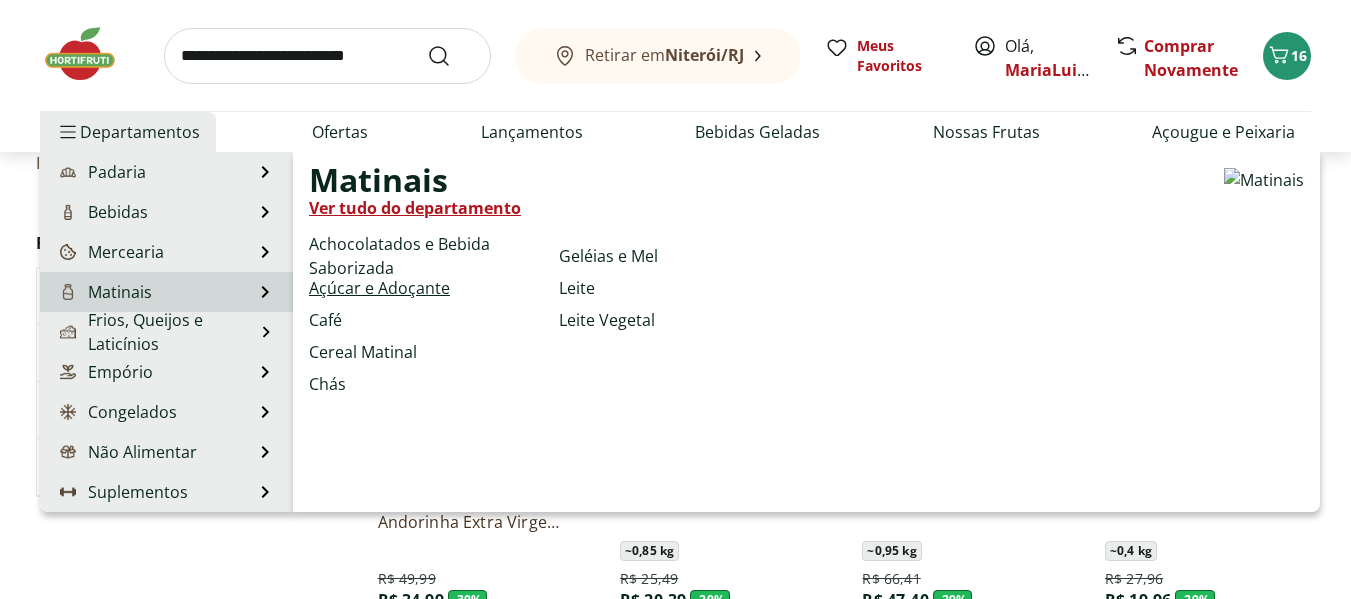 click on "Açúcar e Adoçante" at bounding box center (379, 288) 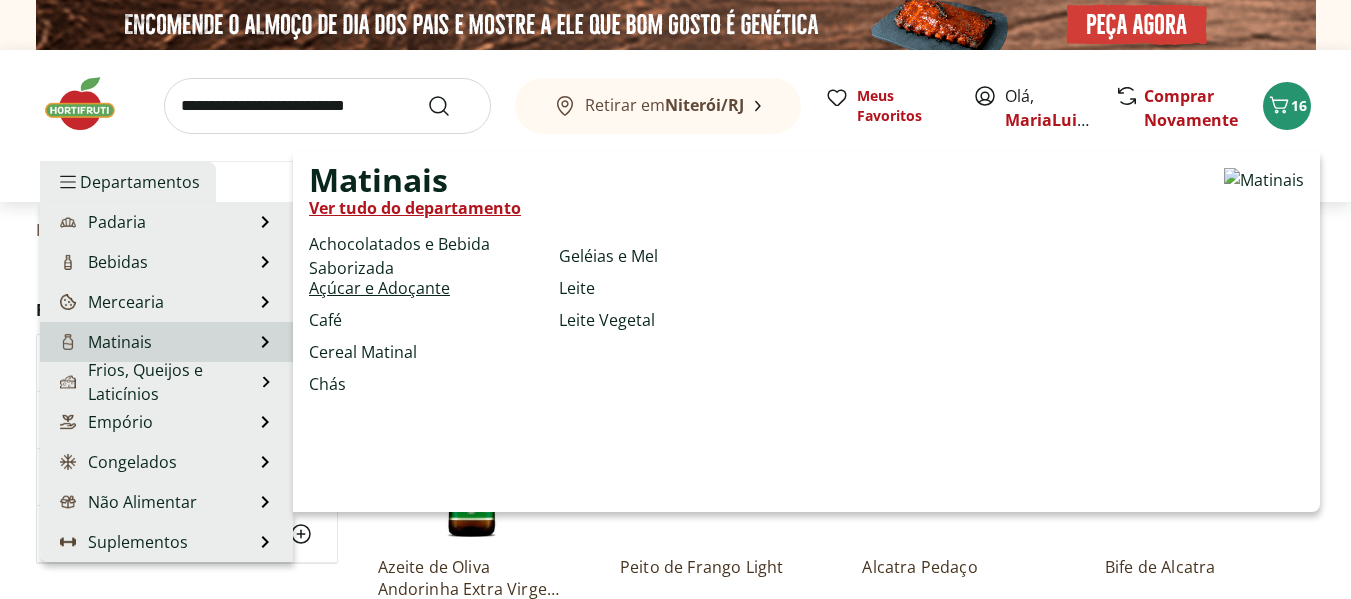 select on "**********" 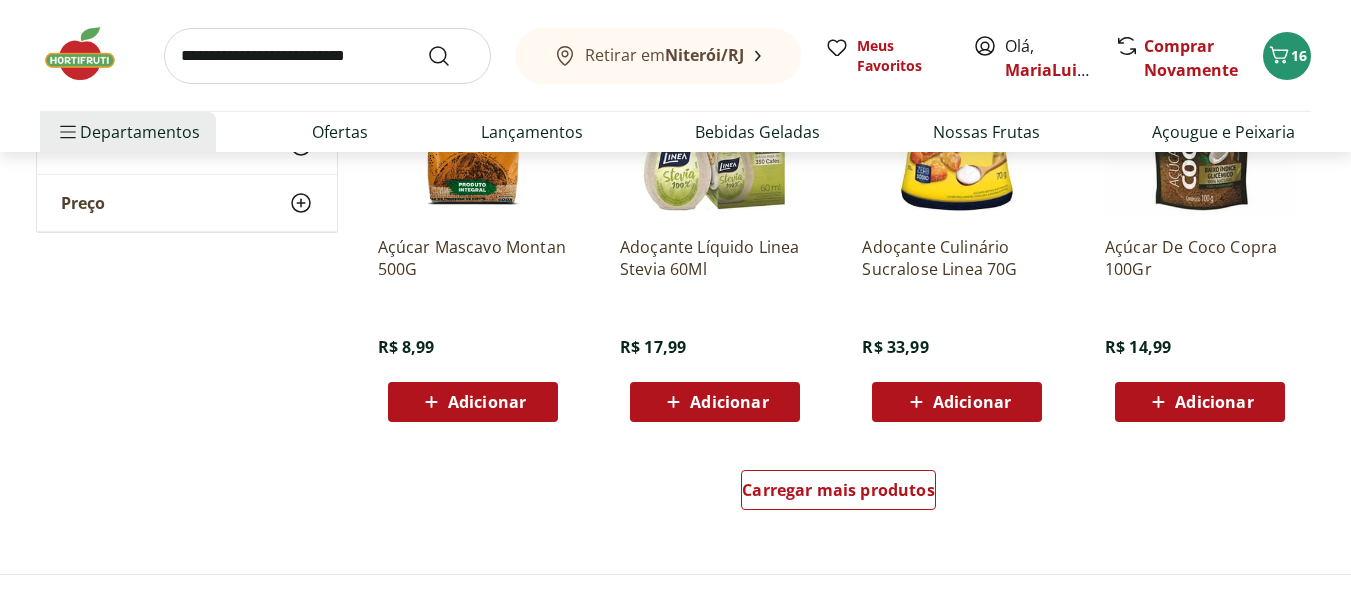 scroll, scrollTop: 1267, scrollLeft: 0, axis: vertical 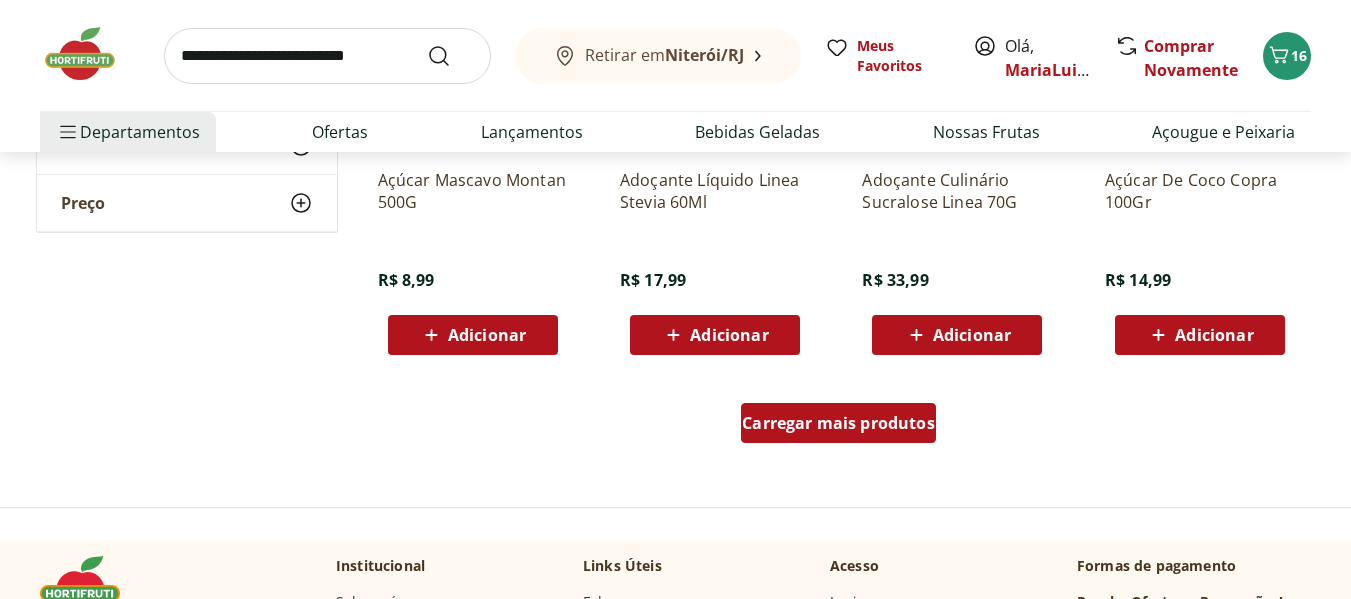 click on "Carregar mais produtos" at bounding box center (838, 423) 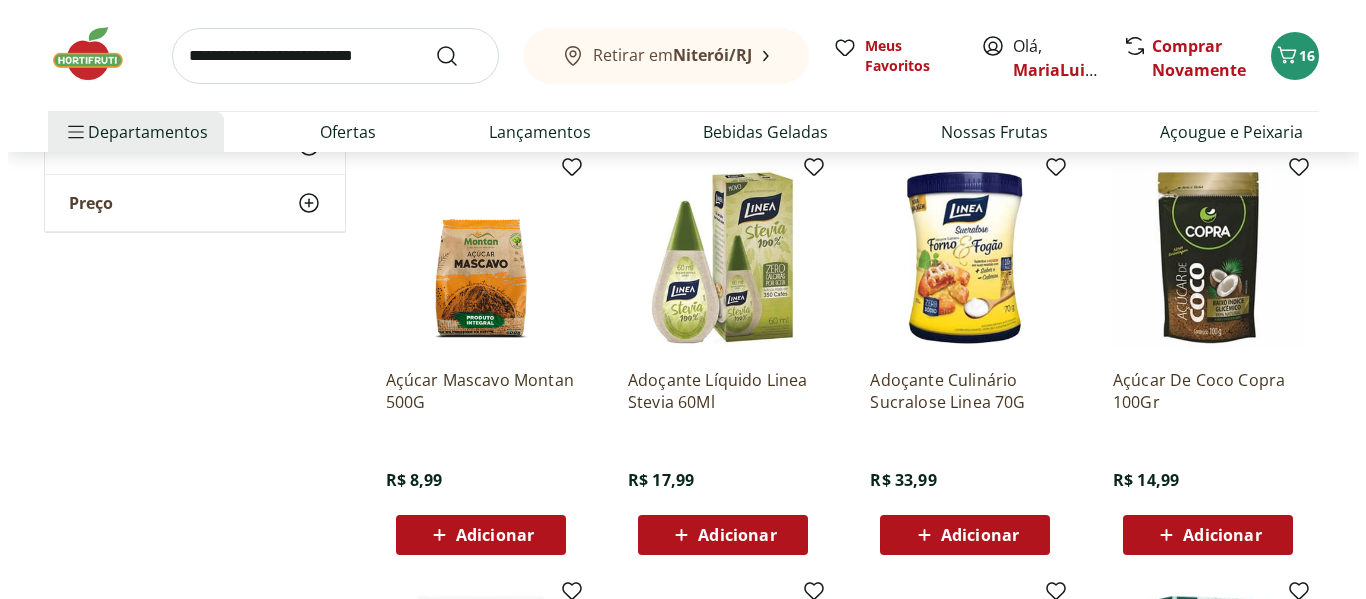 scroll, scrollTop: 733, scrollLeft: 0, axis: vertical 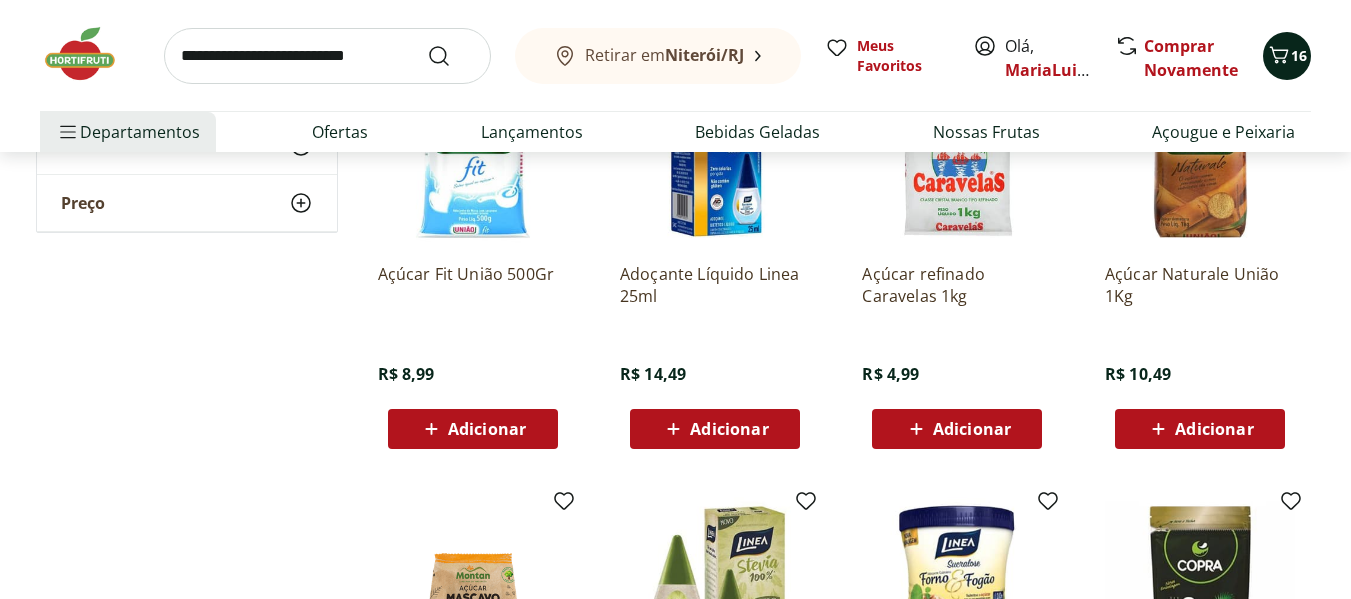 click on "16" at bounding box center (1299, 55) 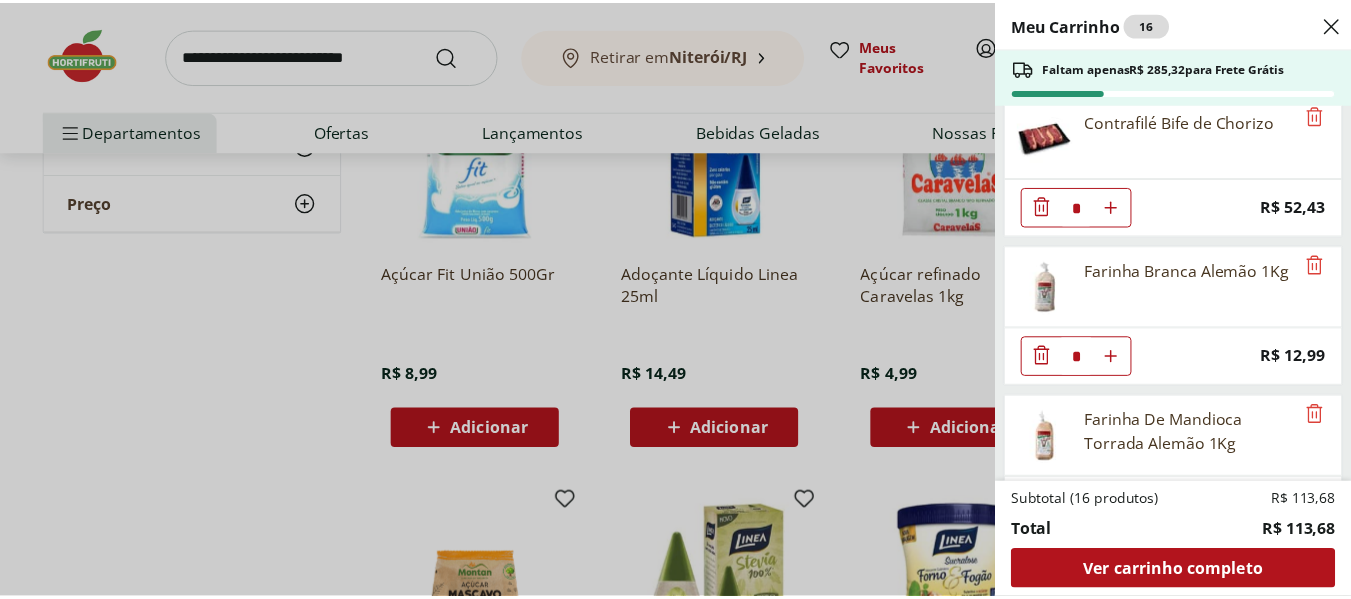 scroll, scrollTop: 529, scrollLeft: 0, axis: vertical 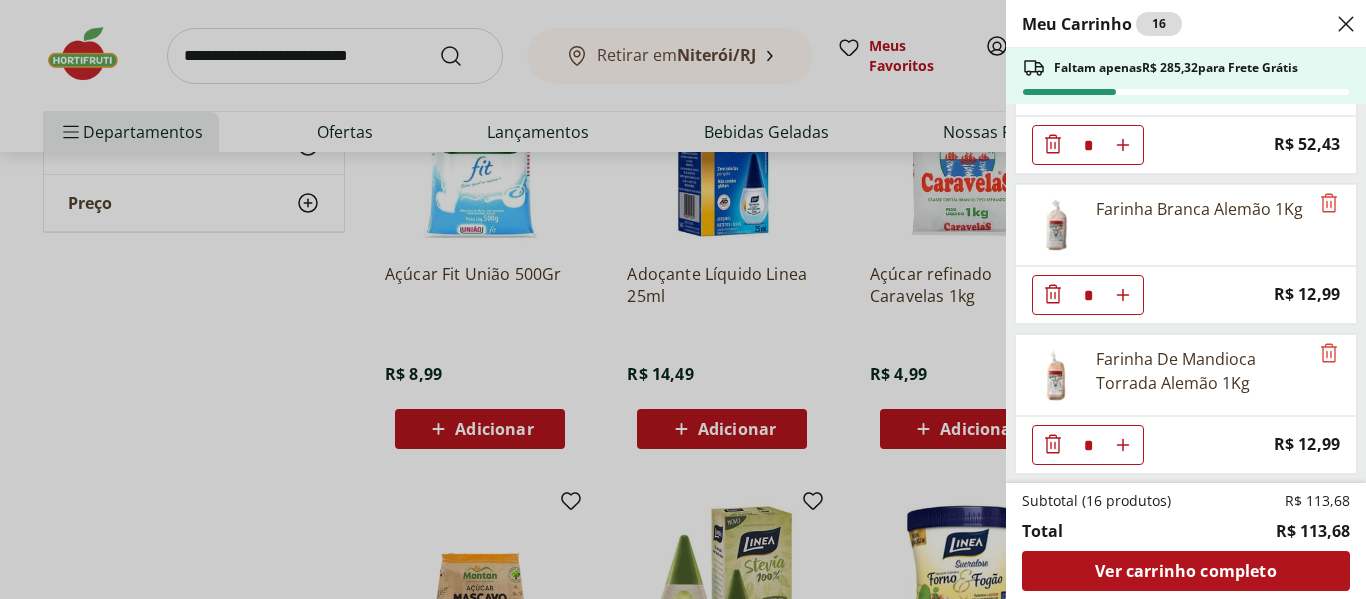 click on "Meu Carrinho 16 Faltam apenas  R$ 285,32  para Frete Grátis Laranja Lima Unidade * Price: R$ 2,53 Goiaba Vermelha Unidade * Price: R$ 2,80 LIMAO SELECIONADO * Price: R$ 3,29 Contrafilé Bife de Chorizo * Price: R$ 52,43 Farinha Branca Alemão 1Kg * Price: R$ 12,99 Farinha De Mandioca Torrada Alemão 1Kg * Price: R$ 12,99 Subtotal (16 produtos) R$ 113,68 Total R$ 113,68 Ver carrinho completo" at bounding box center (683, 299) 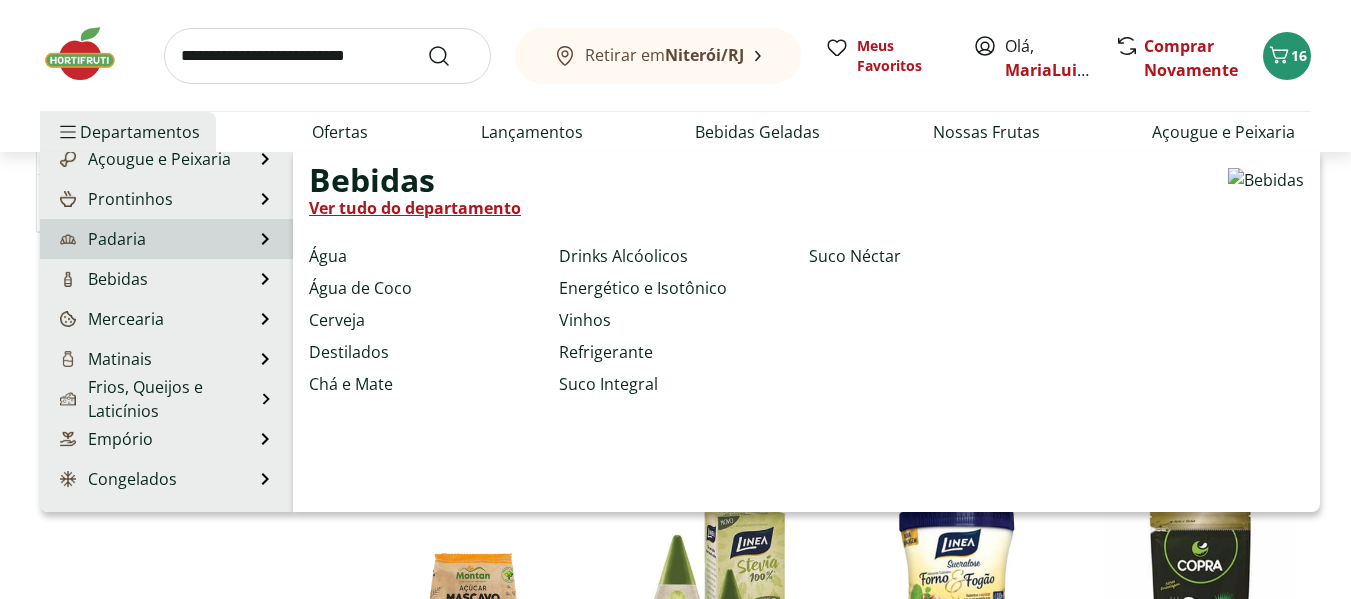 scroll, scrollTop: 0, scrollLeft: 0, axis: both 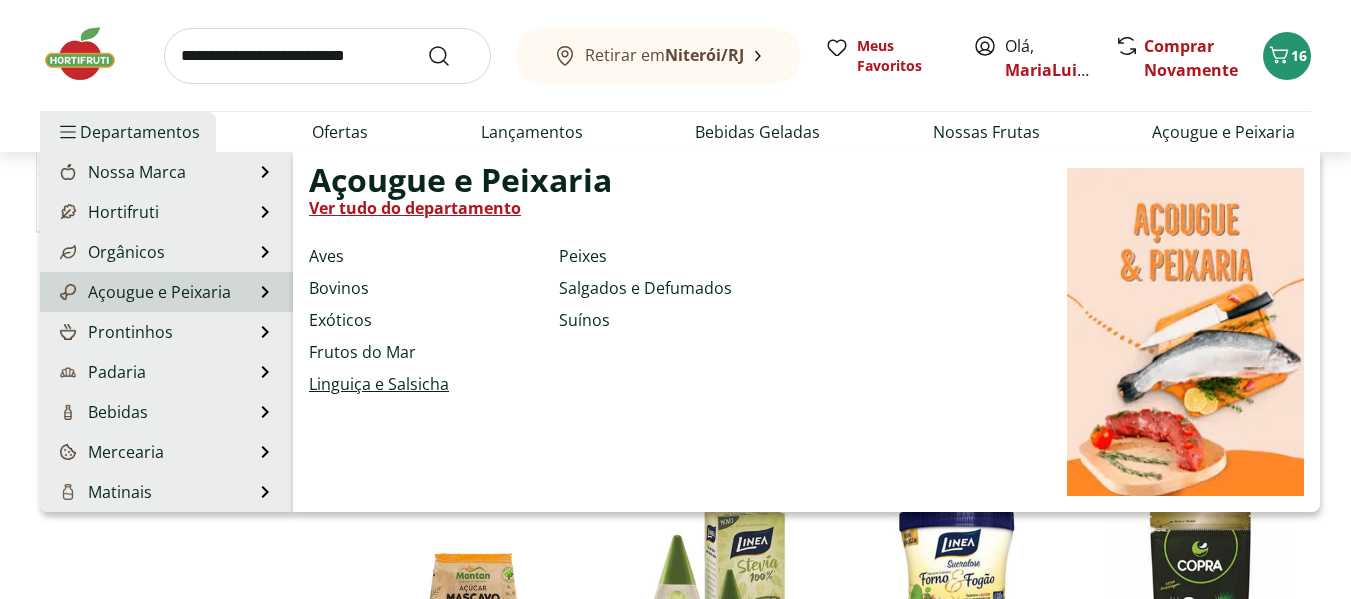 click on "Linguiça e Salsicha" at bounding box center (379, 384) 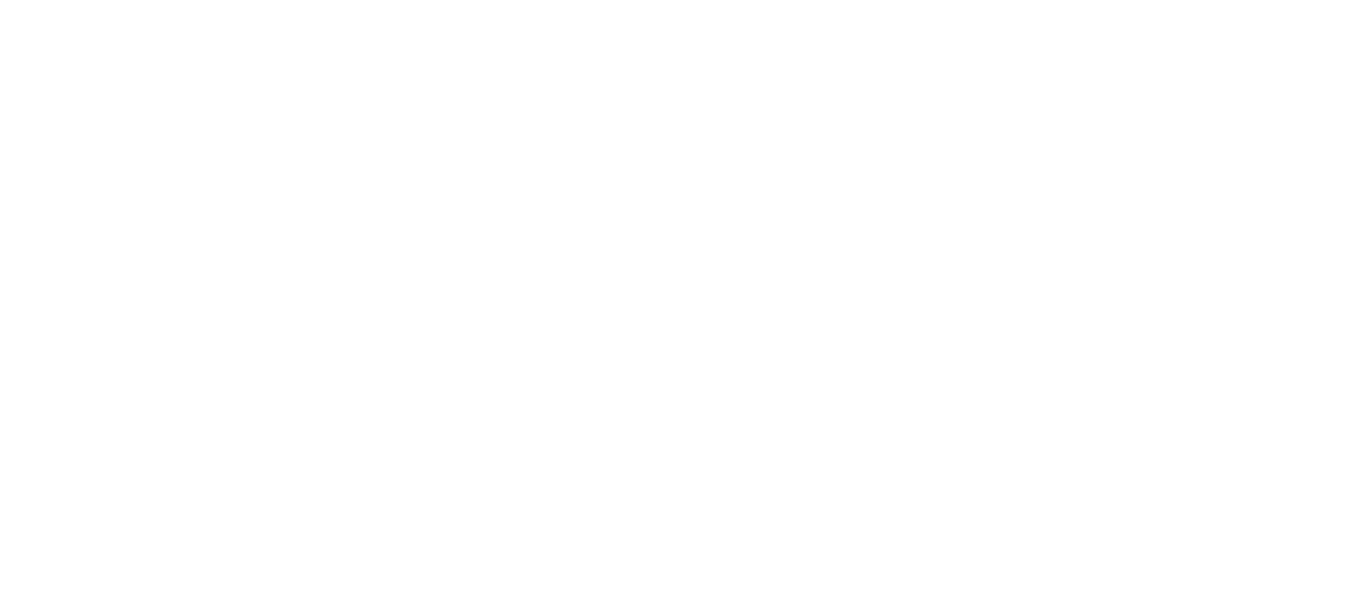 scroll, scrollTop: 0, scrollLeft: 0, axis: both 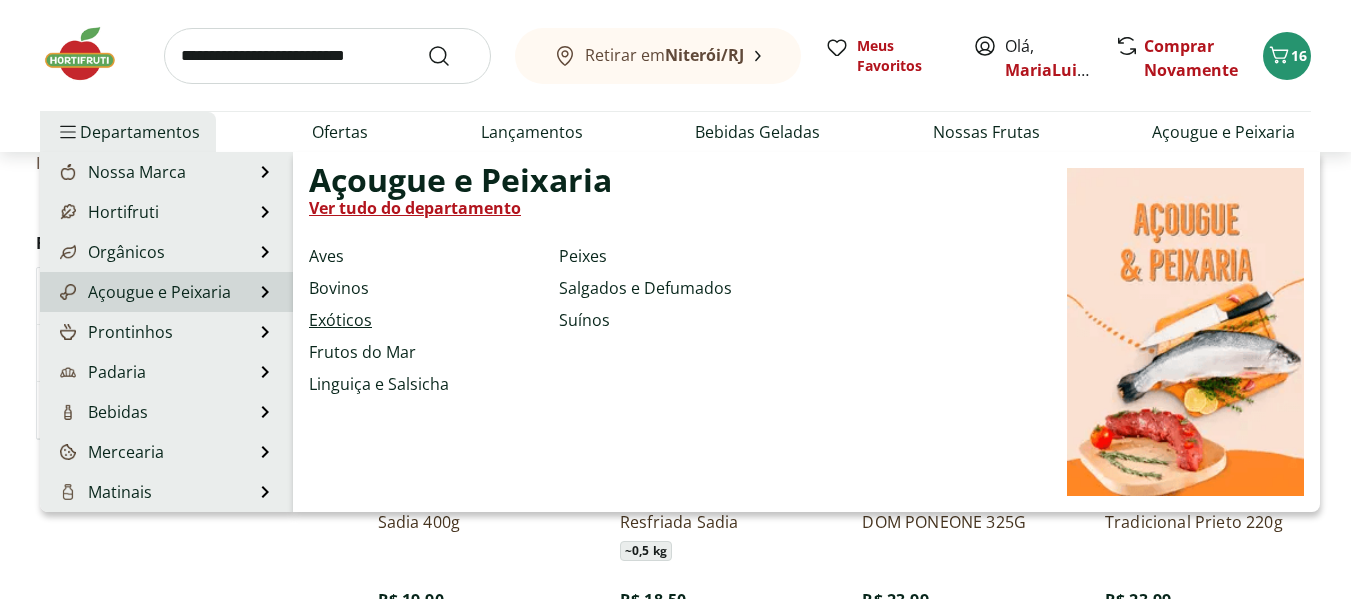click on "Exóticos" at bounding box center [340, 320] 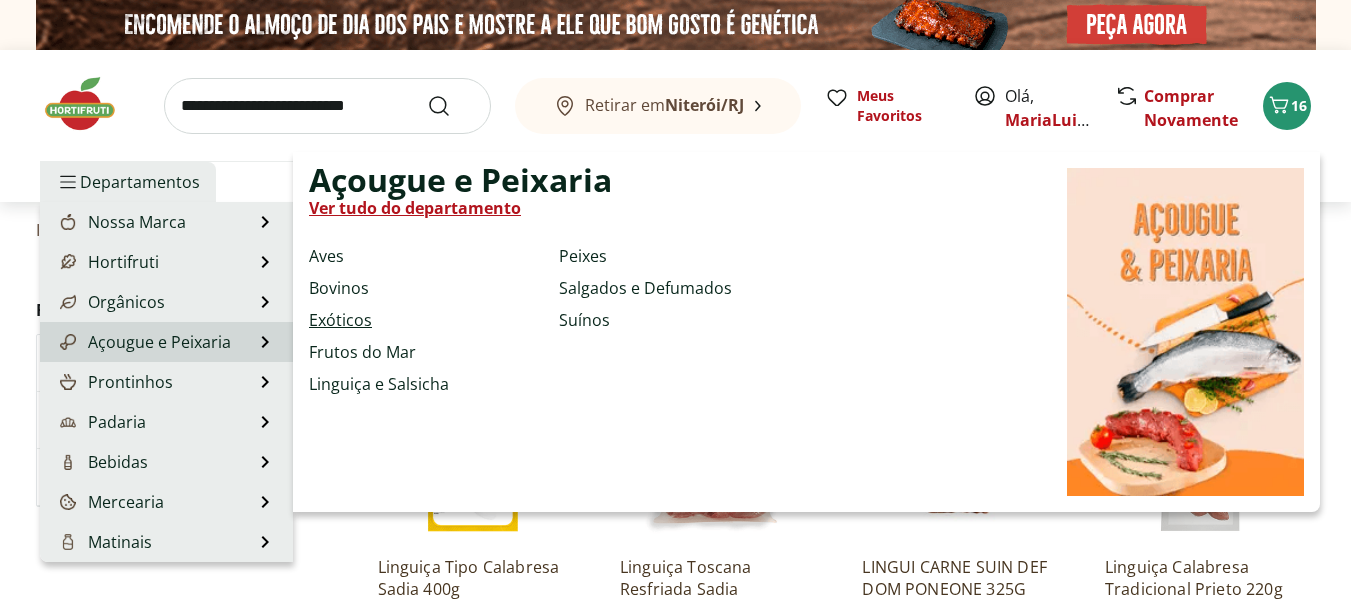 select on "**********" 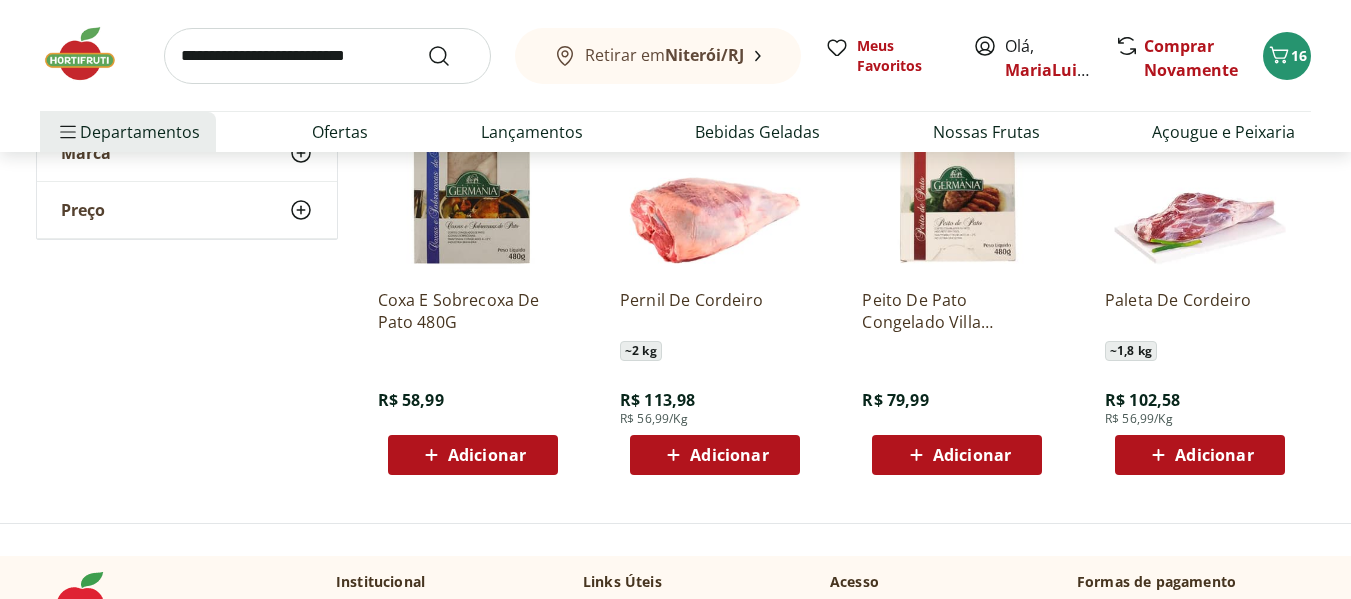 scroll, scrollTop: 0, scrollLeft: 0, axis: both 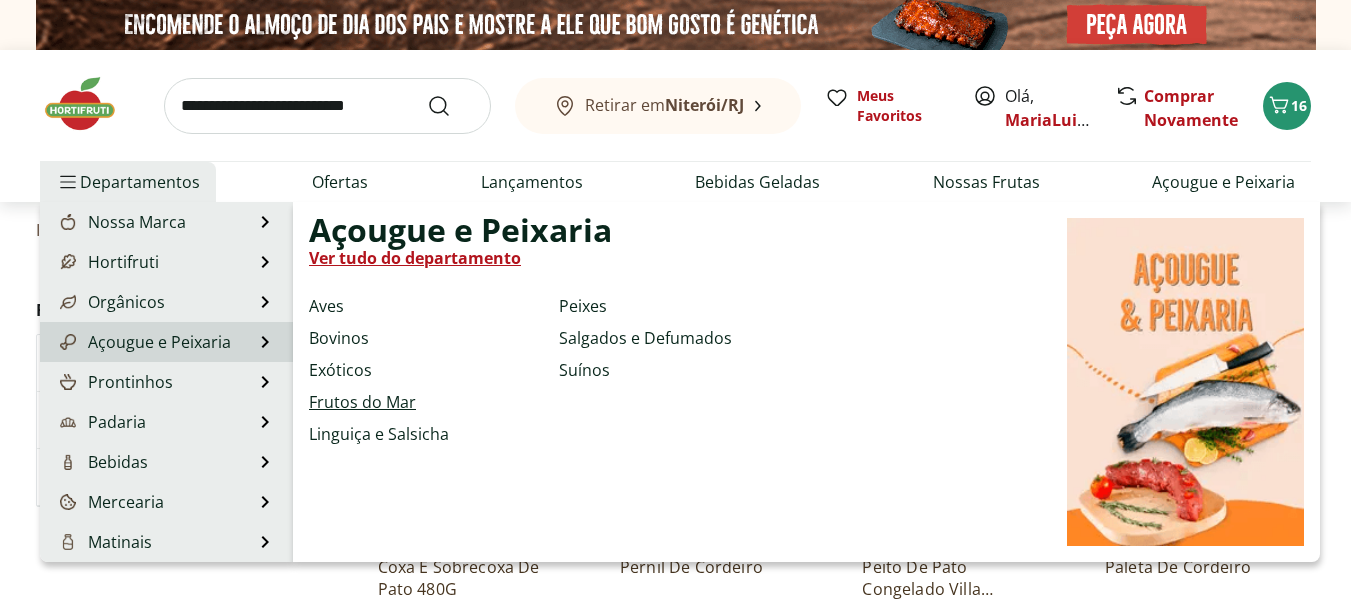click on "Frutos do Mar" at bounding box center [362, 402] 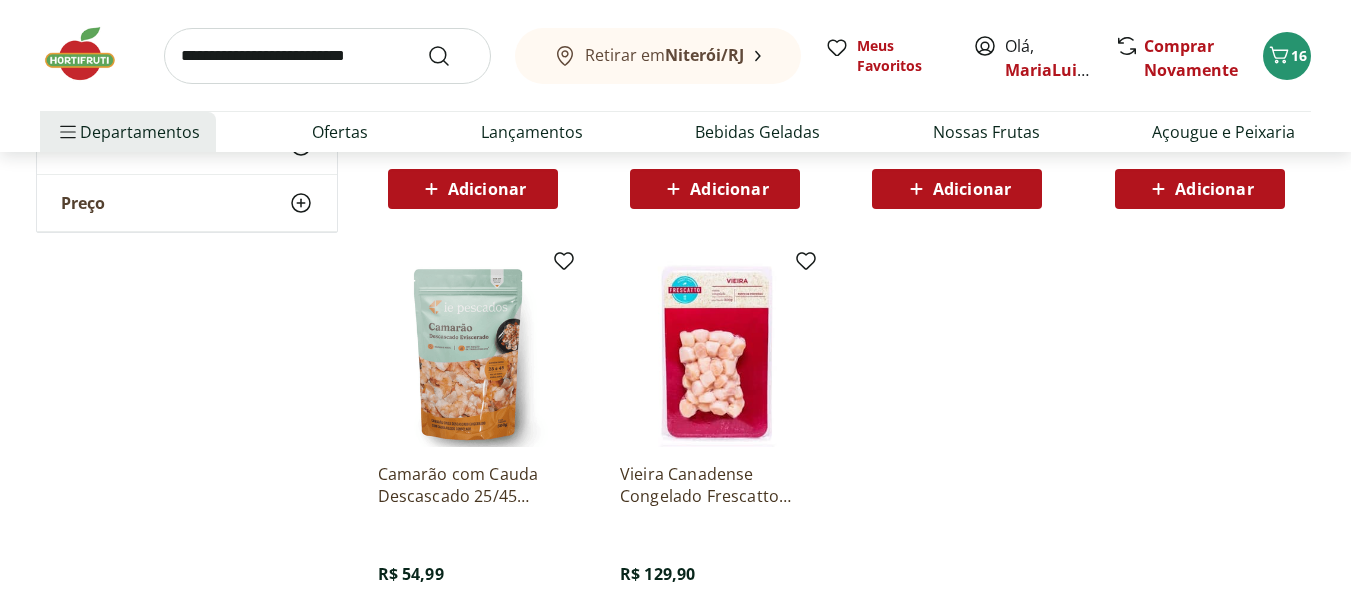 scroll, scrollTop: 600, scrollLeft: 0, axis: vertical 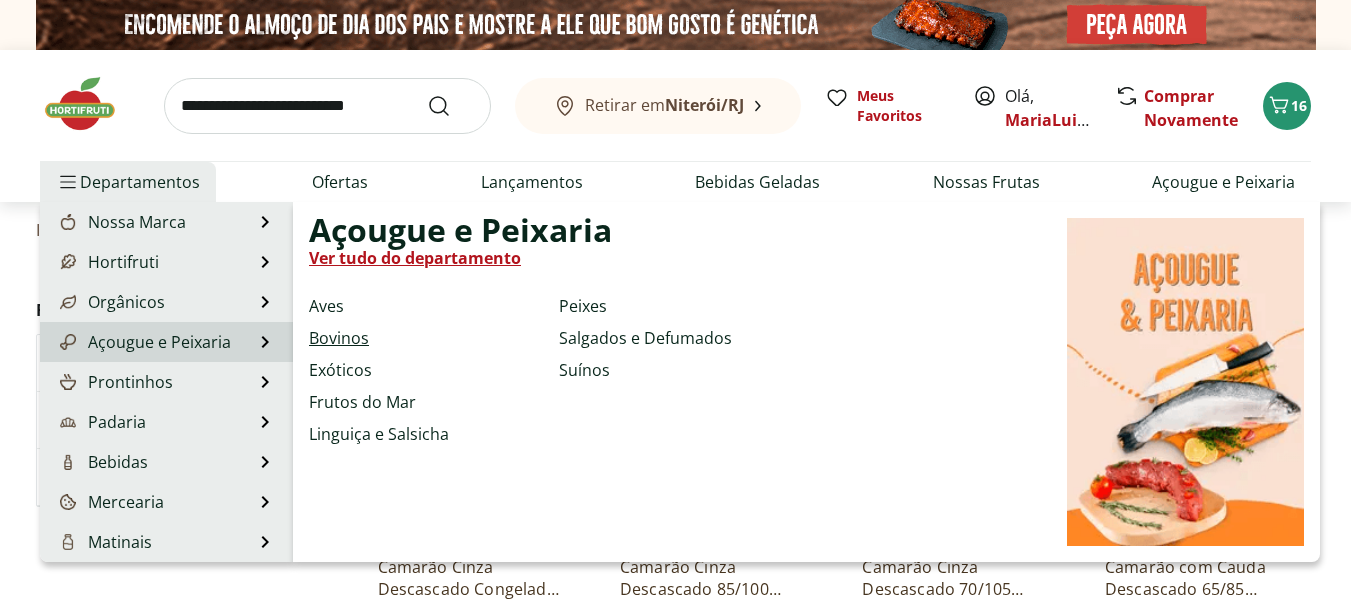 click on "Bovinos" at bounding box center [339, 338] 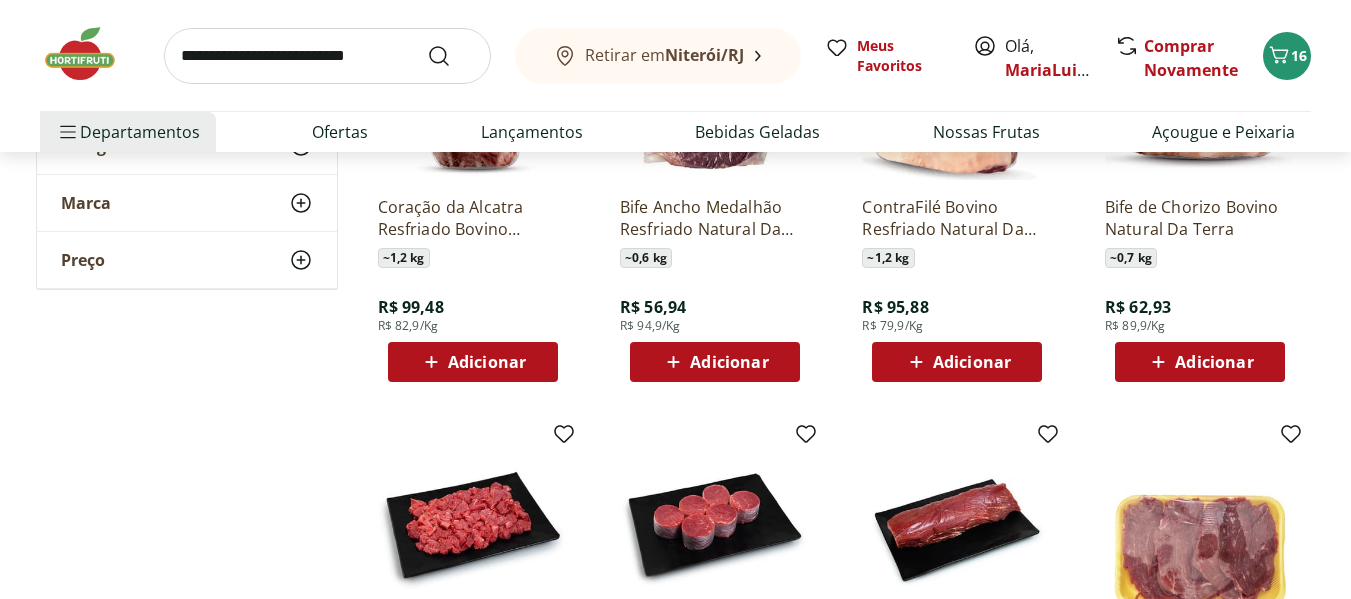 scroll, scrollTop: 667, scrollLeft: 0, axis: vertical 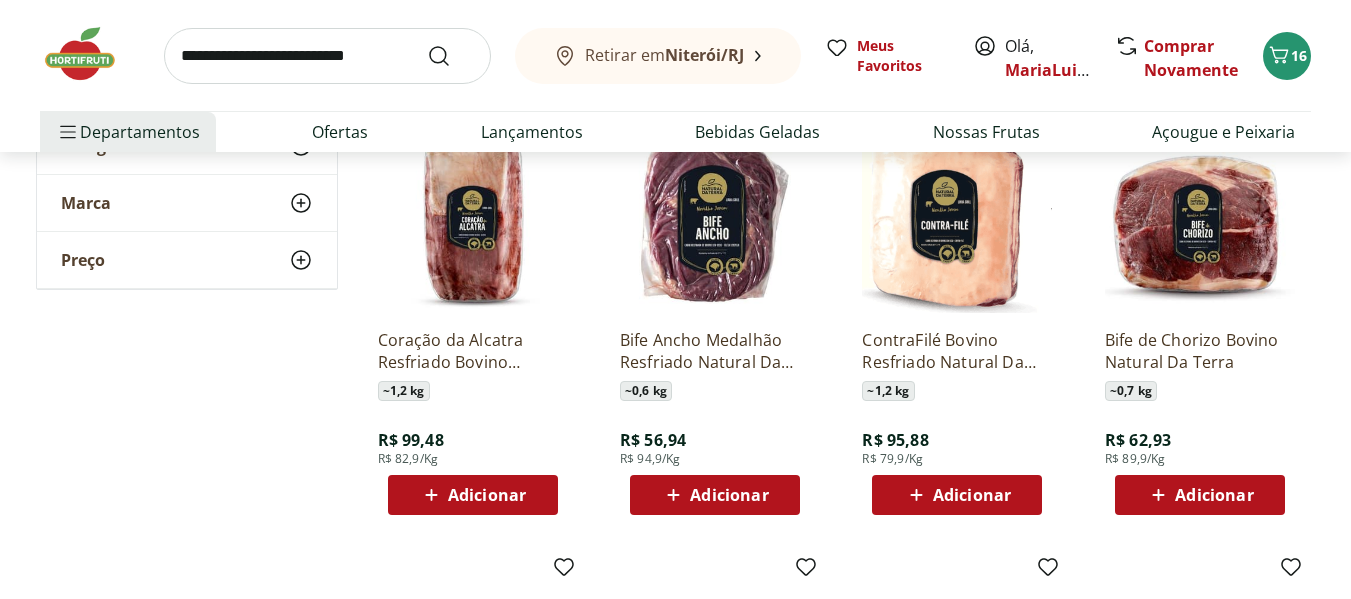 click on "Adicionar" at bounding box center (487, 495) 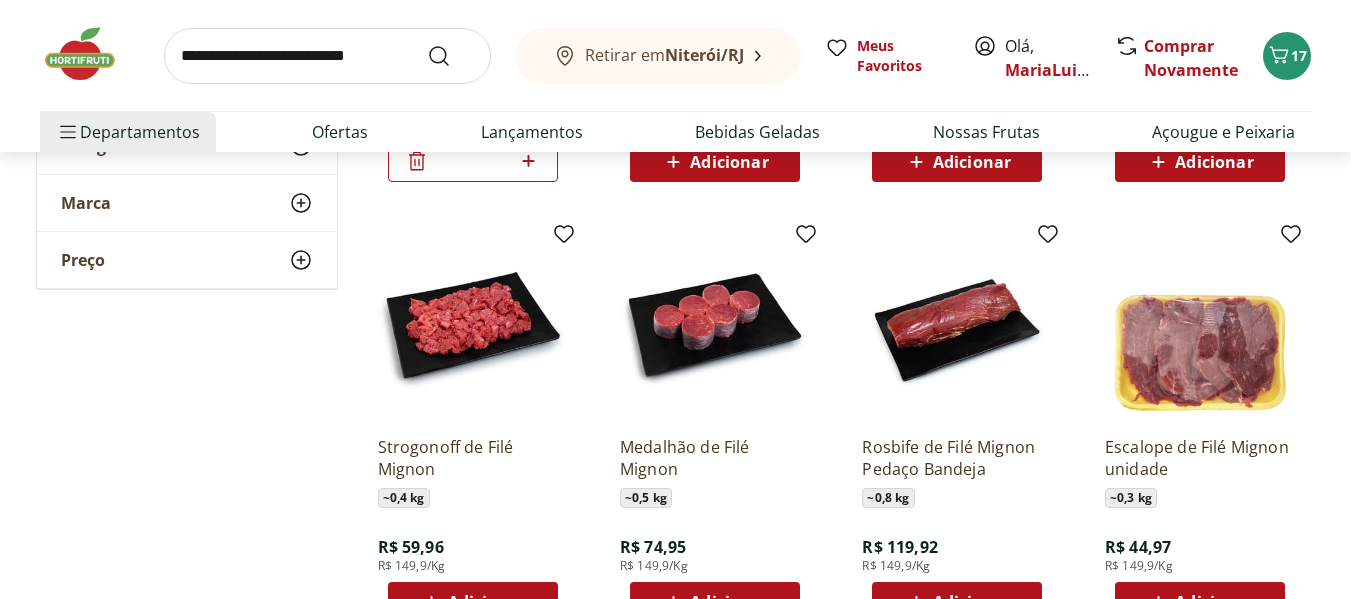 scroll, scrollTop: 1267, scrollLeft: 0, axis: vertical 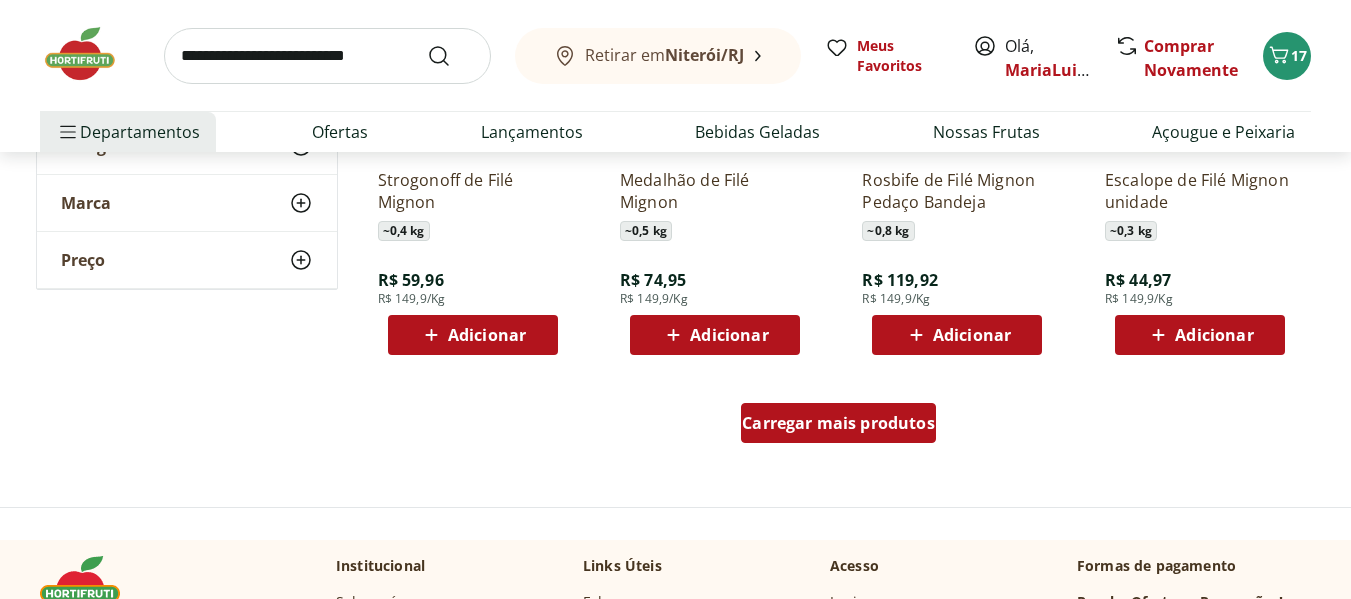 click on "Carregar mais produtos" at bounding box center (838, 423) 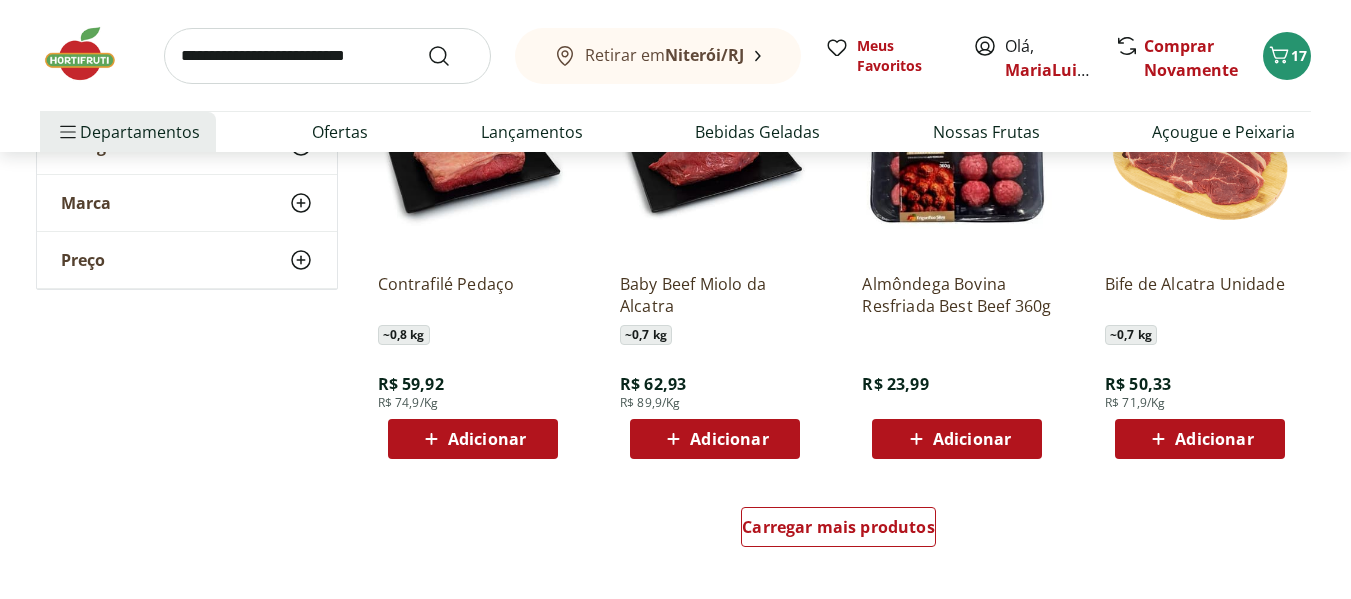 scroll, scrollTop: 2600, scrollLeft: 0, axis: vertical 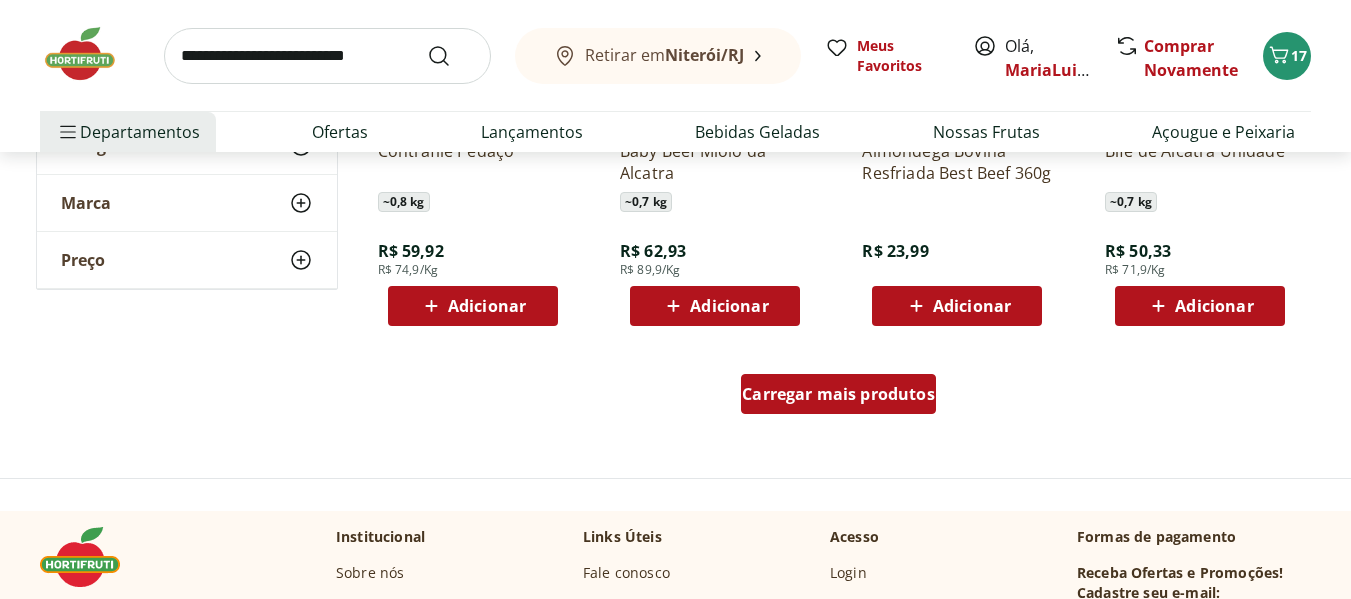 click on "Carregar mais produtos" at bounding box center (838, 394) 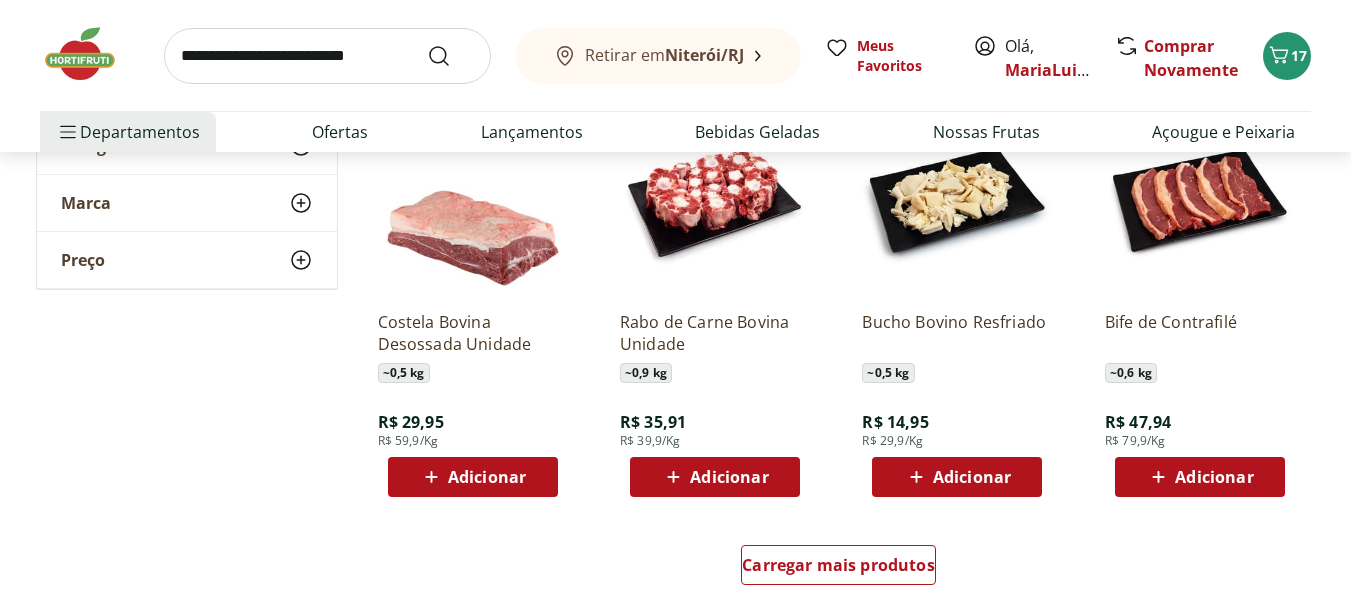 scroll, scrollTop: 3933, scrollLeft: 0, axis: vertical 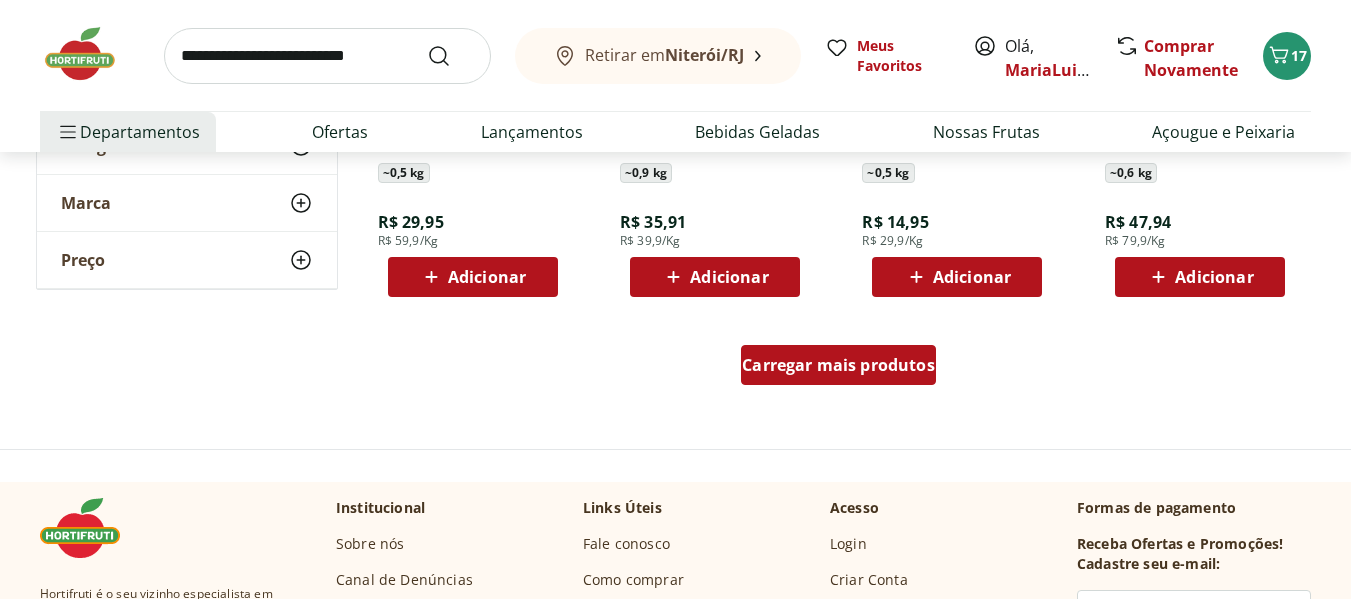 click on "Carregar mais produtos" at bounding box center (838, 365) 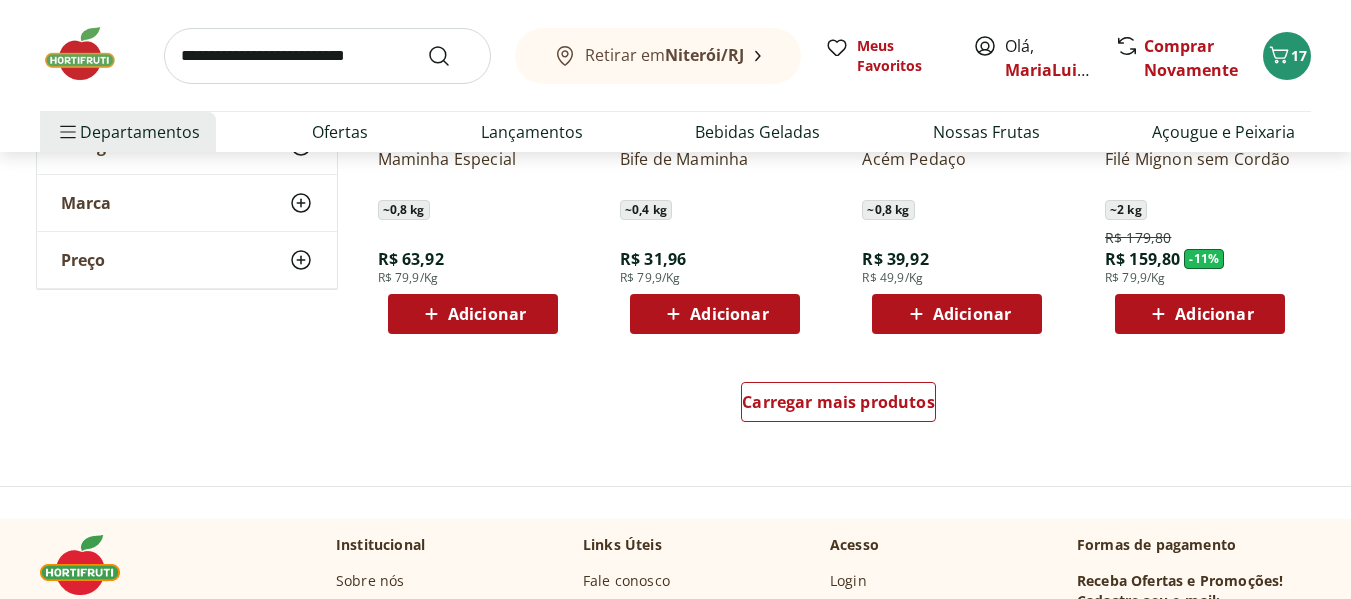 scroll, scrollTop: 5333, scrollLeft: 0, axis: vertical 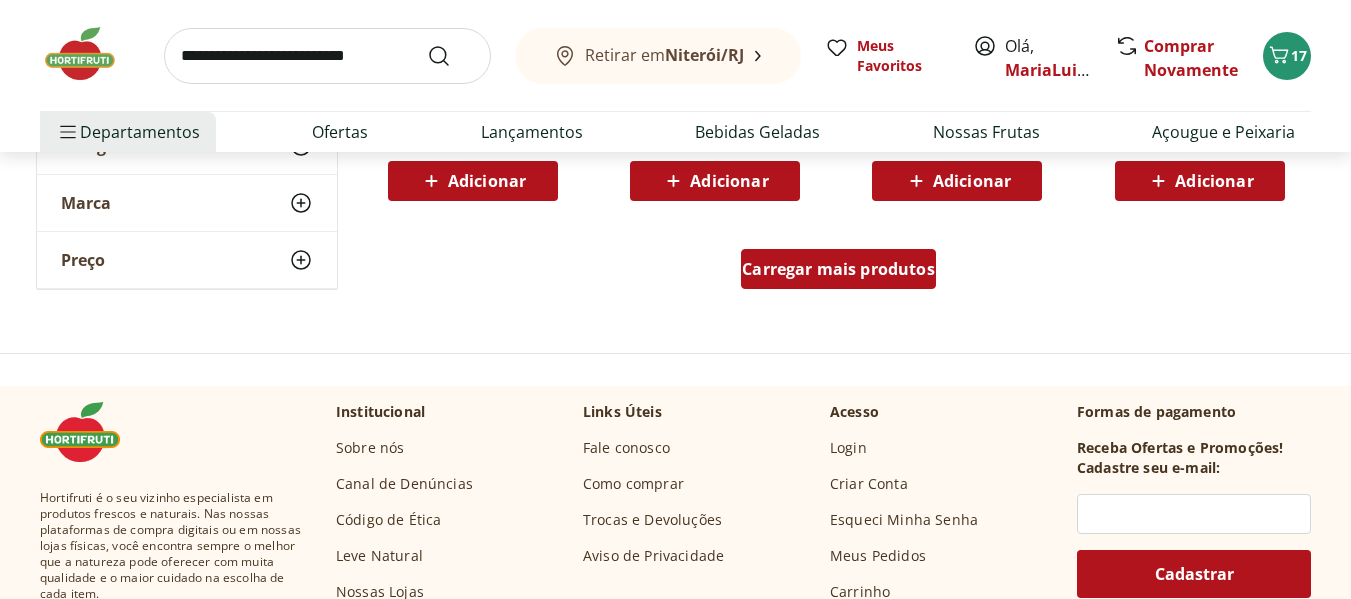 click on "Carregar mais produtos" at bounding box center (838, 269) 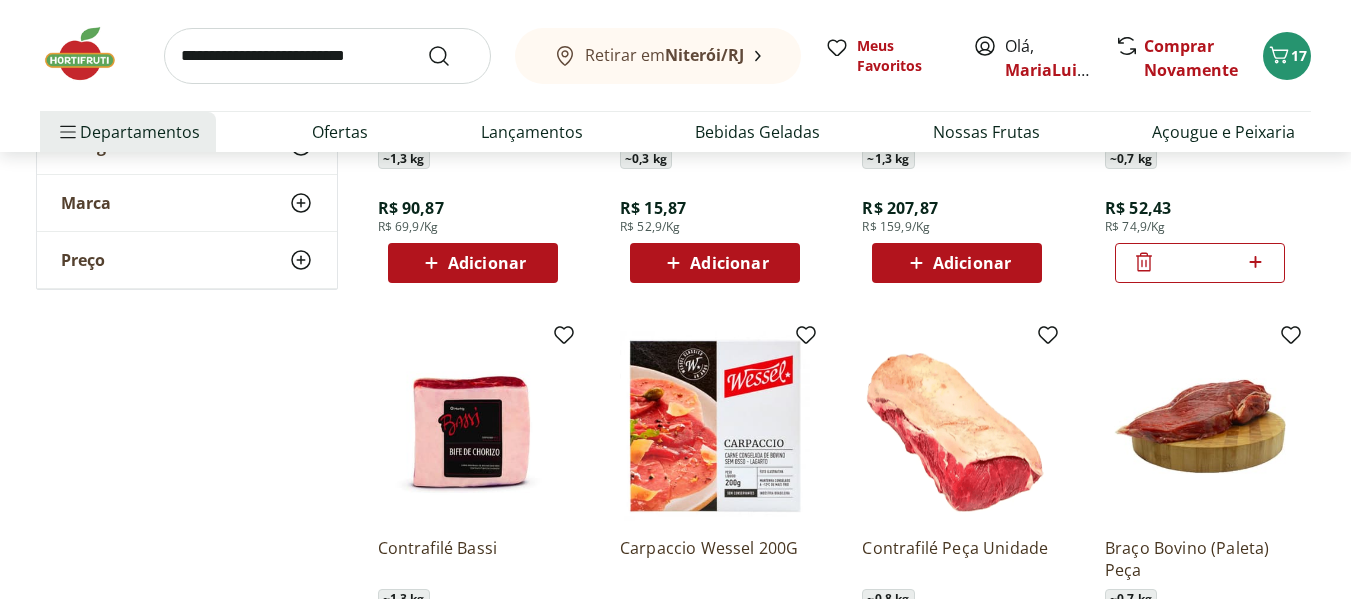 scroll, scrollTop: 3000, scrollLeft: 0, axis: vertical 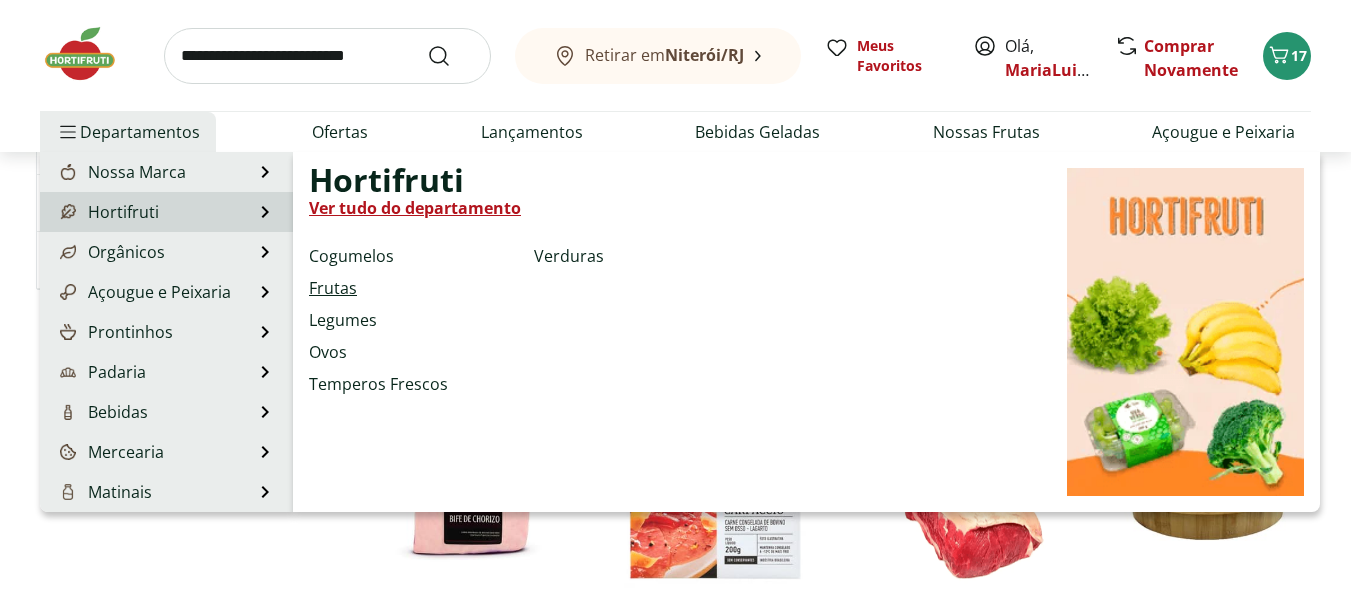 click on "Frutas" at bounding box center [333, 288] 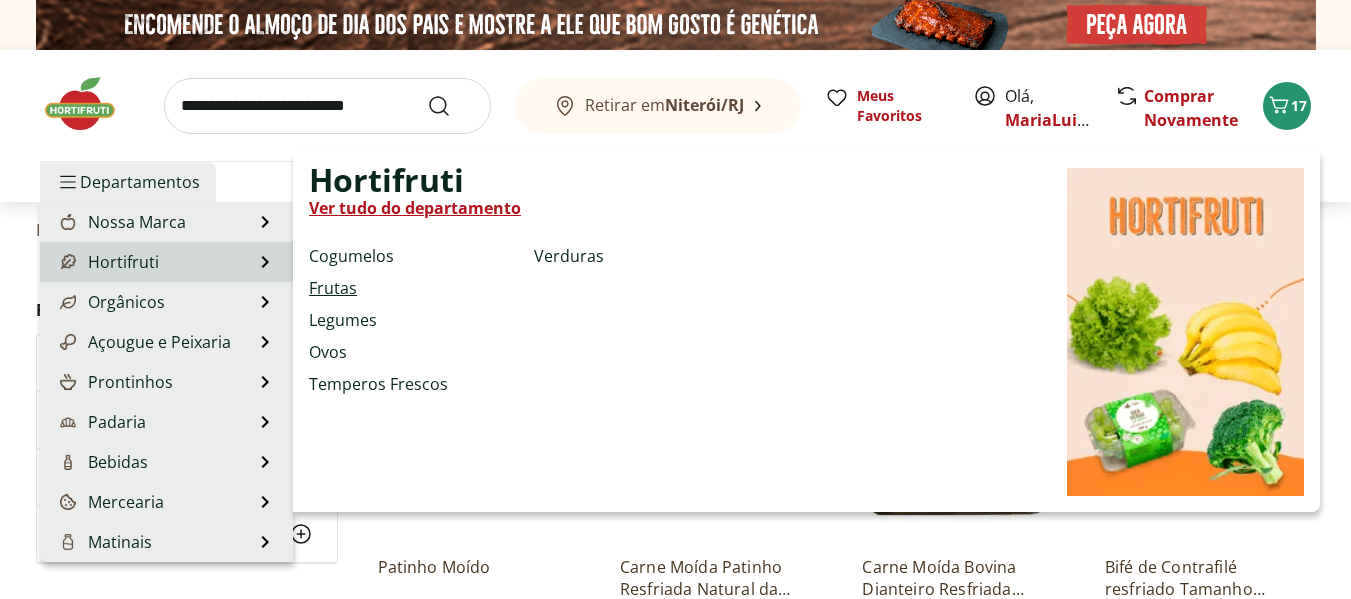select on "**********" 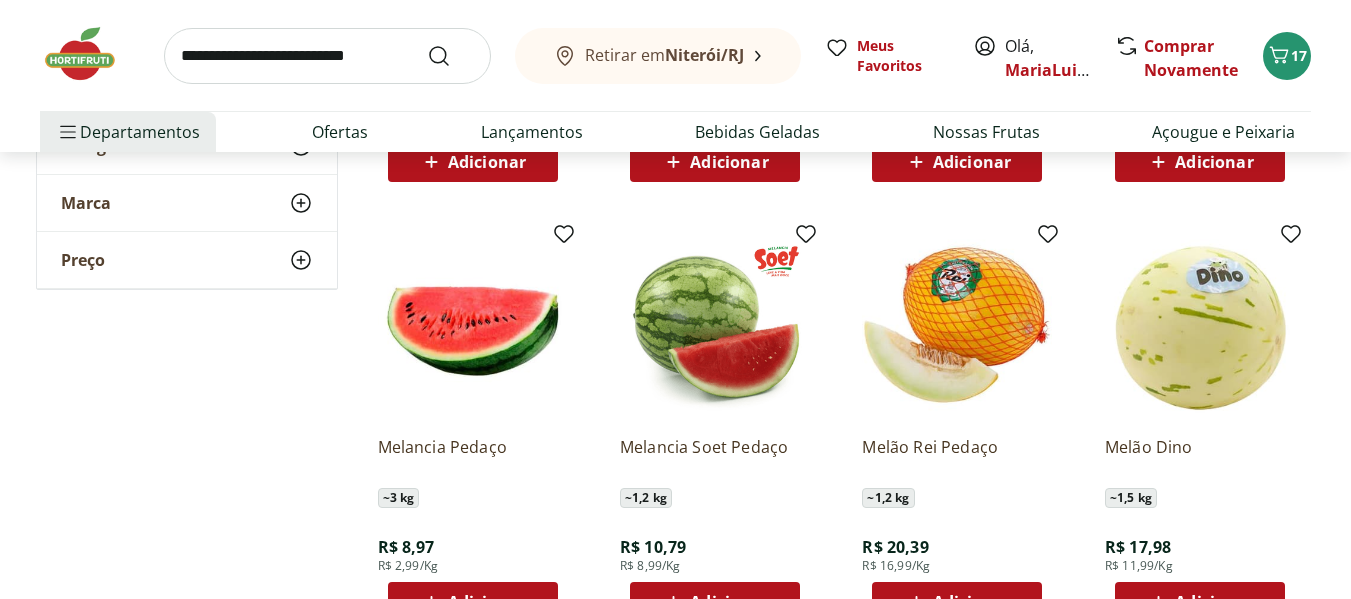 scroll, scrollTop: 1200, scrollLeft: 0, axis: vertical 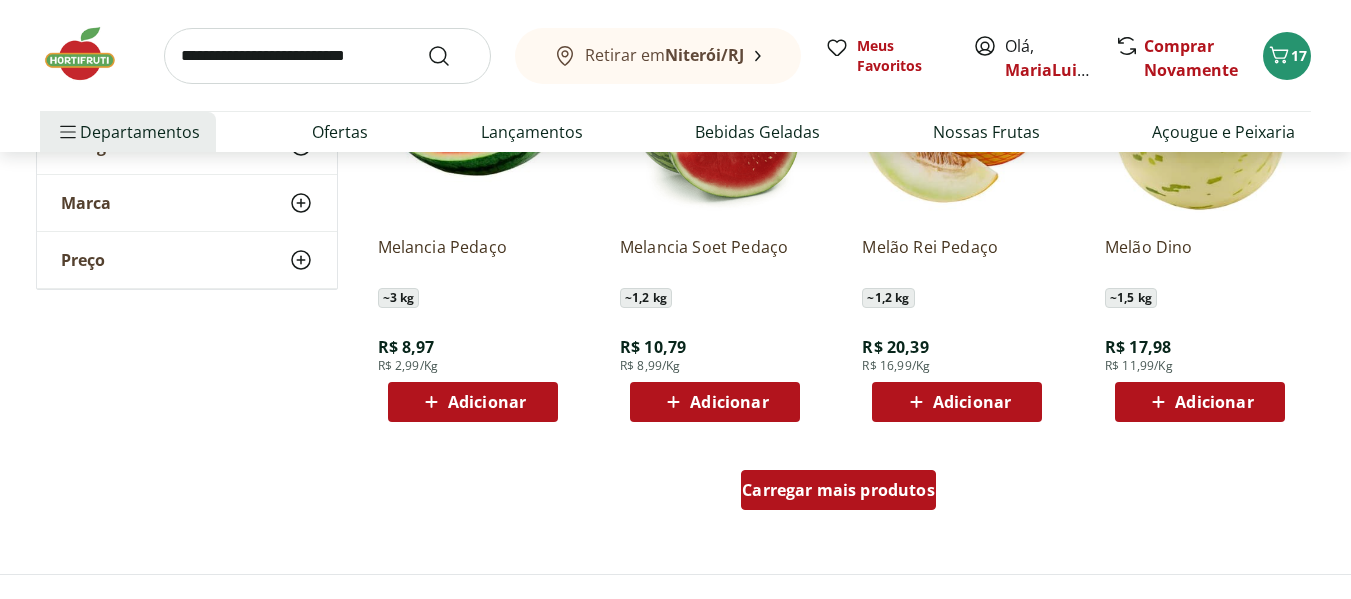 click on "Carregar mais produtos" at bounding box center [838, 490] 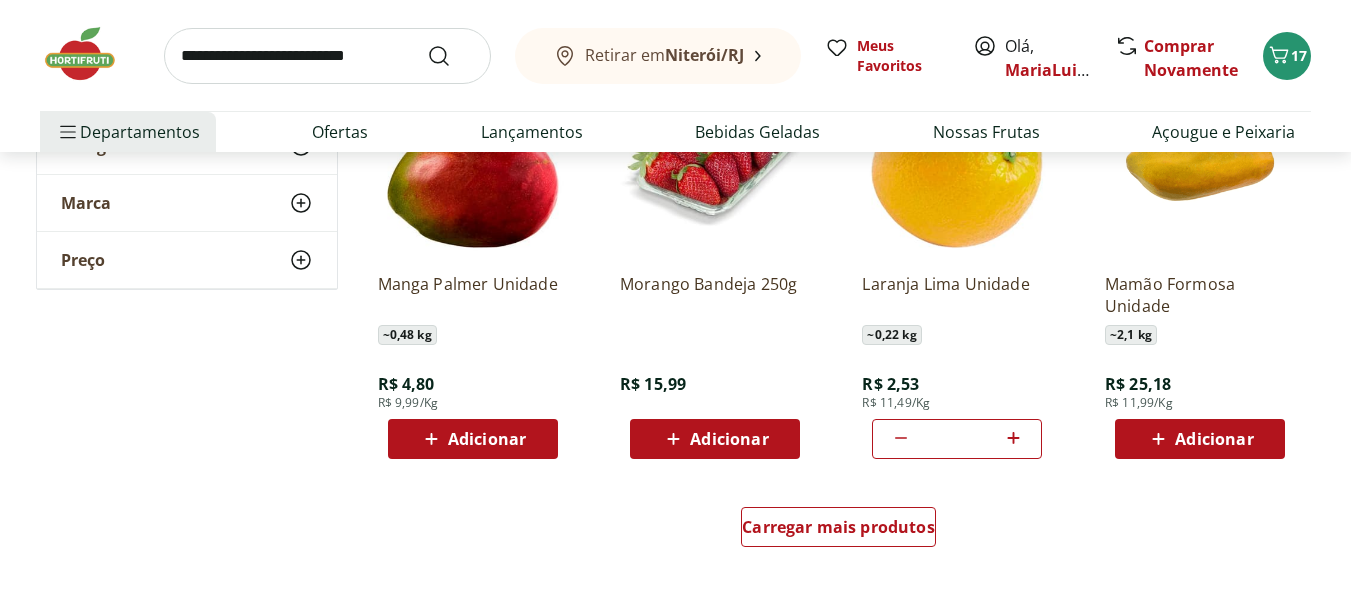 scroll, scrollTop: 2600, scrollLeft: 0, axis: vertical 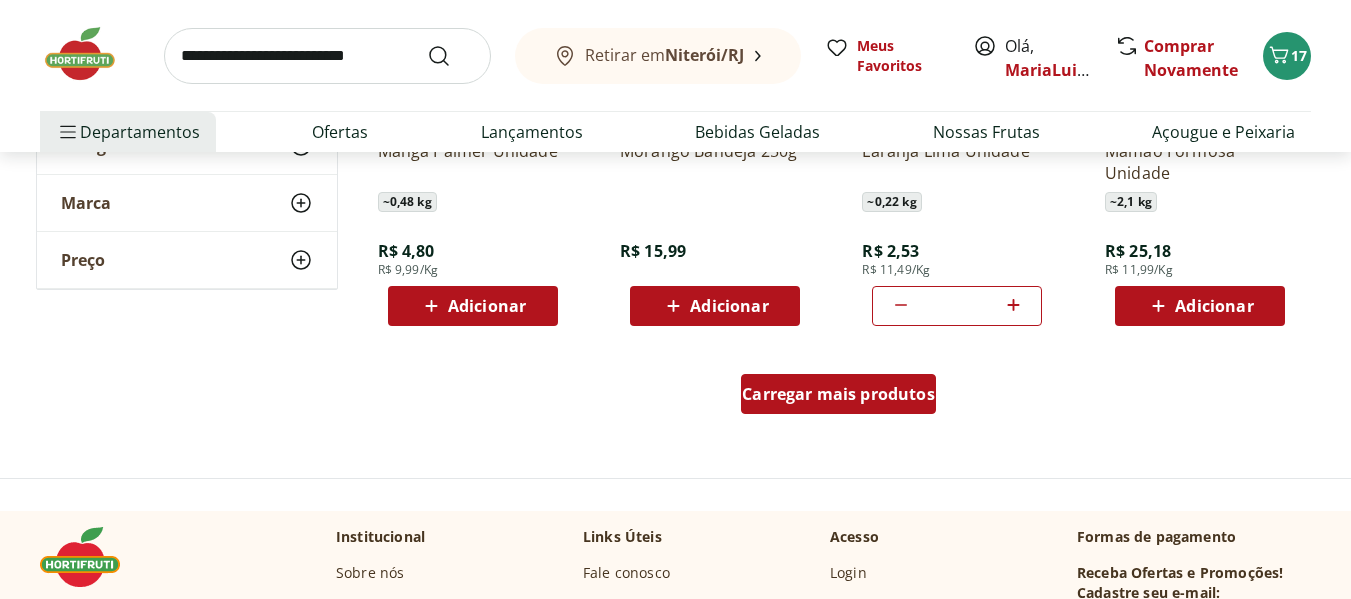 click on "Carregar mais produtos" at bounding box center (838, 394) 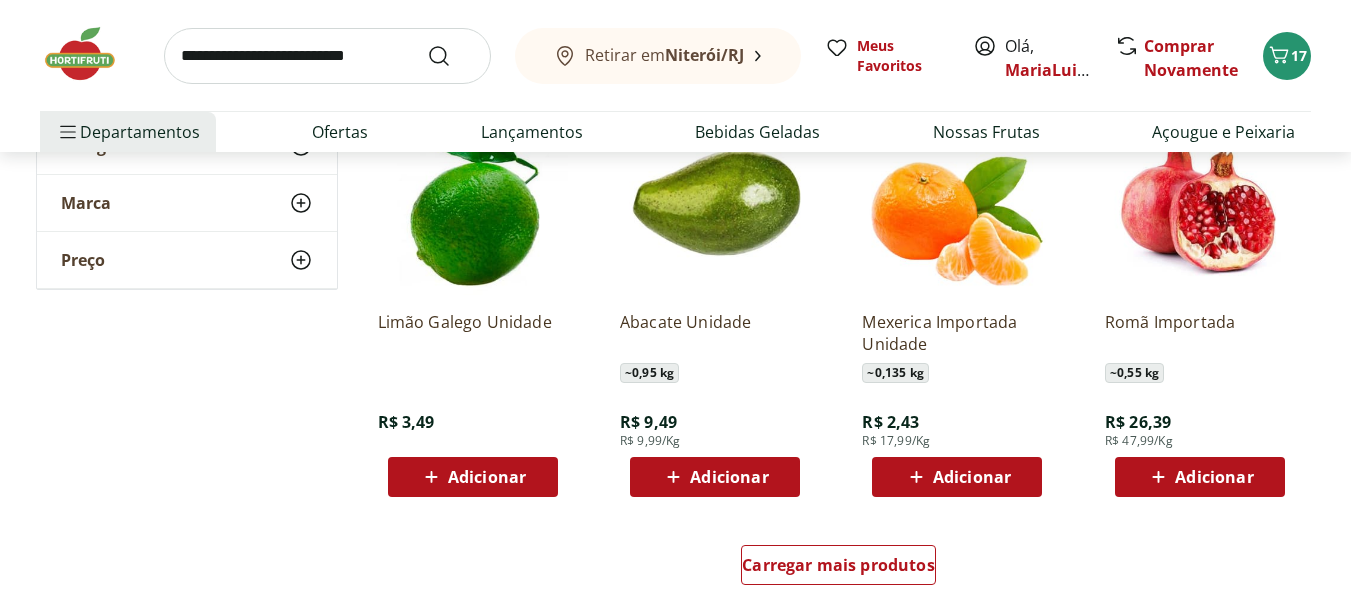 scroll, scrollTop: 3800, scrollLeft: 0, axis: vertical 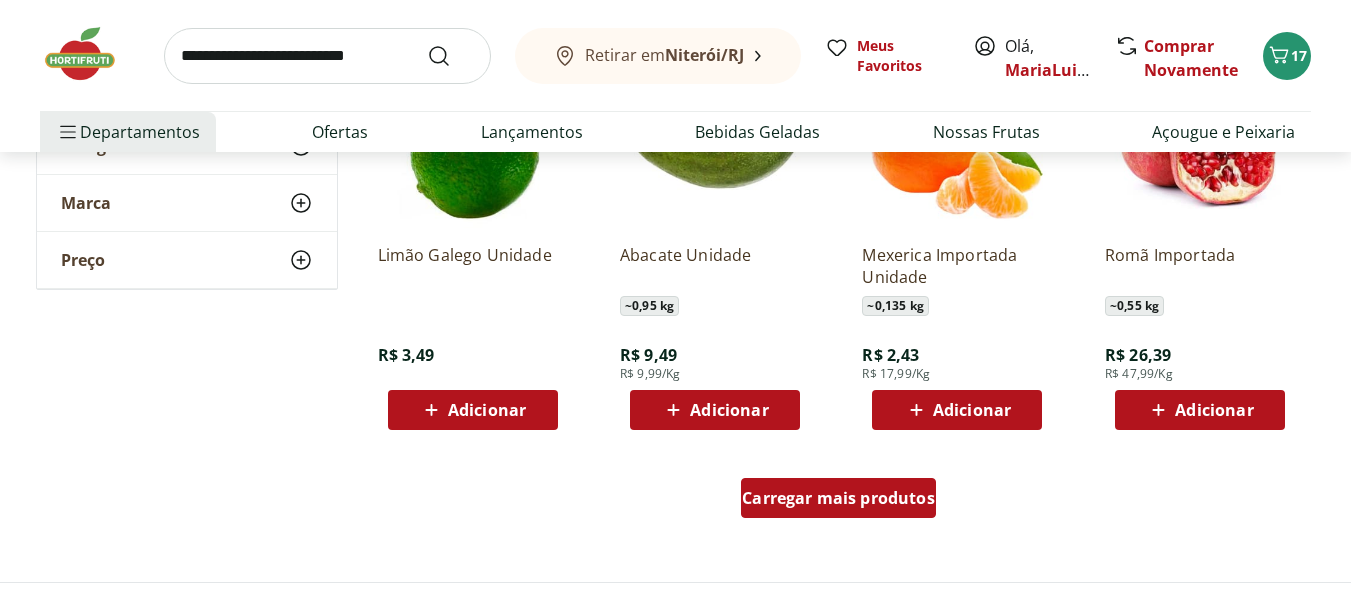 click on "Carregar mais produtos" at bounding box center (838, 498) 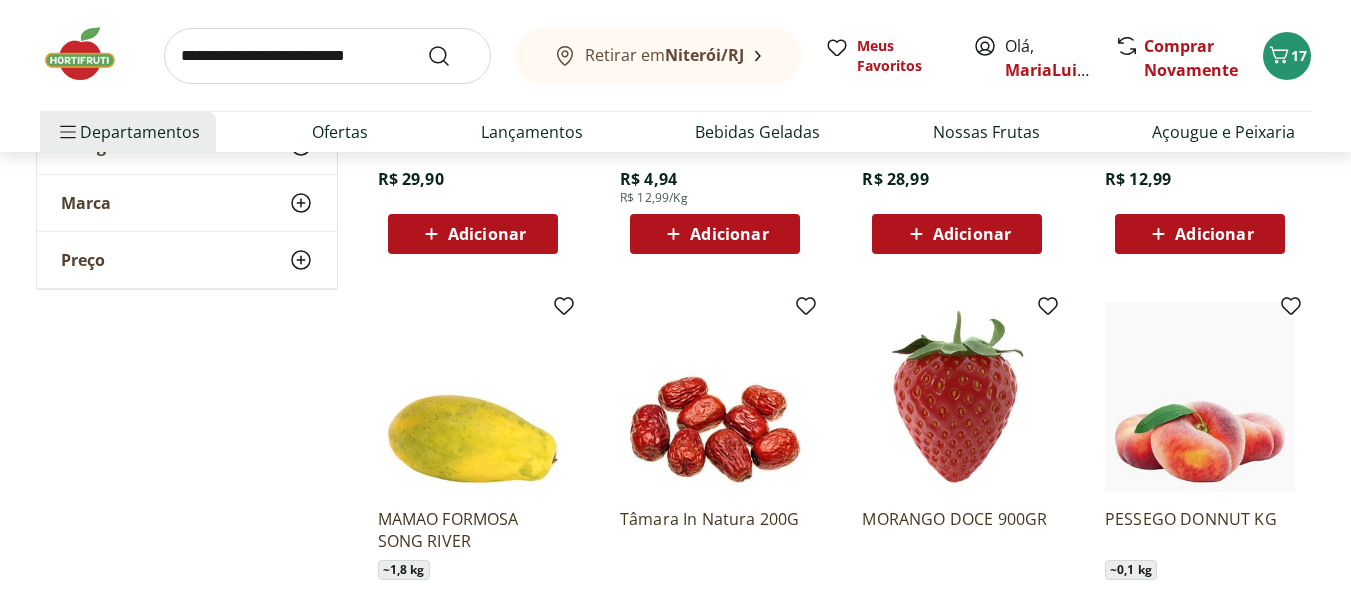 scroll, scrollTop: 4600, scrollLeft: 0, axis: vertical 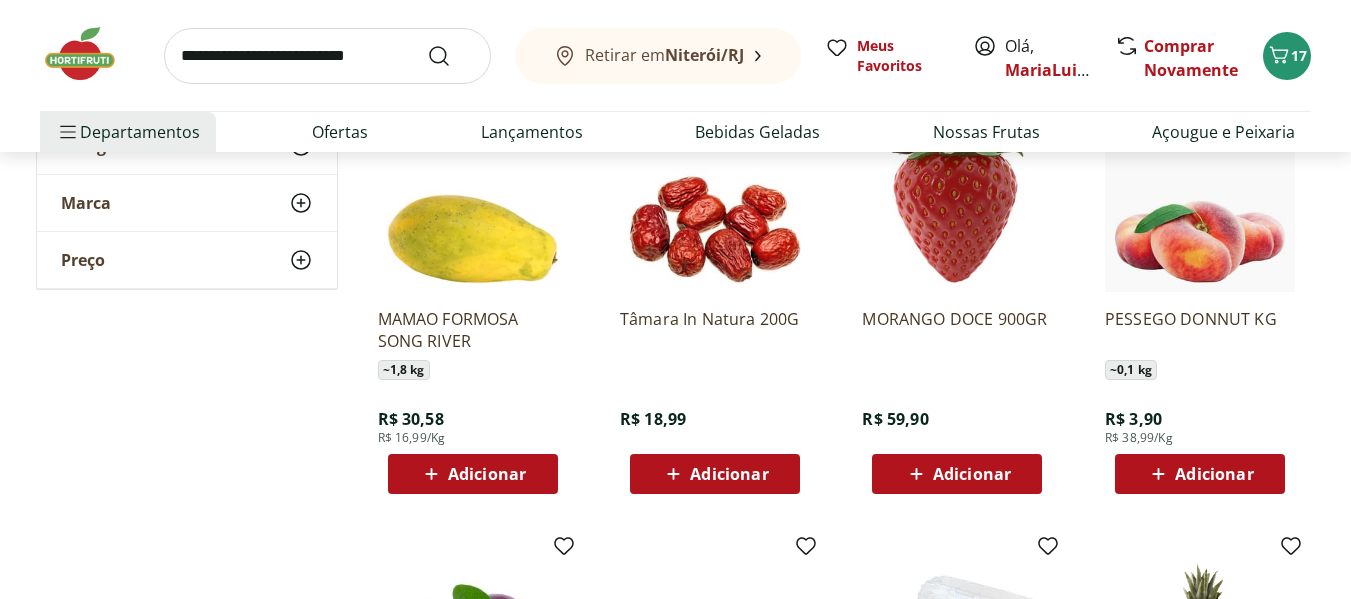 click on "Adicionar" at bounding box center [1214, 474] 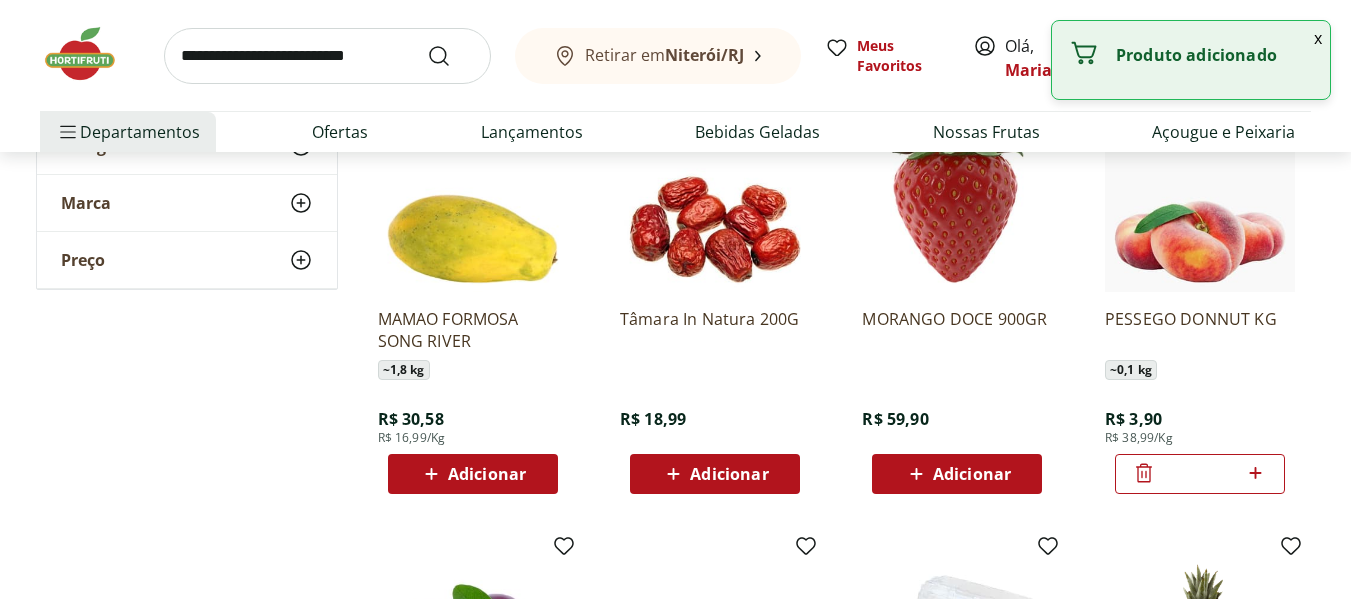 click 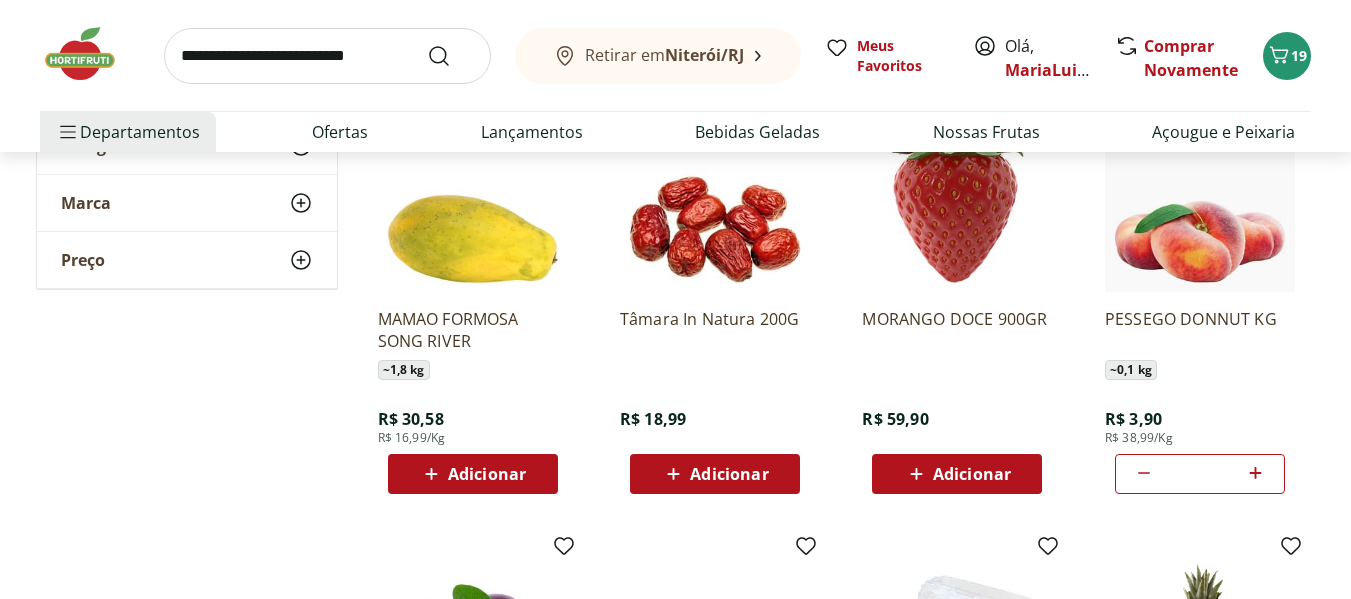 click 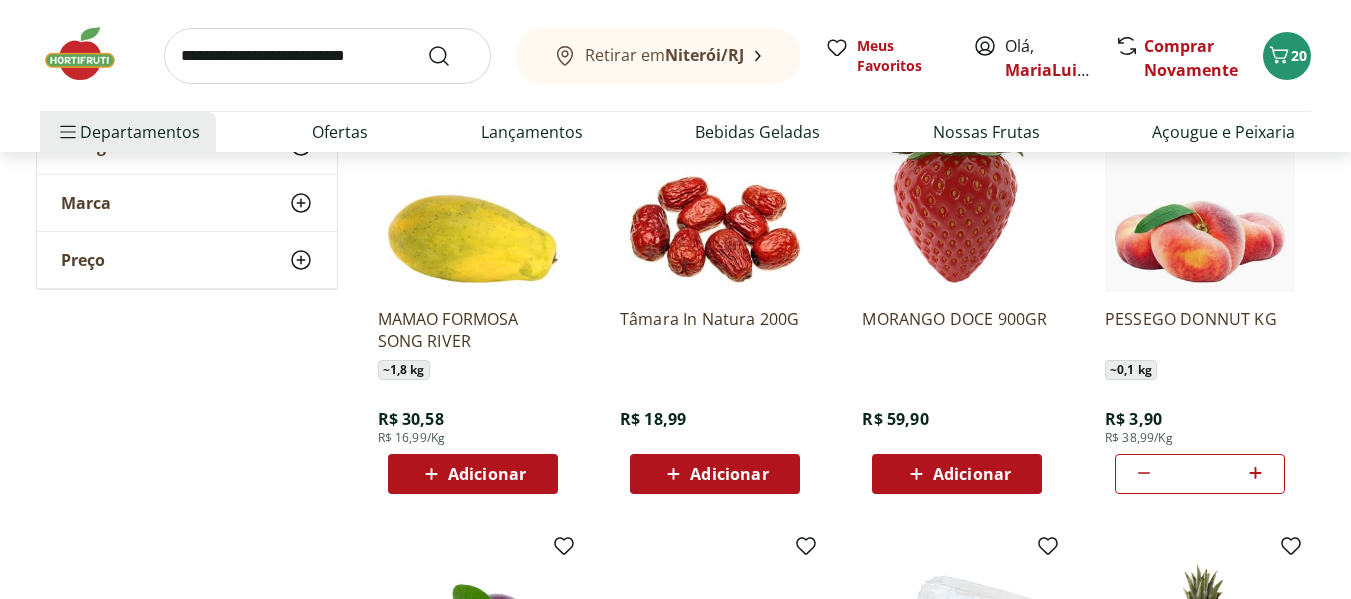 click 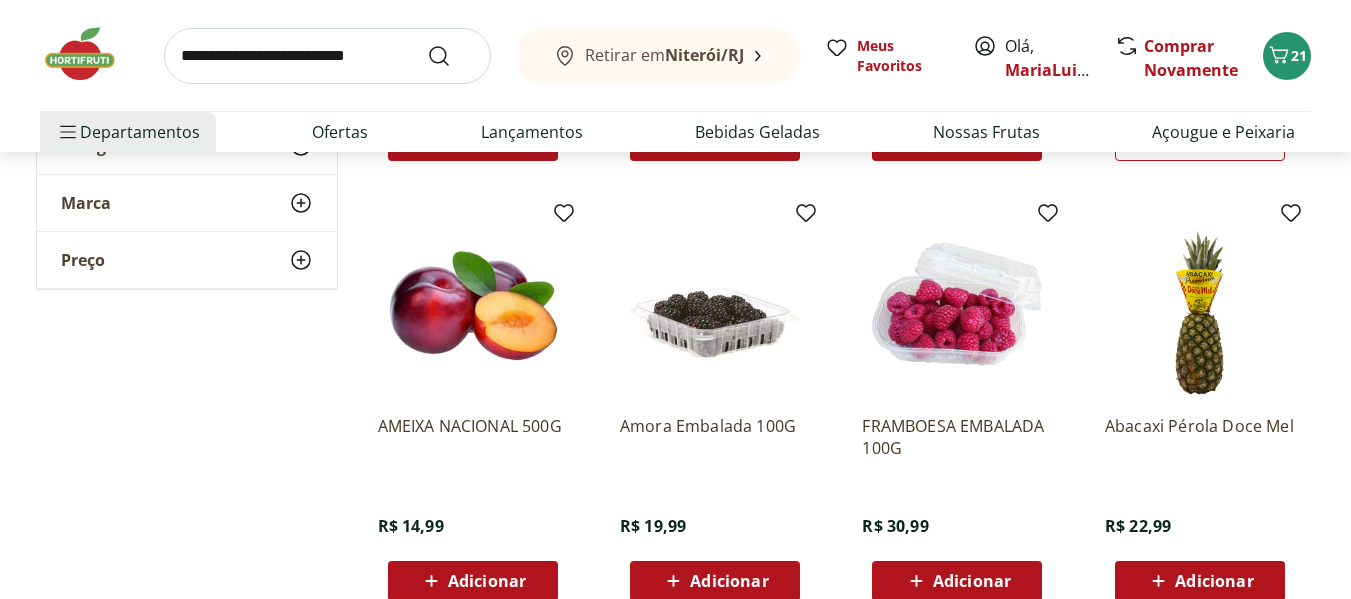 scroll, scrollTop: 5067, scrollLeft: 0, axis: vertical 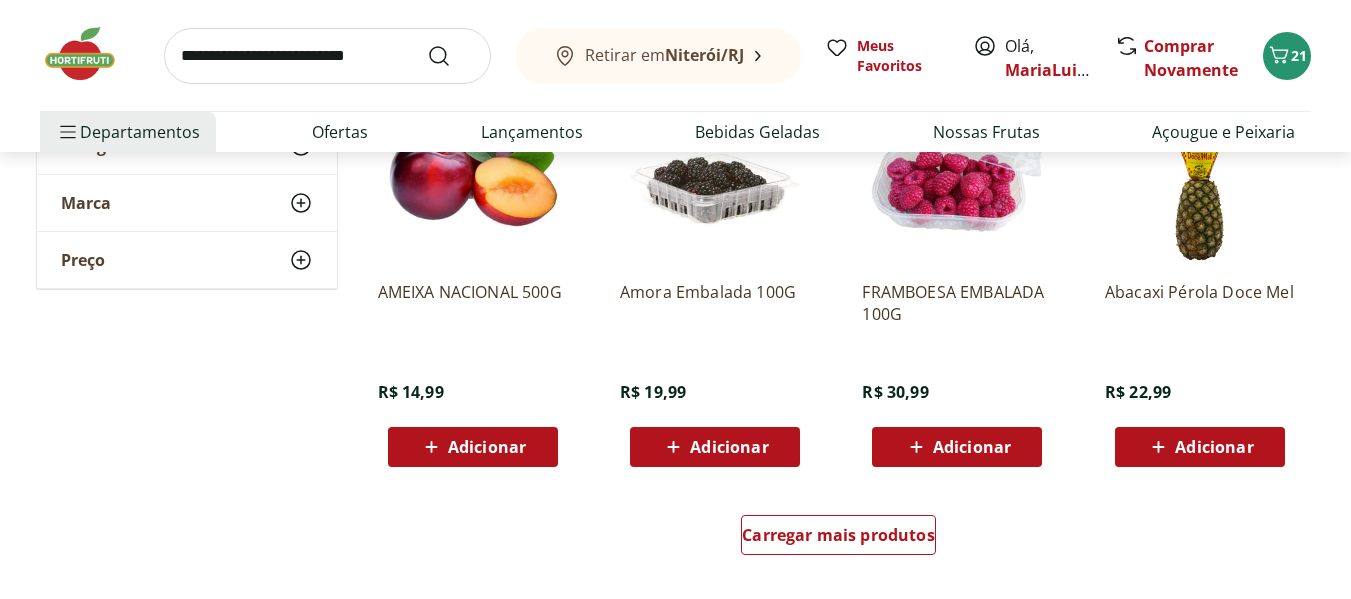 click on "Adicionar" at bounding box center (972, 447) 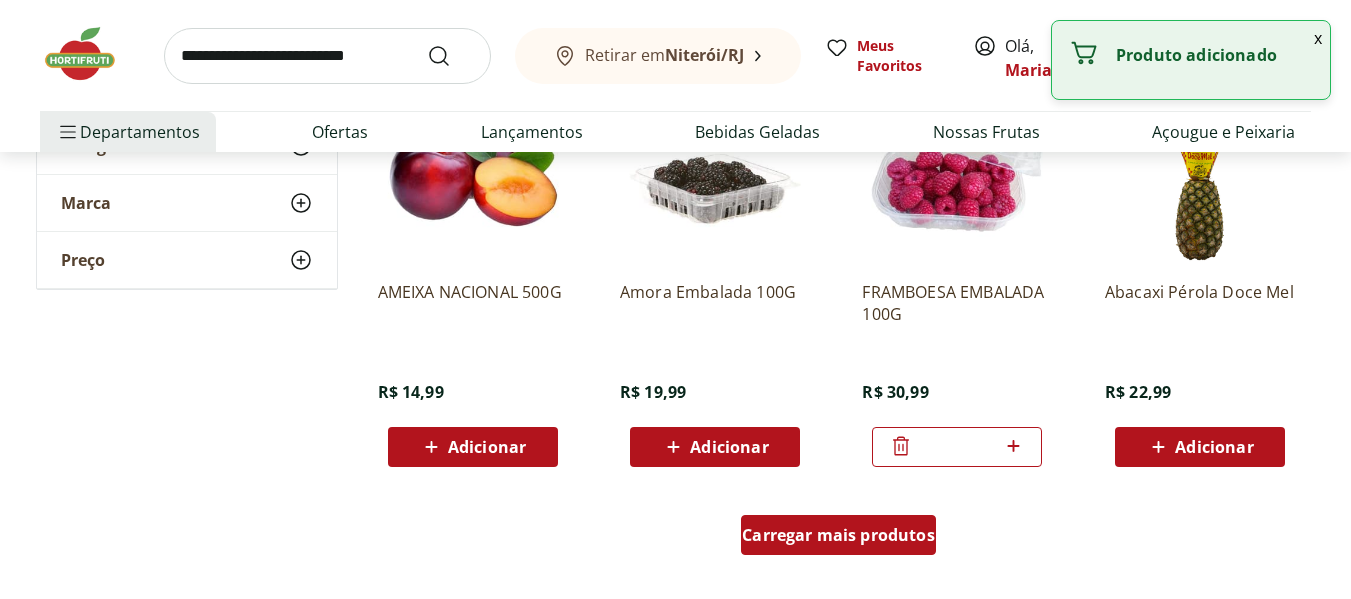 click on "Carregar mais produtos" at bounding box center (838, 535) 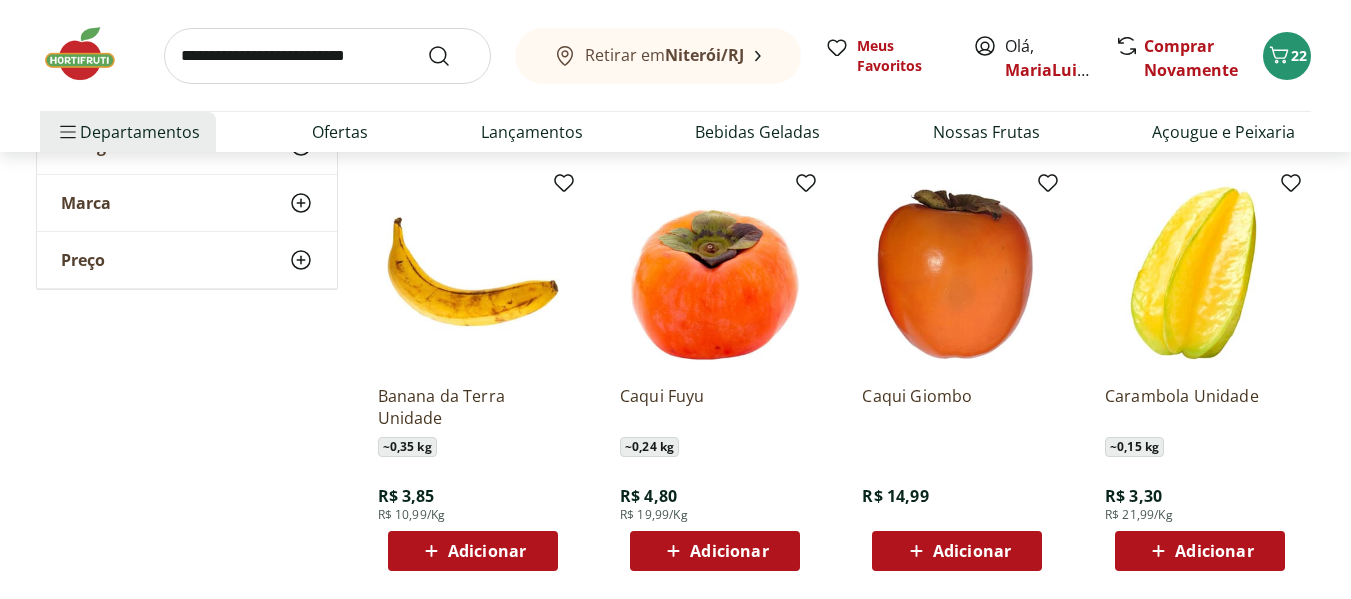 scroll, scrollTop: 6400, scrollLeft: 0, axis: vertical 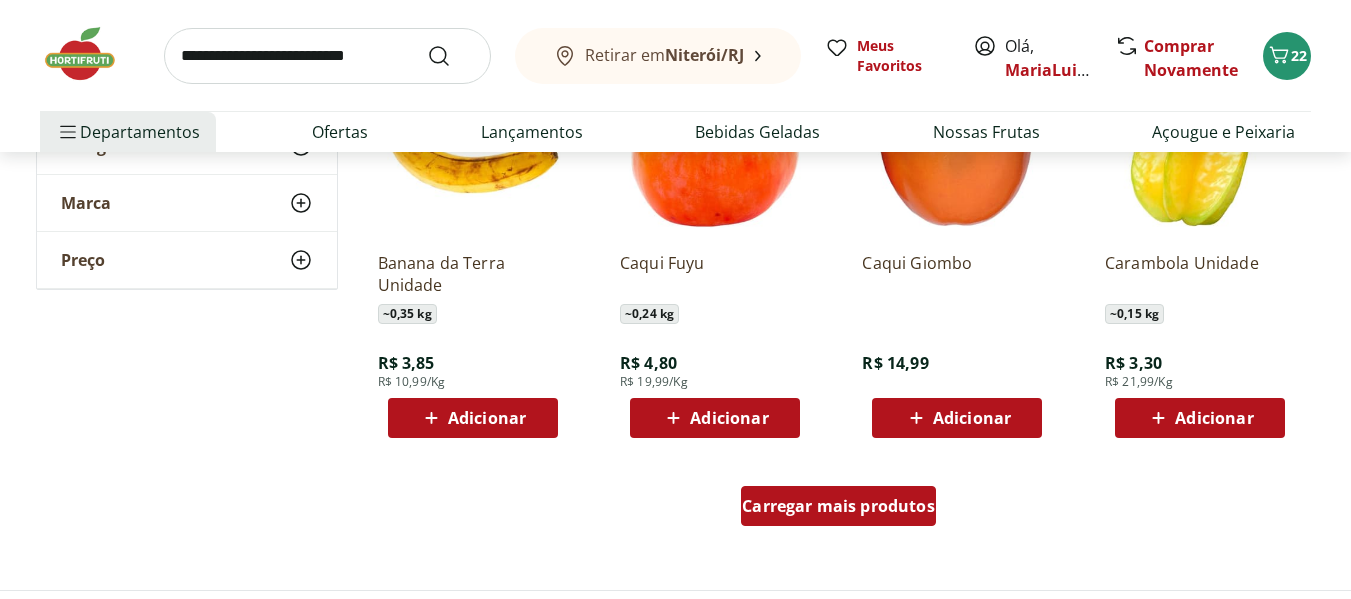 click on "Carregar mais produtos" at bounding box center [838, 506] 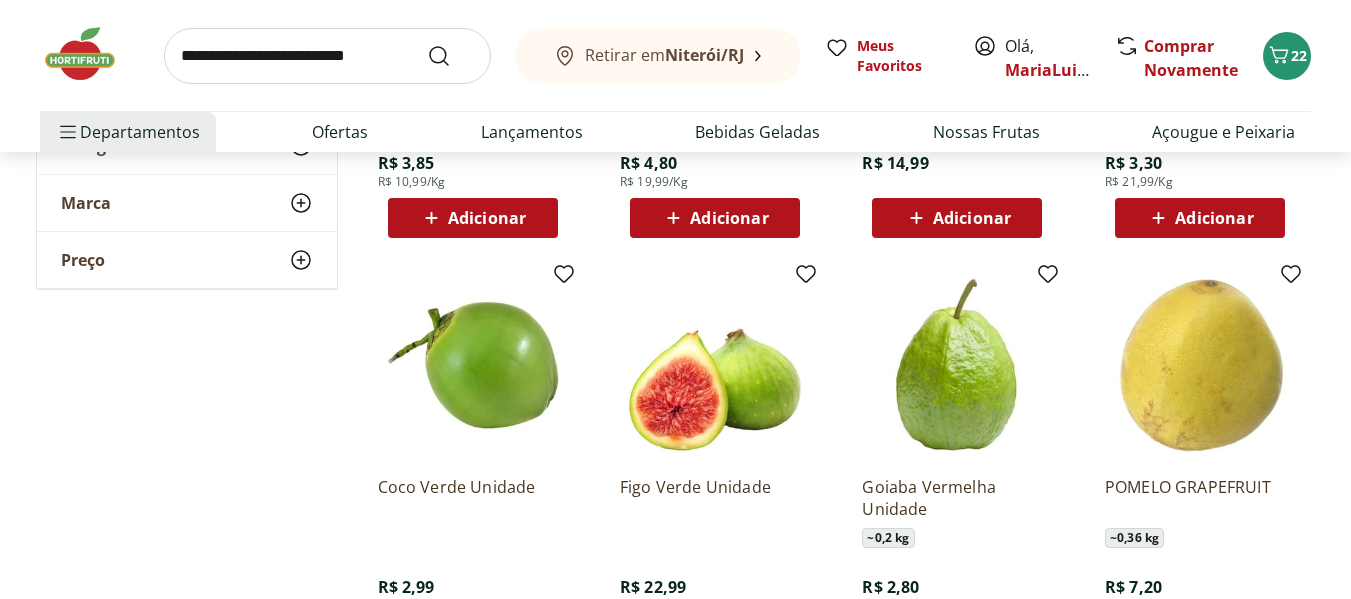 scroll, scrollTop: 6733, scrollLeft: 0, axis: vertical 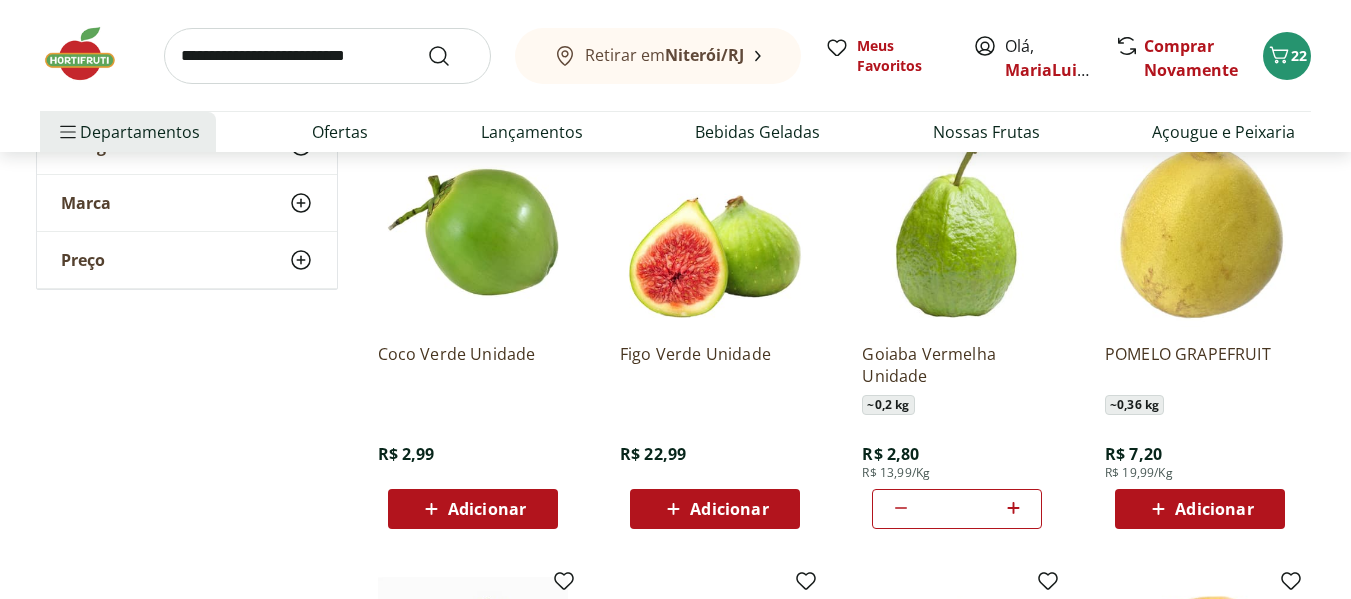 click 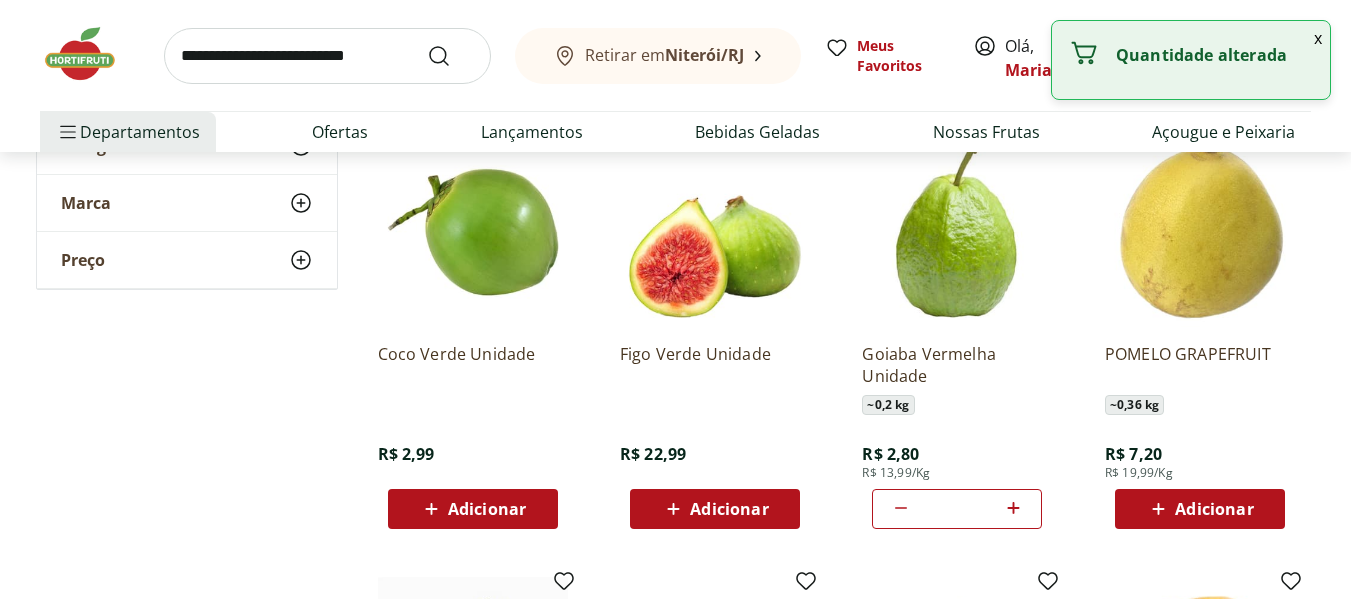 click 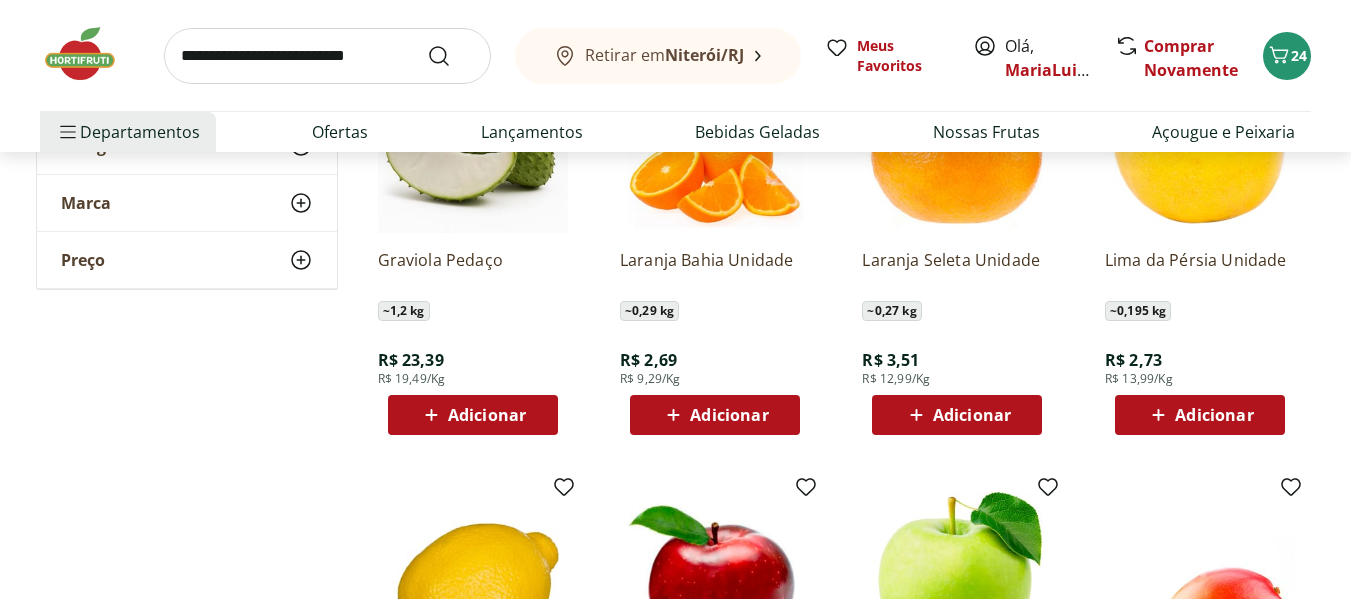 scroll, scrollTop: 7200, scrollLeft: 0, axis: vertical 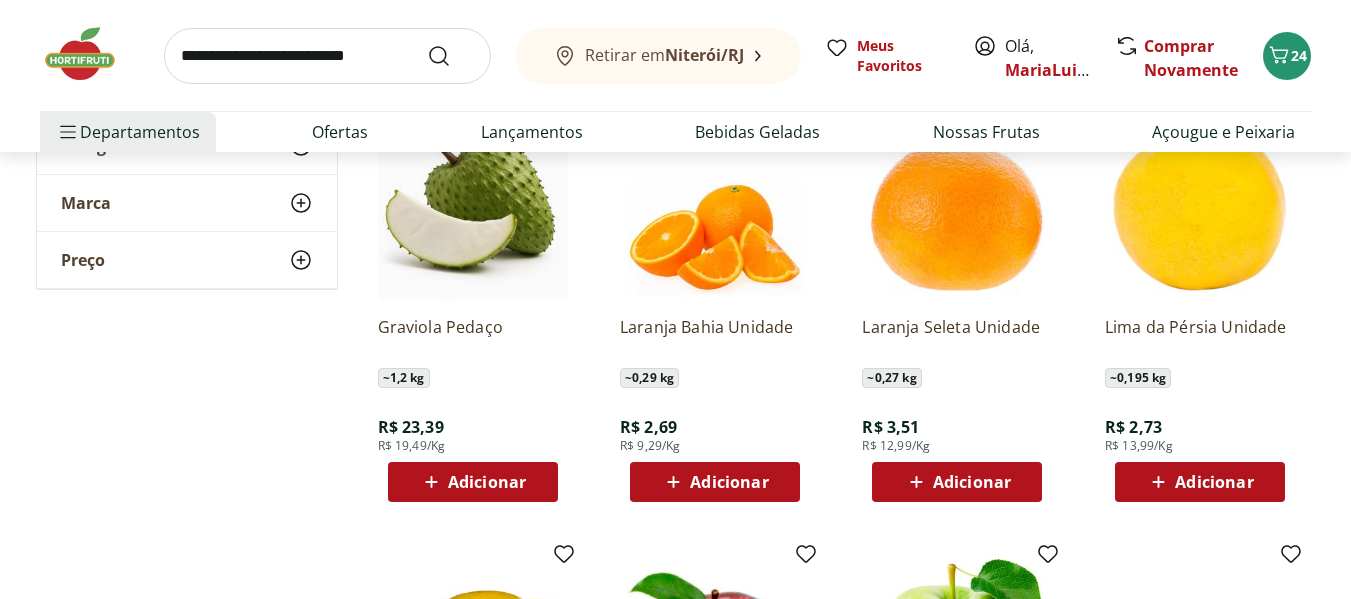 click on "Adicionar" at bounding box center (487, 482) 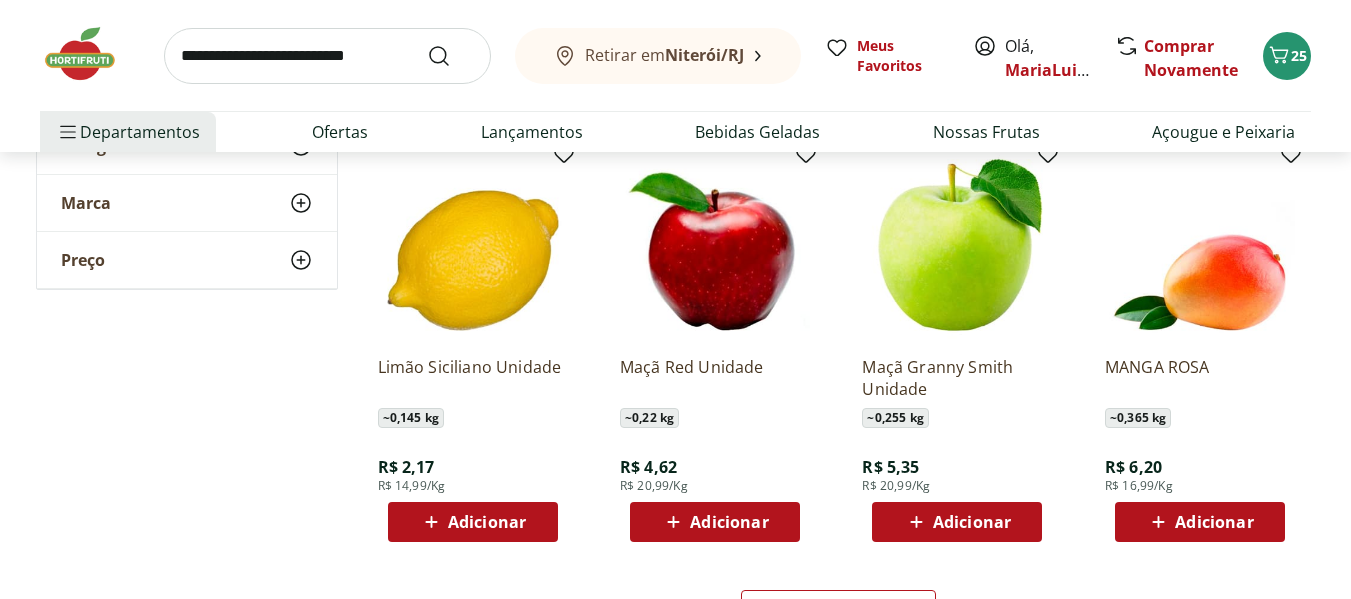 scroll, scrollTop: 7667, scrollLeft: 0, axis: vertical 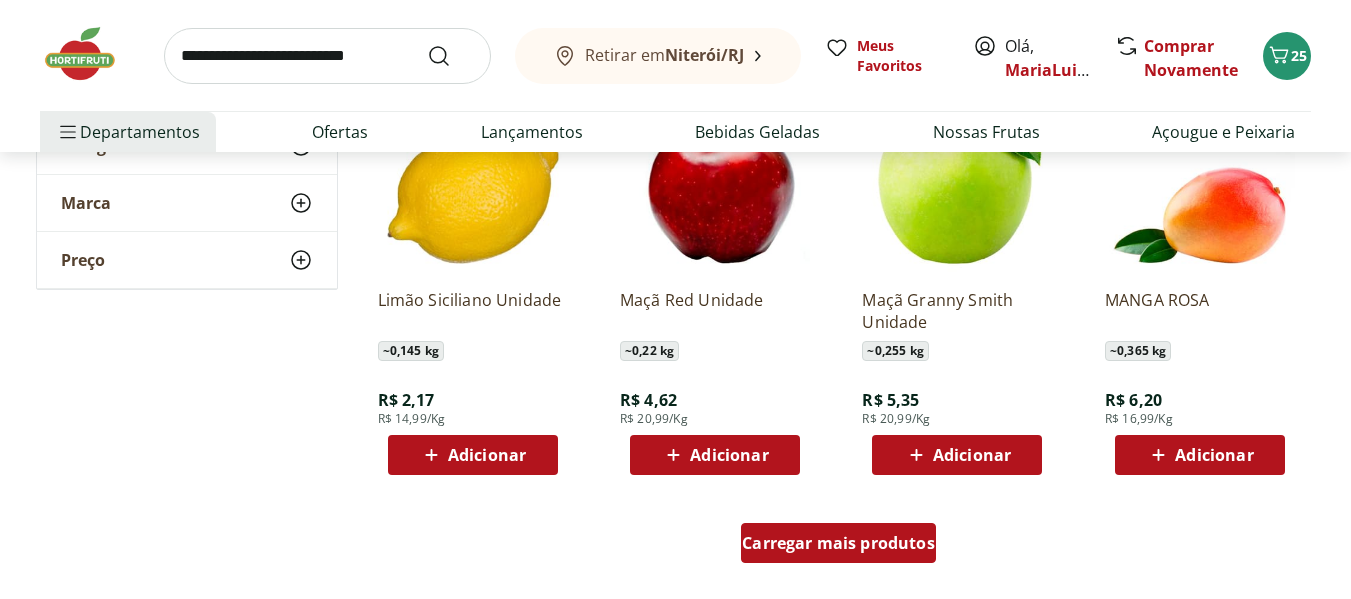 click on "Carregar mais produtos" at bounding box center [838, 543] 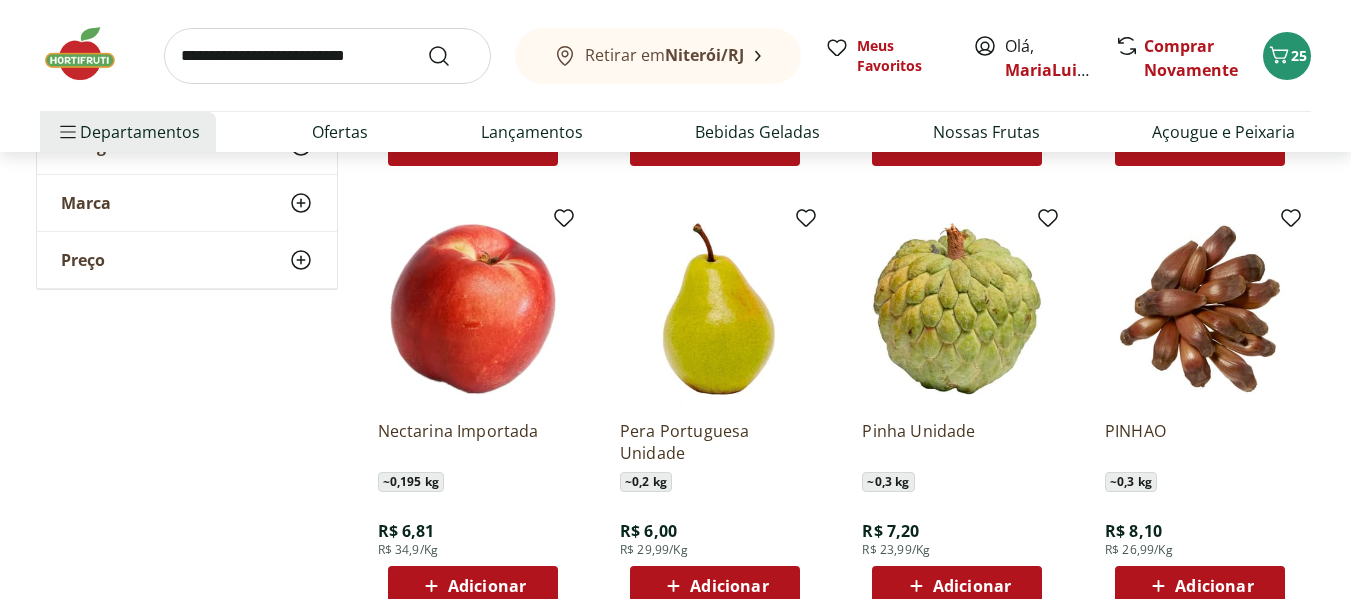 scroll, scrollTop: 8533, scrollLeft: 0, axis: vertical 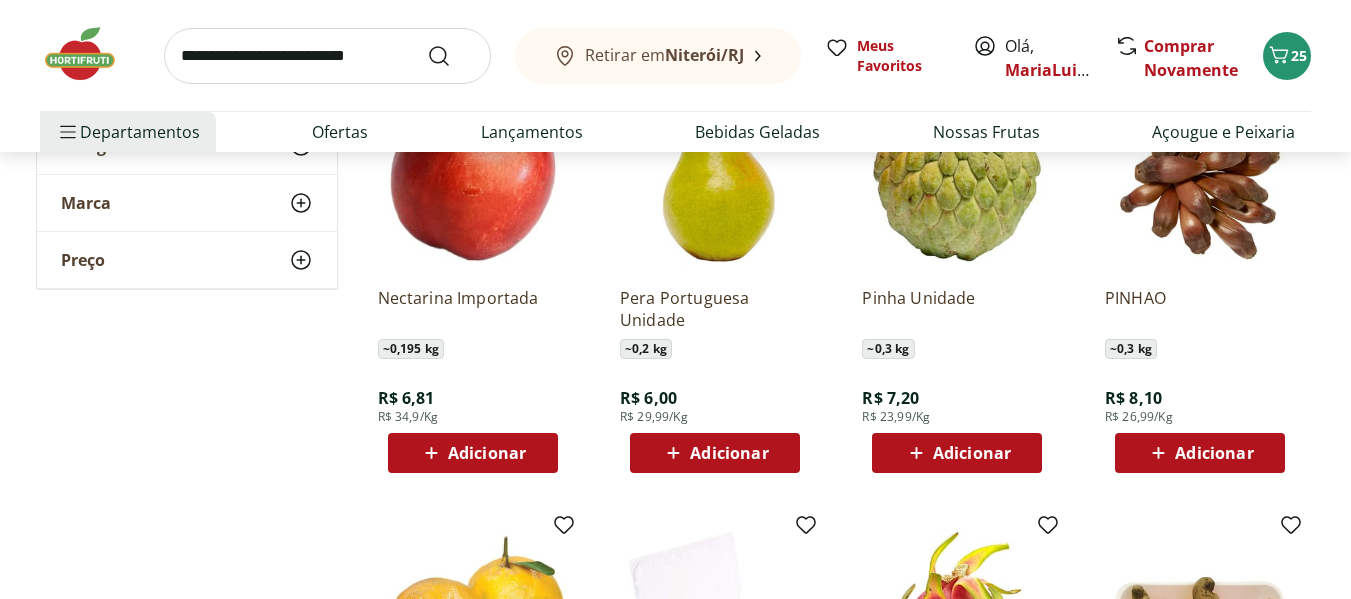 click on "Adicionar" at bounding box center (487, 453) 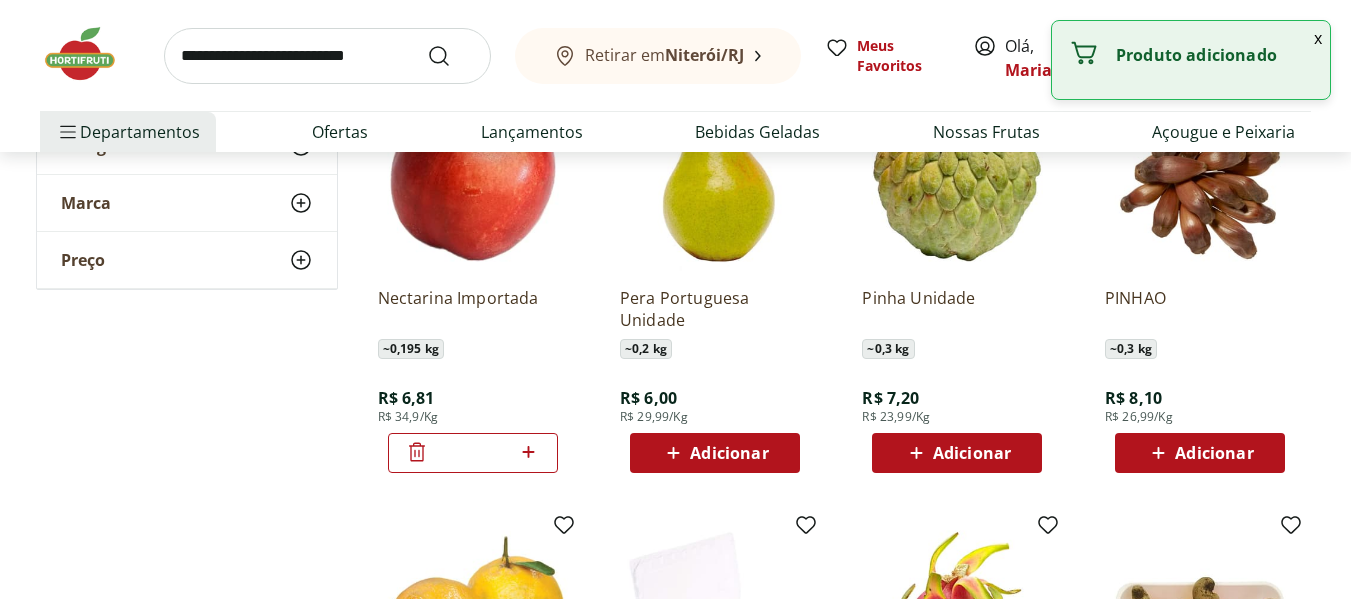 click on "*" at bounding box center (473, 453) 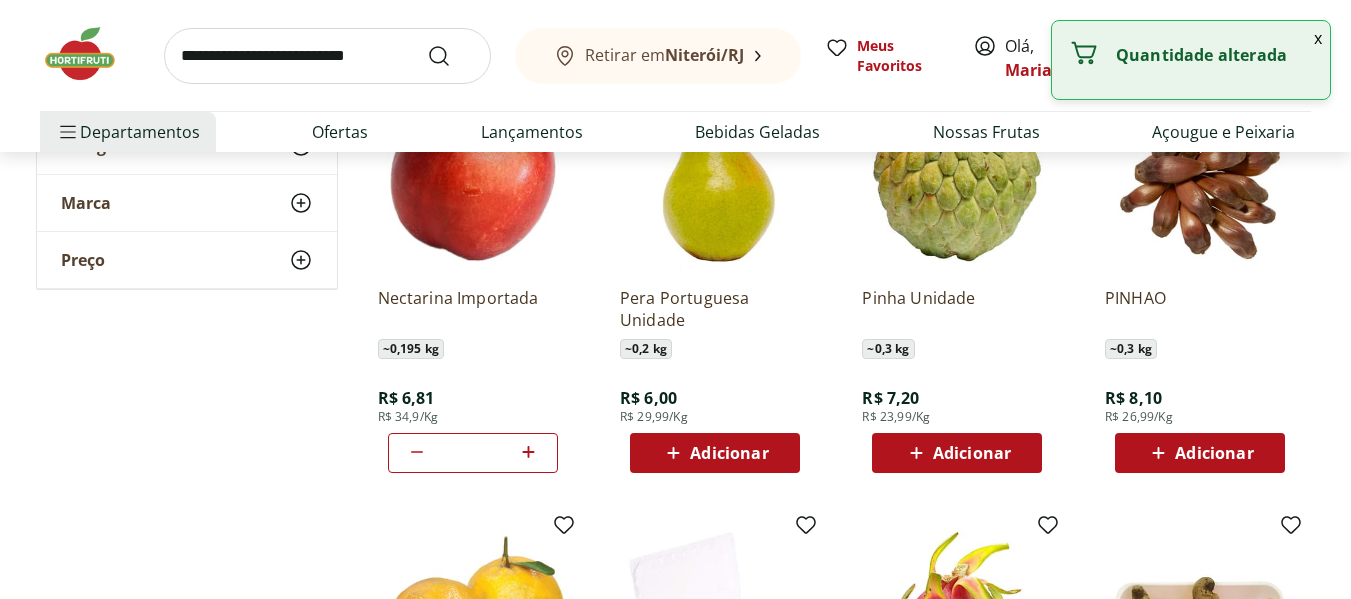 click 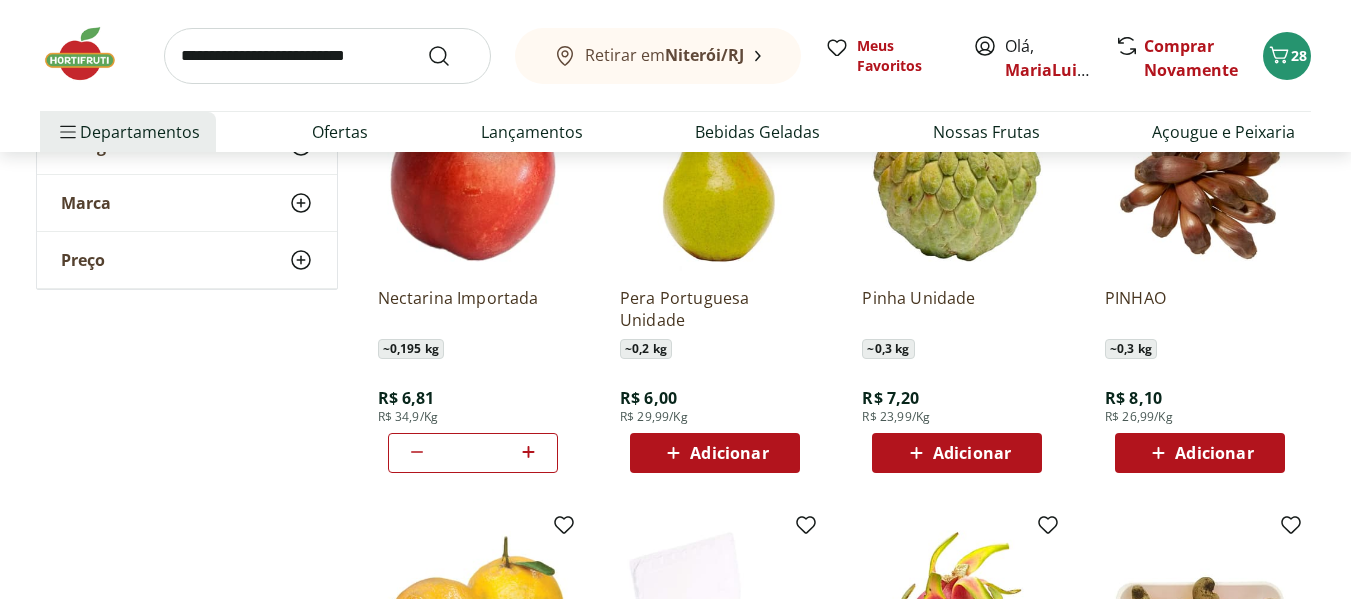 click 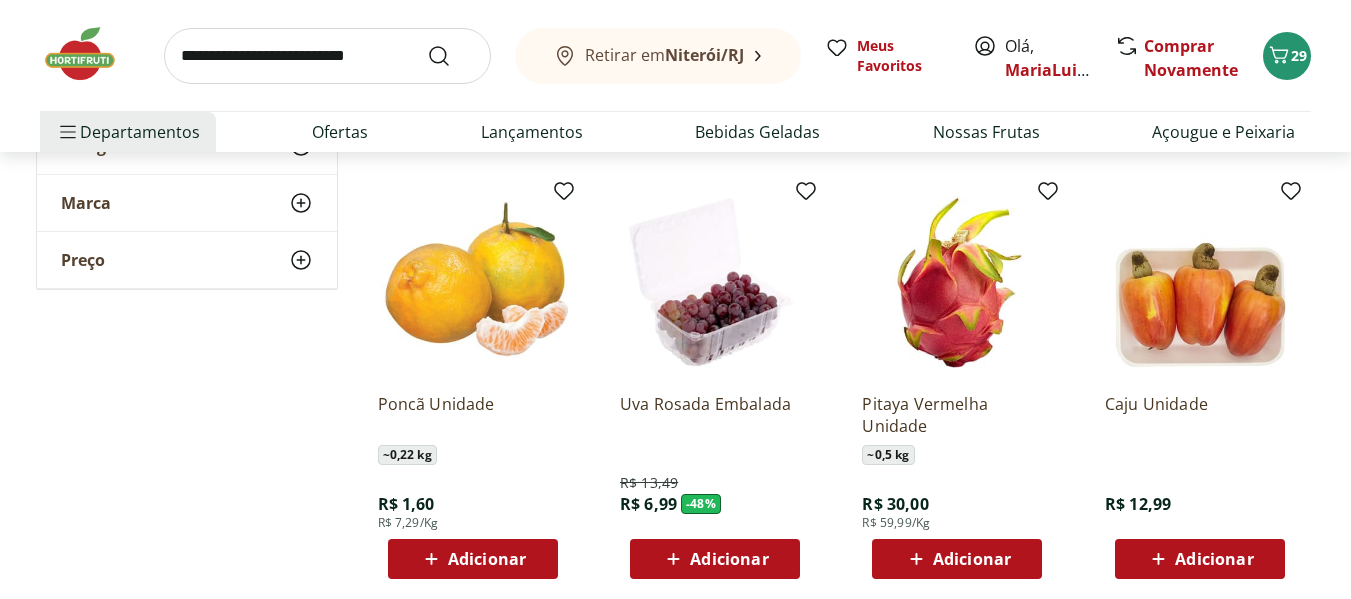 scroll, scrollTop: 9067, scrollLeft: 0, axis: vertical 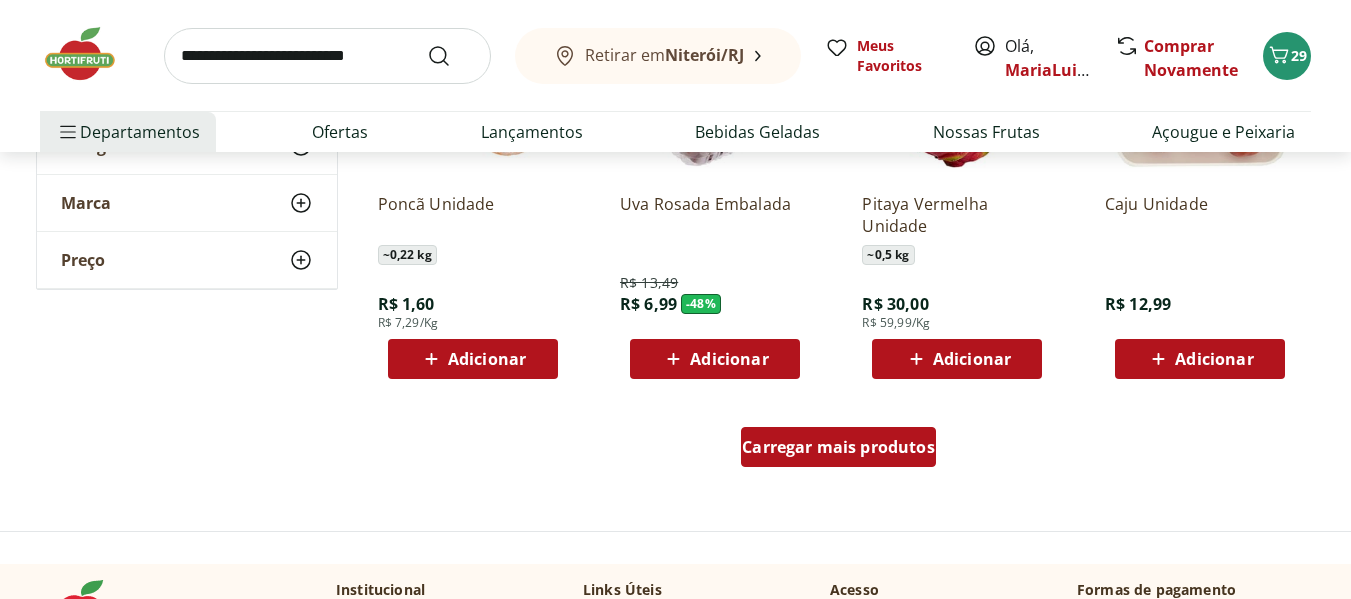 click on "Carregar mais produtos" at bounding box center (838, 447) 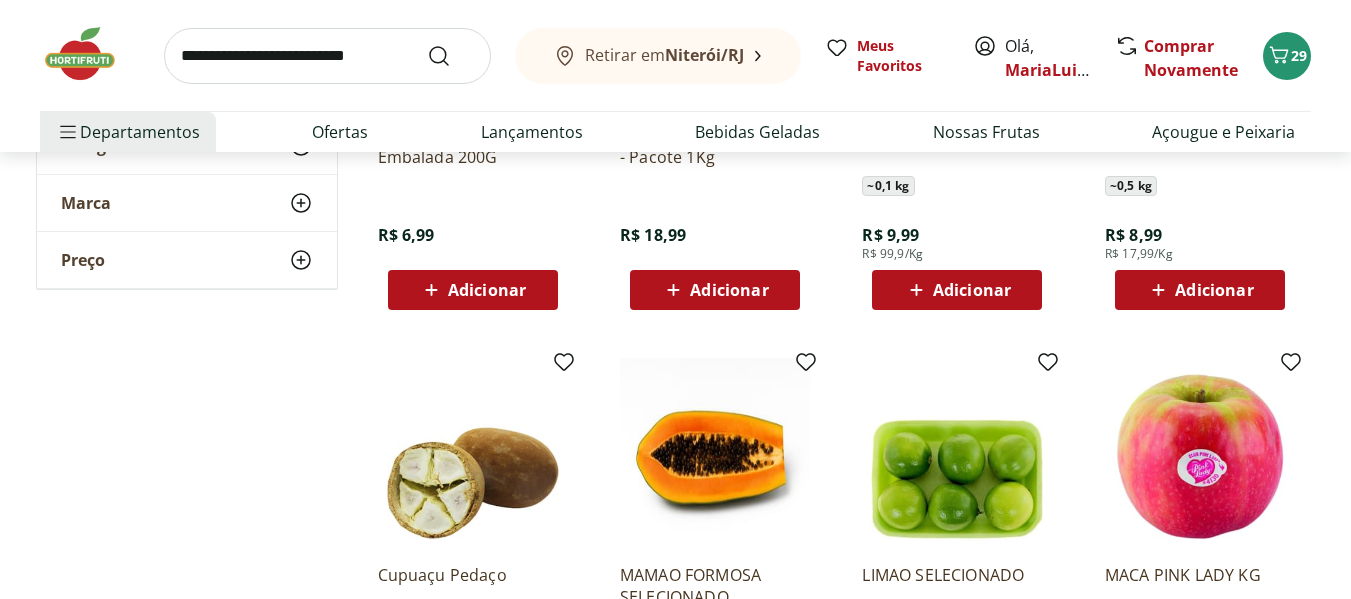 scroll, scrollTop: 10200, scrollLeft: 0, axis: vertical 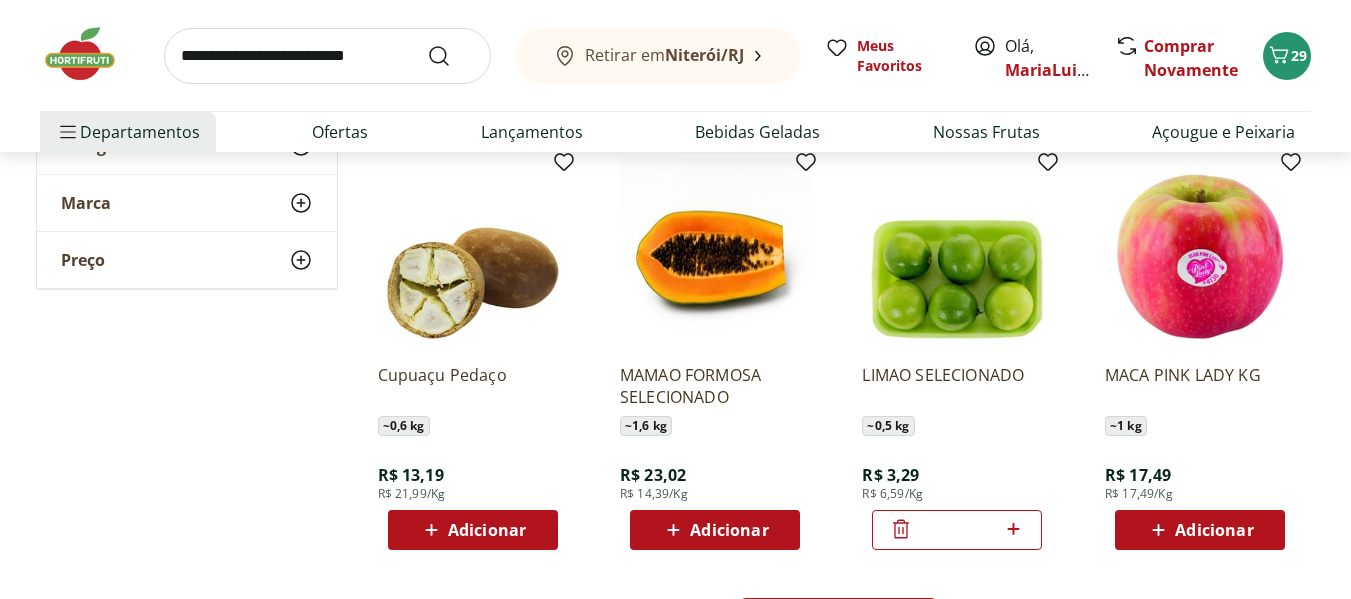 click on "Adicionar" at bounding box center [487, 530] 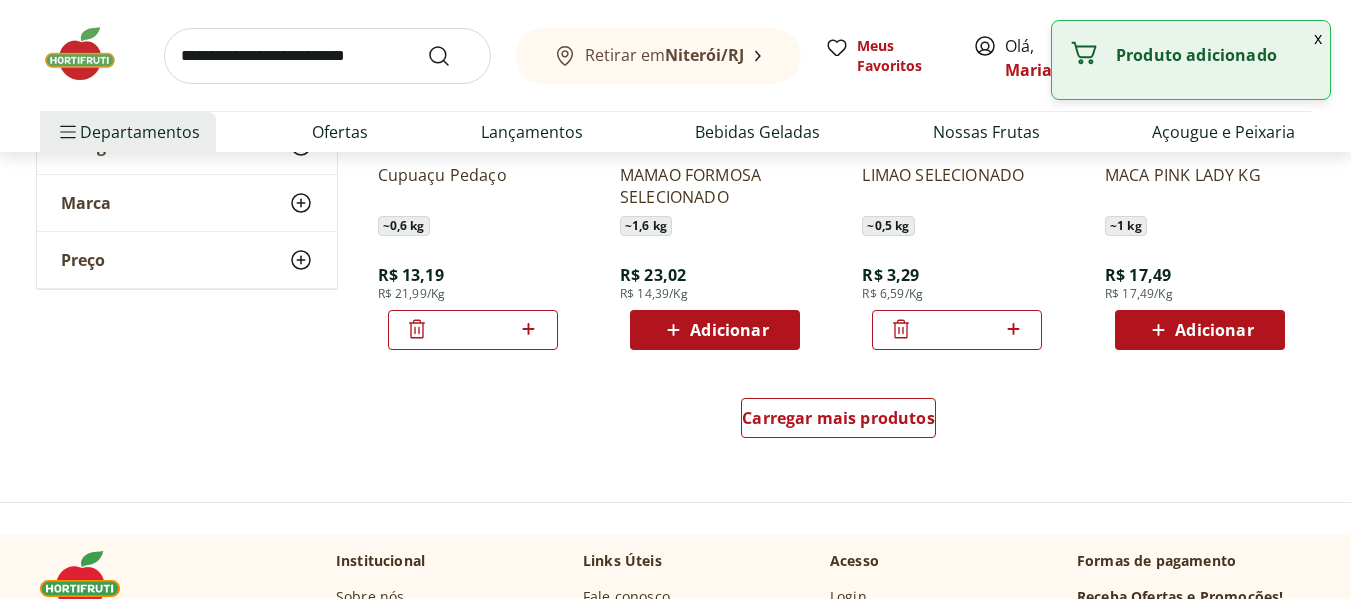scroll, scrollTop: 10467, scrollLeft: 0, axis: vertical 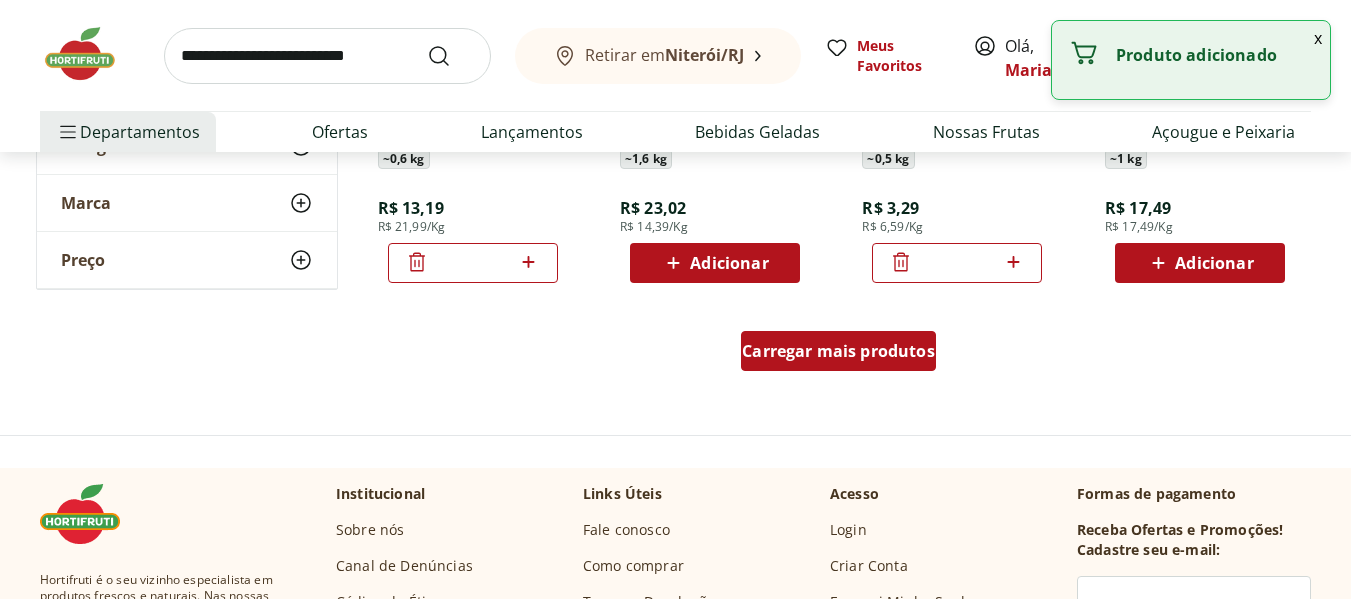 click on "Carregar mais produtos" at bounding box center (838, 351) 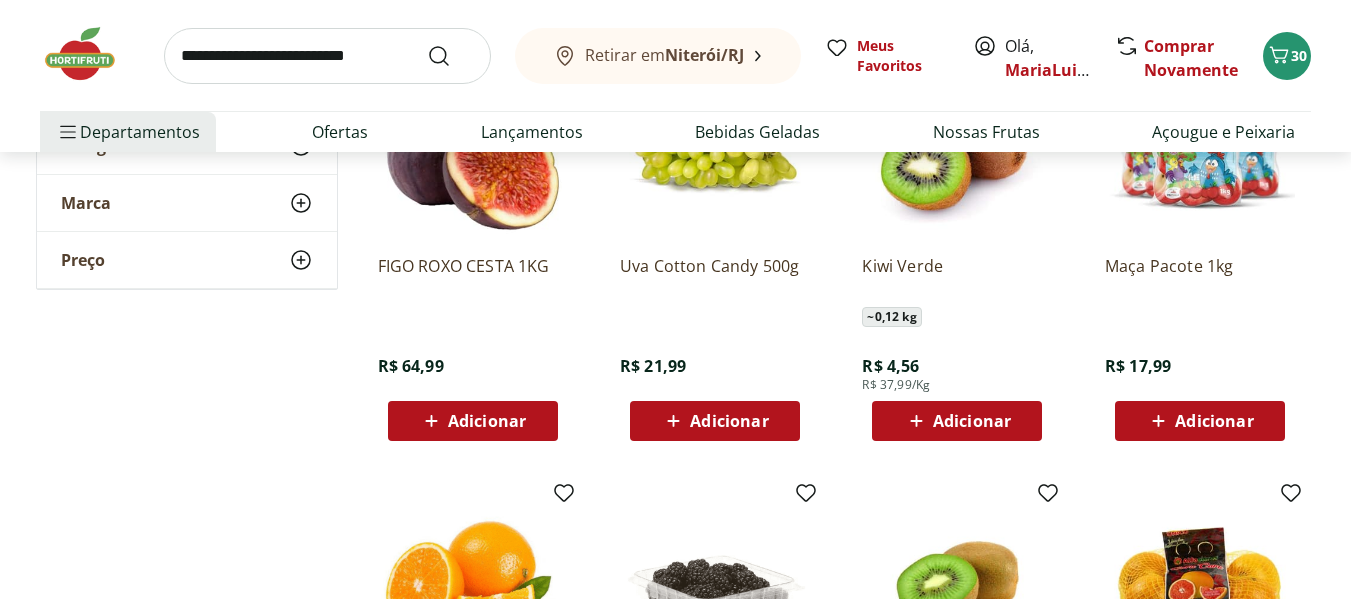 scroll, scrollTop: 10667, scrollLeft: 0, axis: vertical 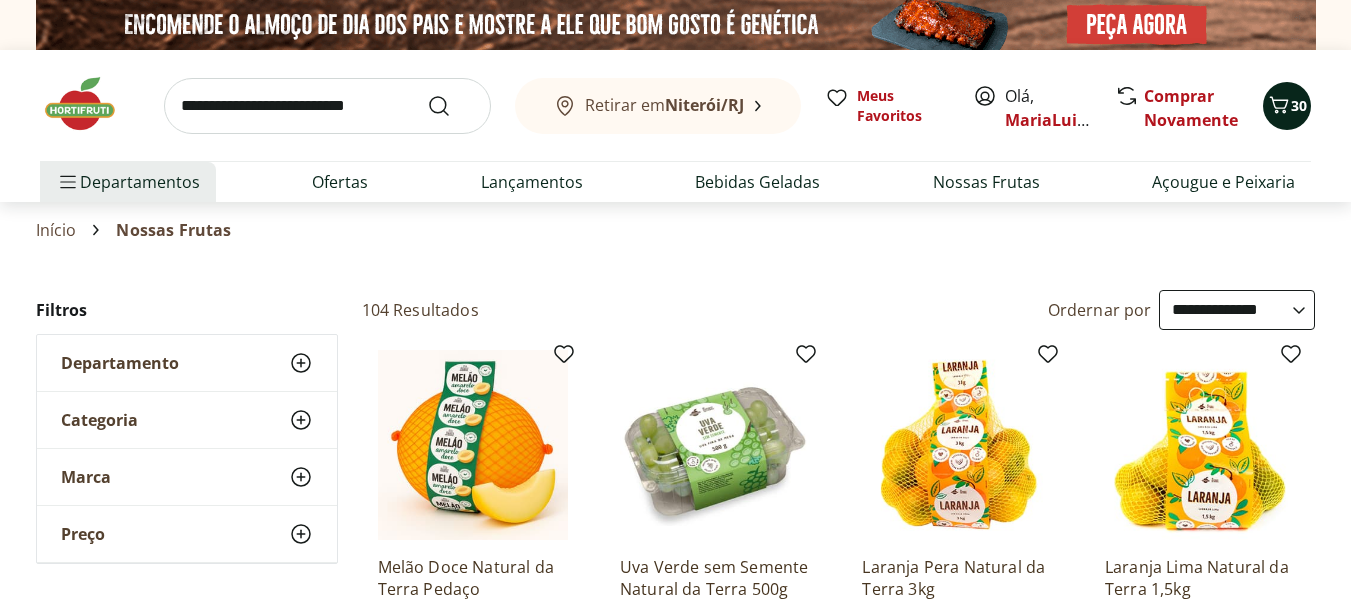 click 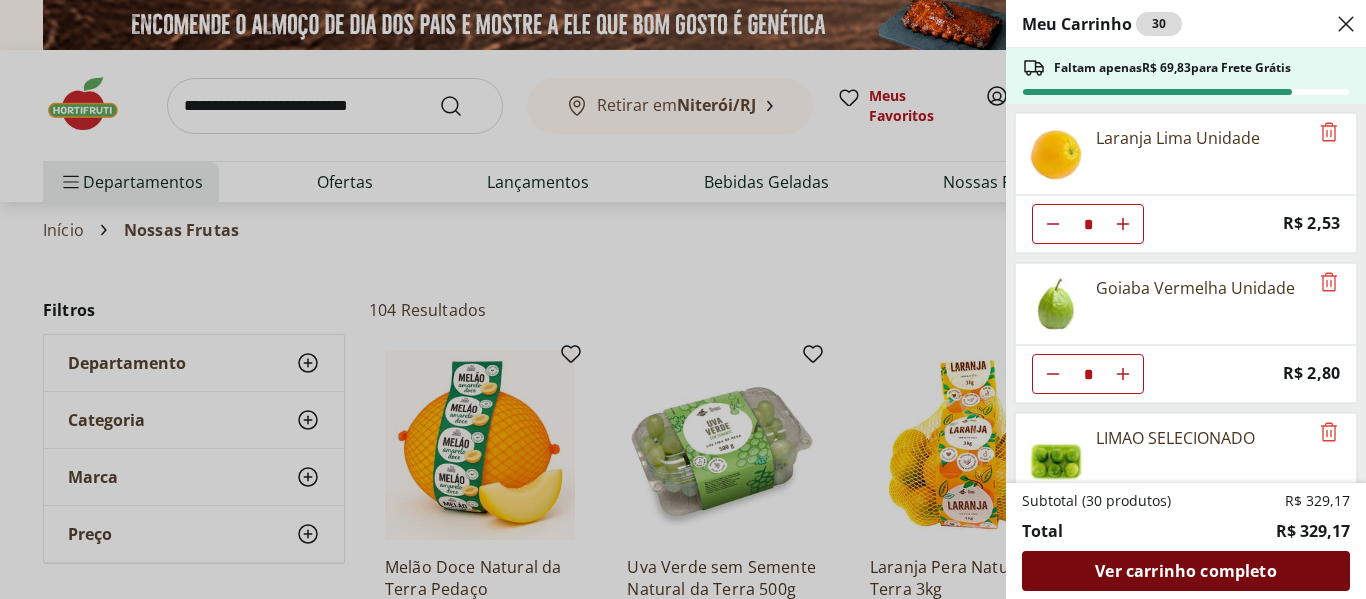 click on "Ver carrinho completo" at bounding box center (1185, 571) 